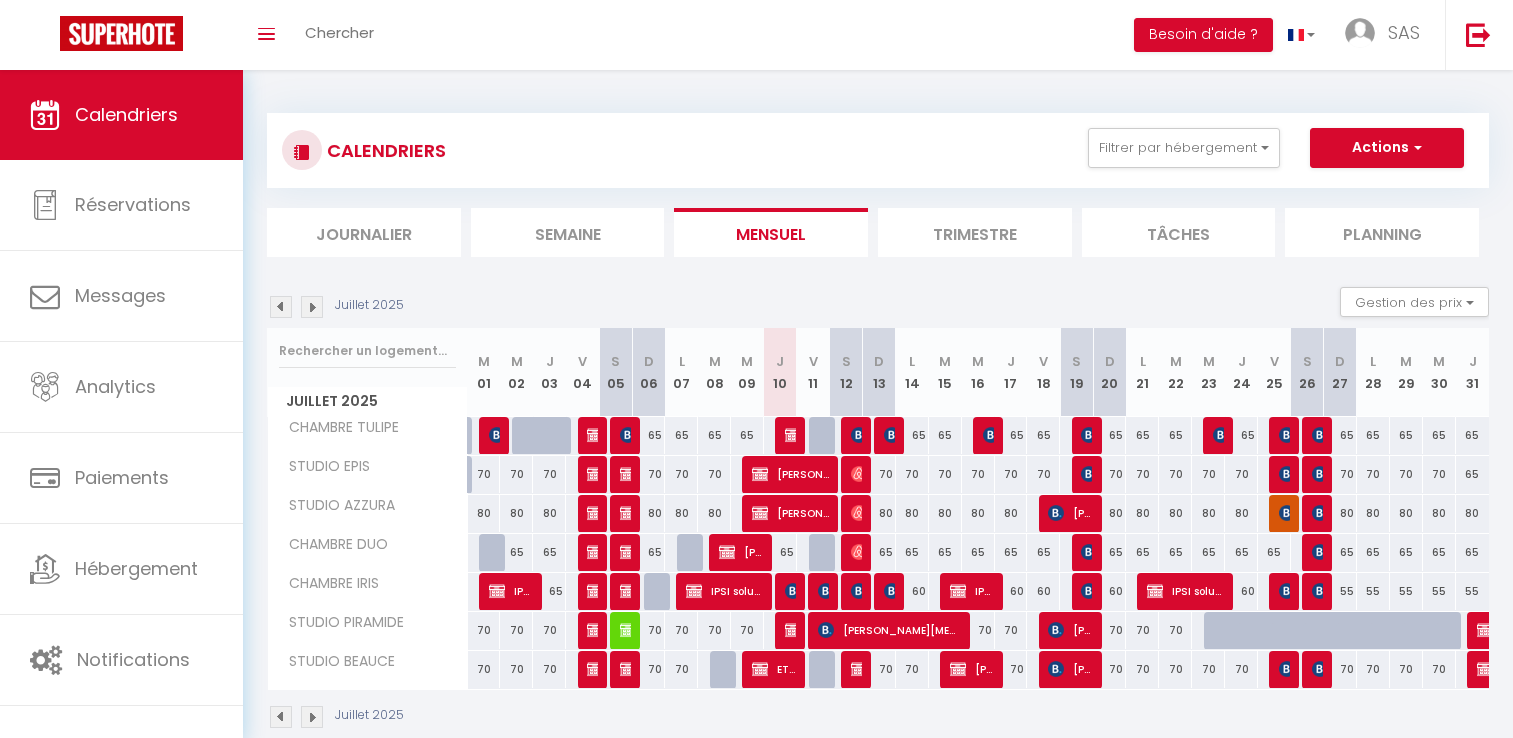 scroll, scrollTop: 70, scrollLeft: 0, axis: vertical 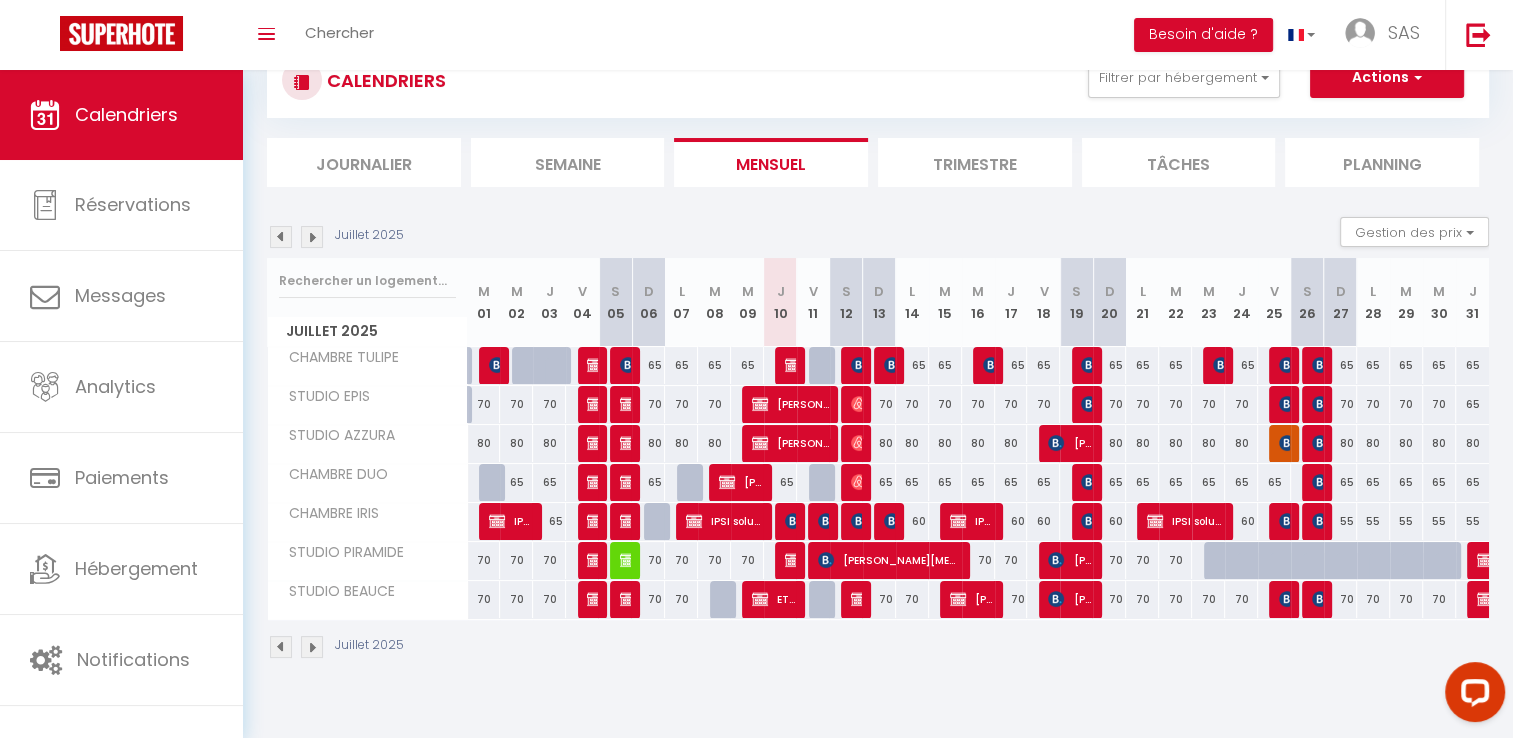 click at bounding box center [312, 237] 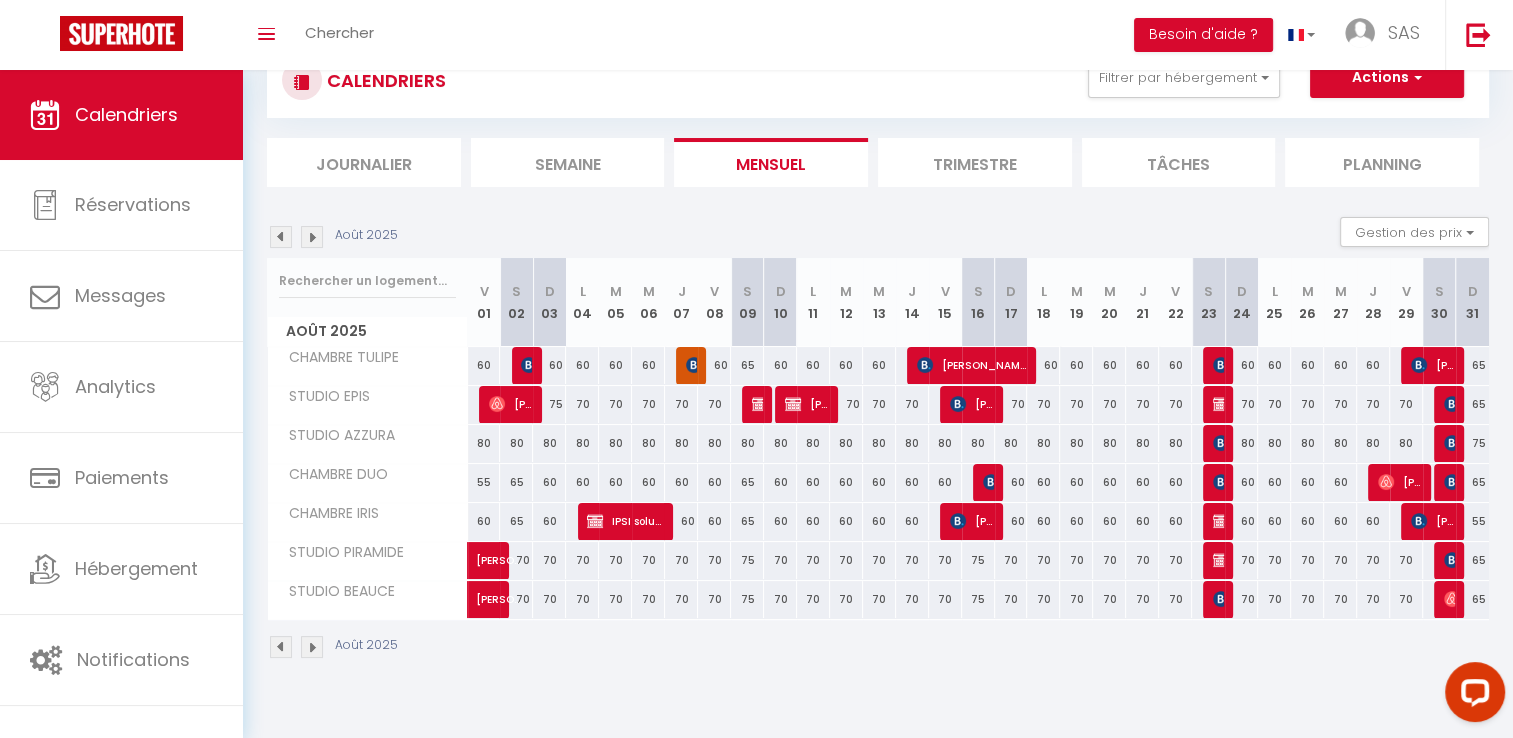 click on "55" at bounding box center [484, 482] 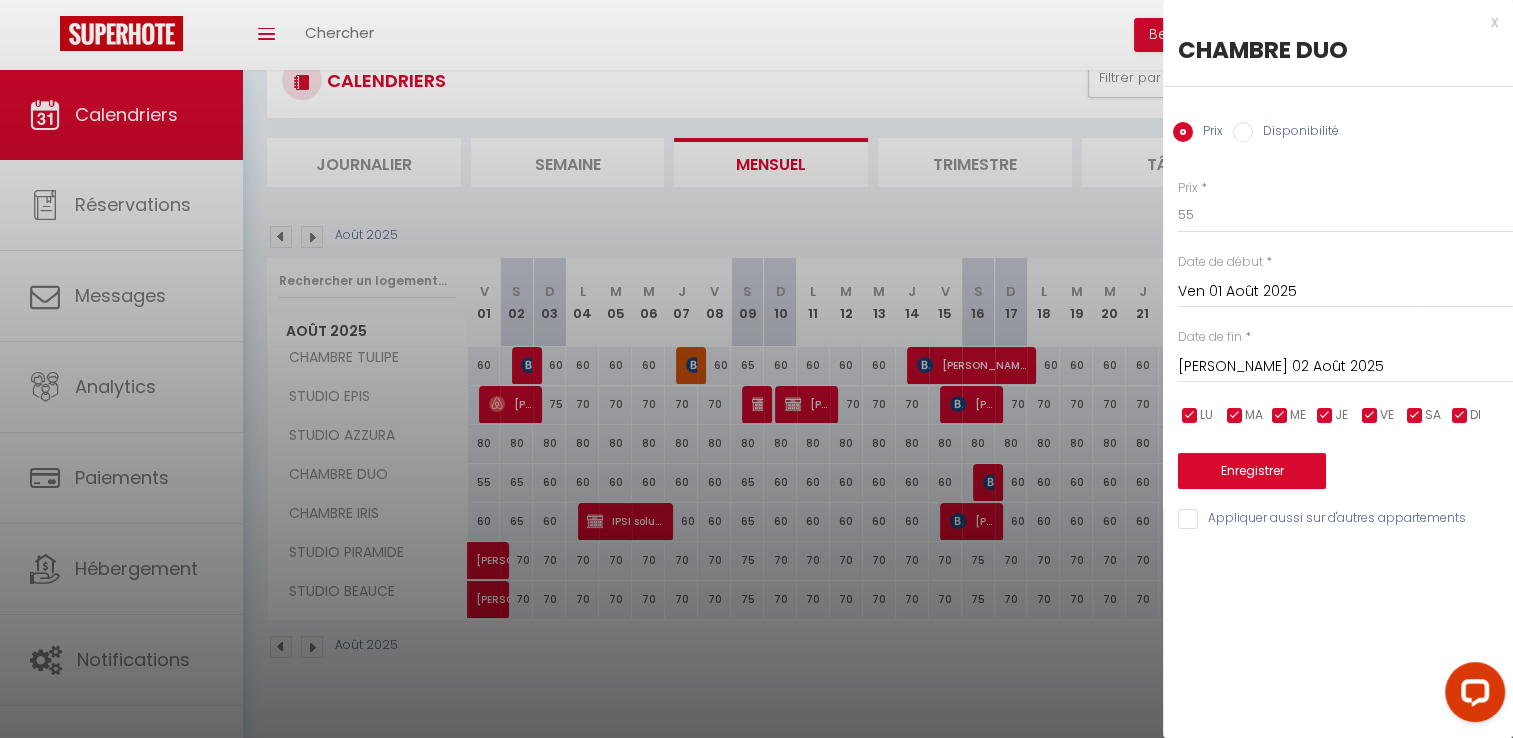 click at bounding box center [756, 369] 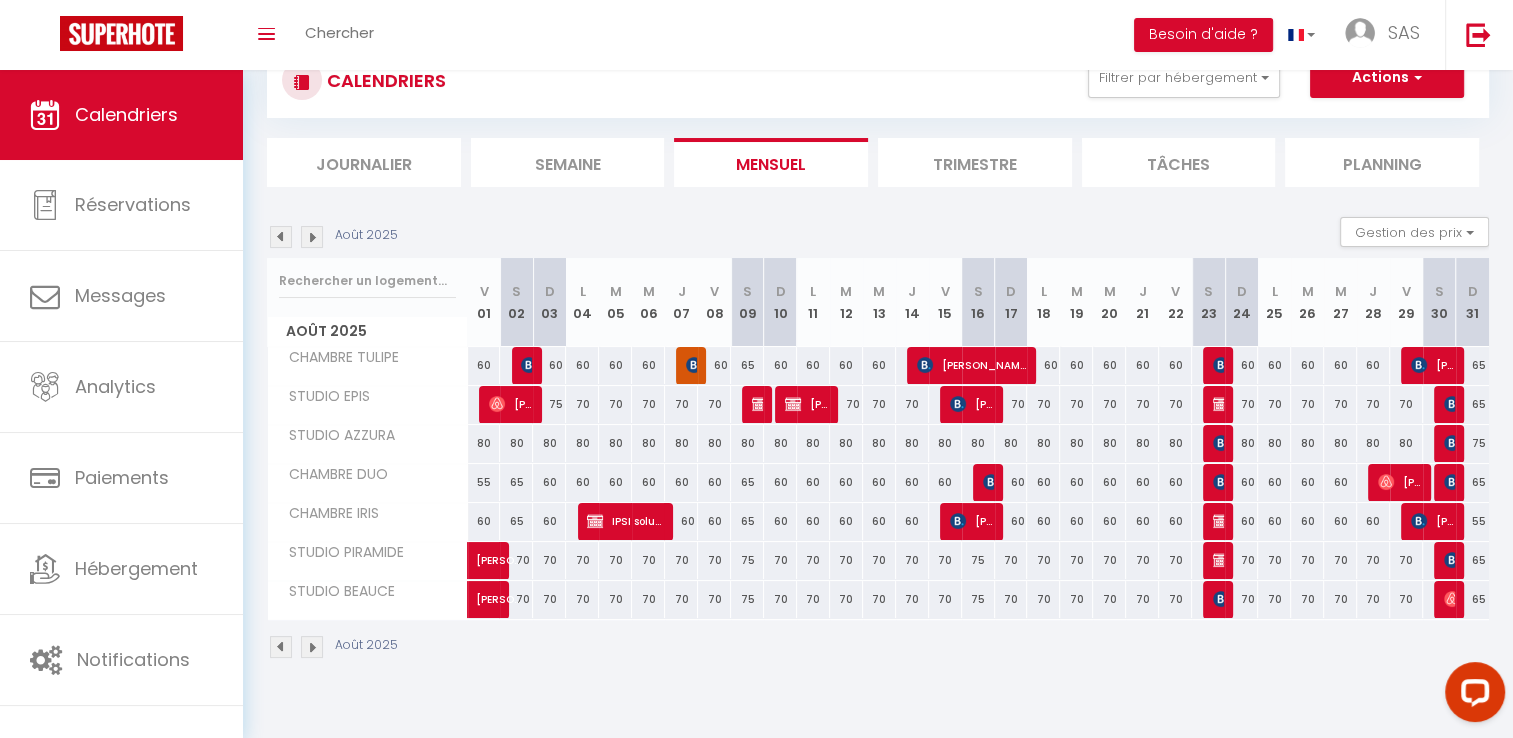 scroll, scrollTop: 43, scrollLeft: 0, axis: vertical 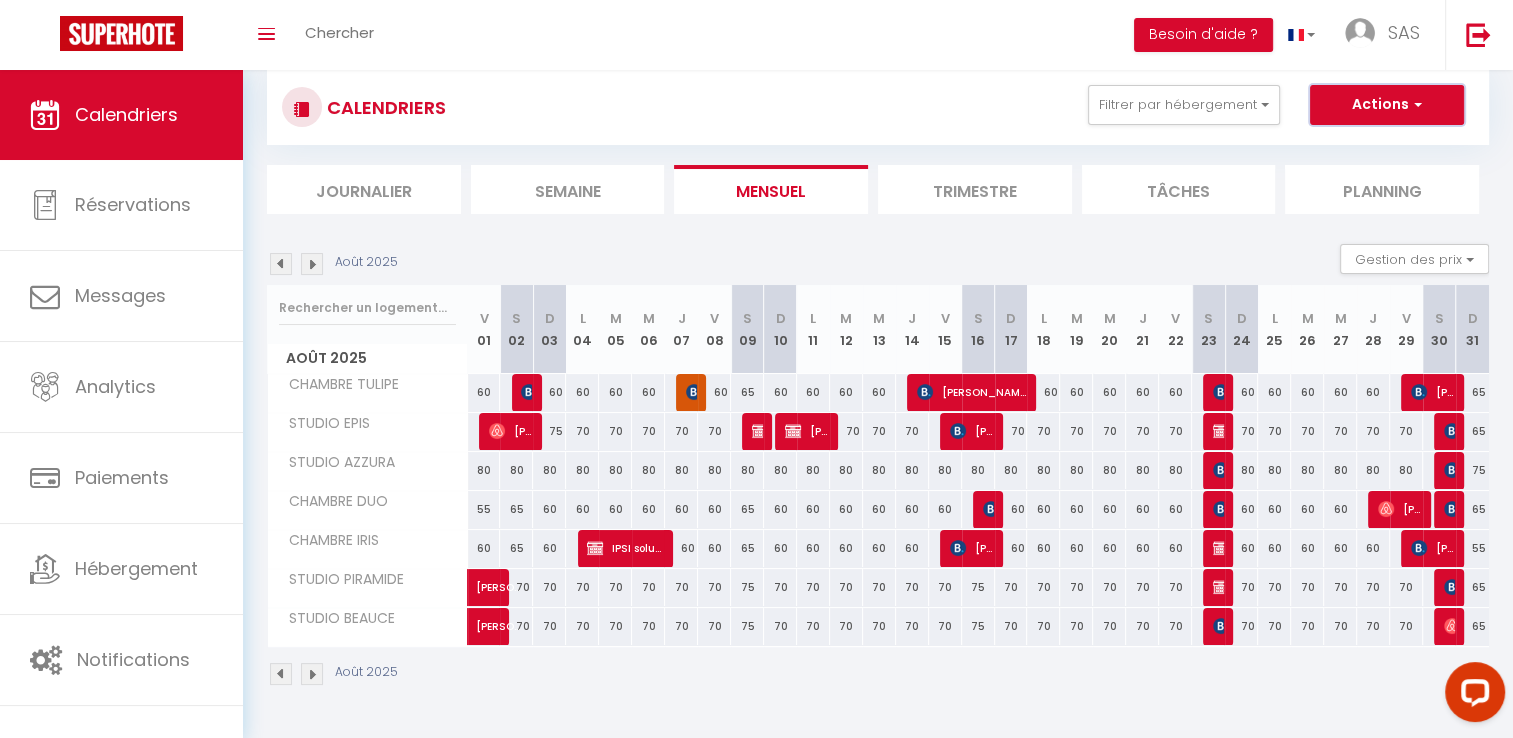 click at bounding box center [1415, 104] 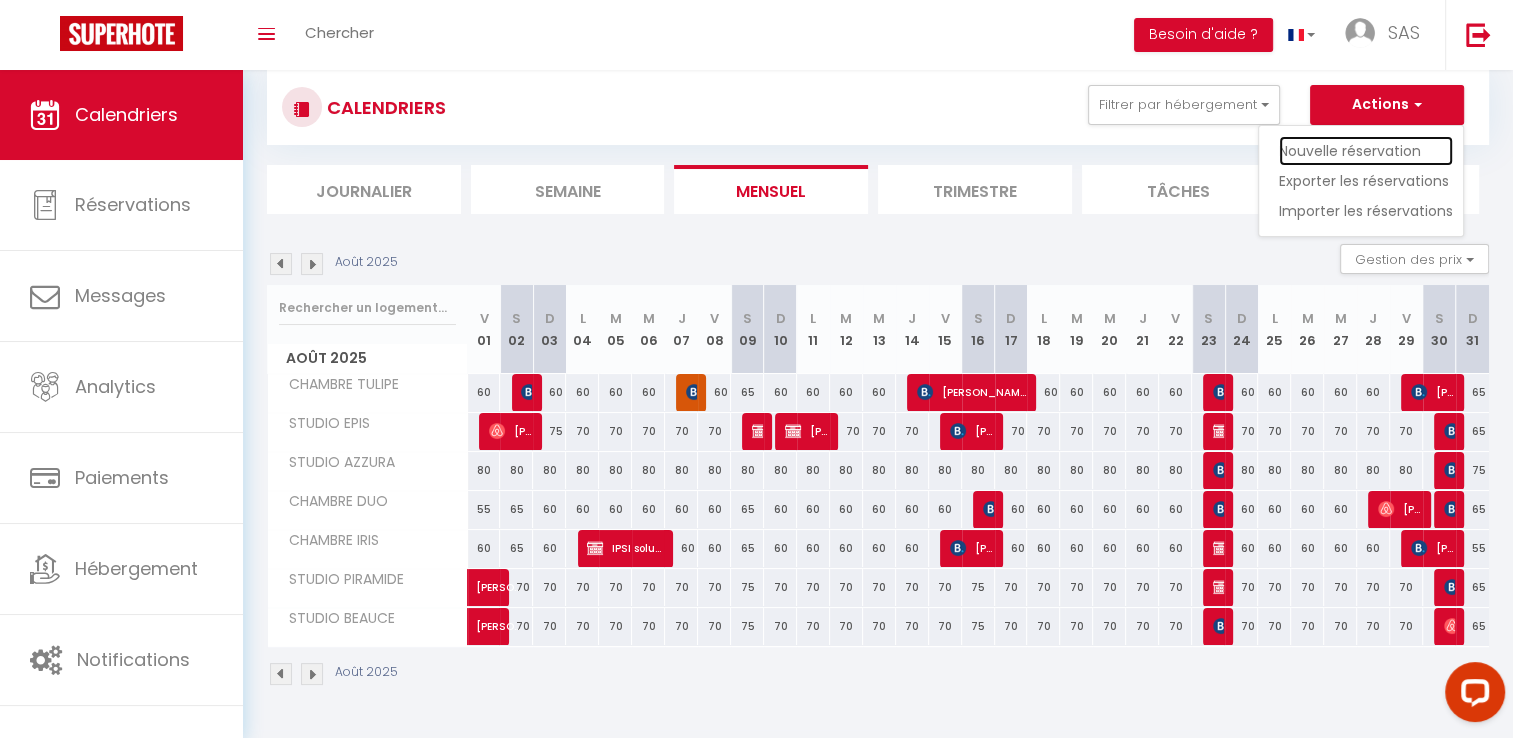 click on "Nouvelle réservation" at bounding box center [1366, 151] 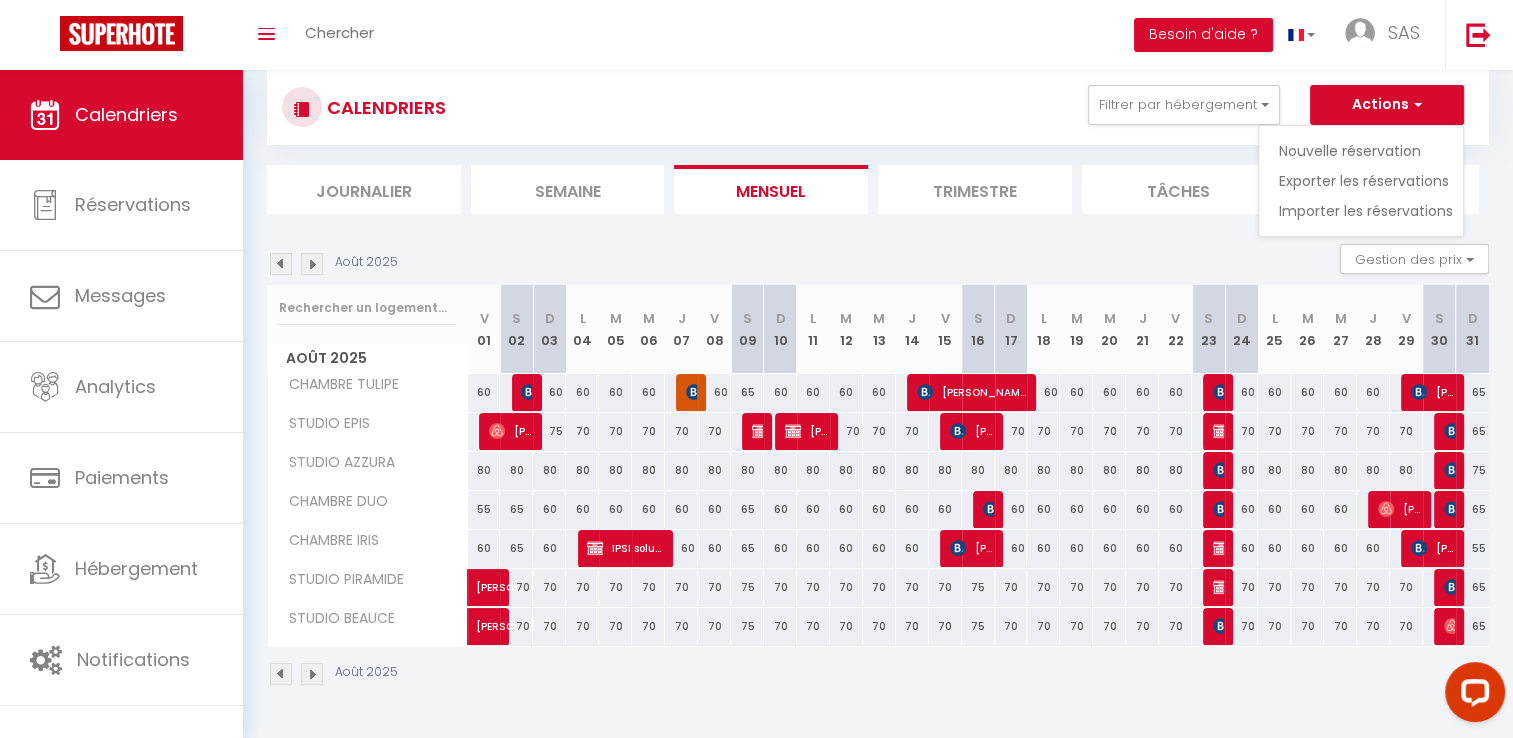 select 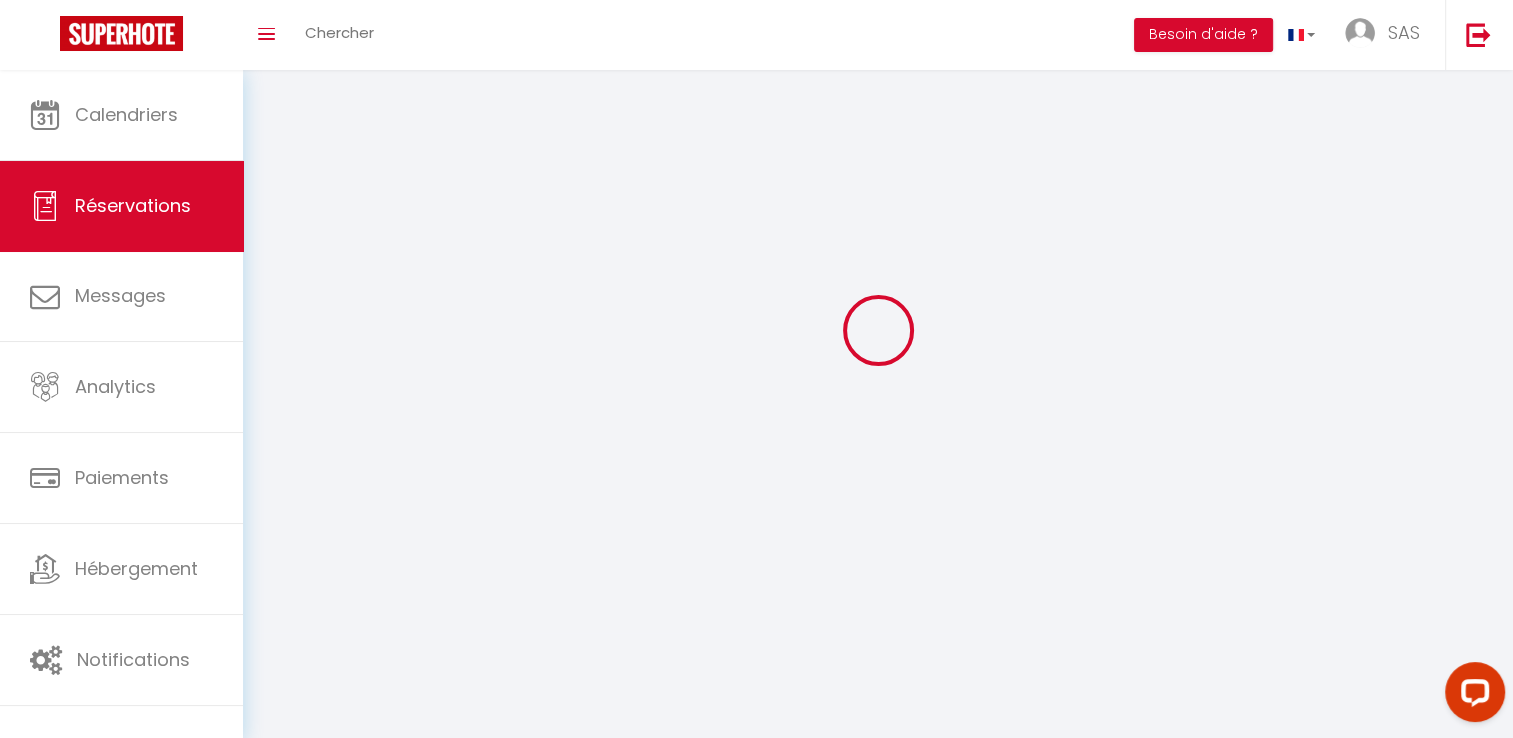 scroll, scrollTop: 0, scrollLeft: 0, axis: both 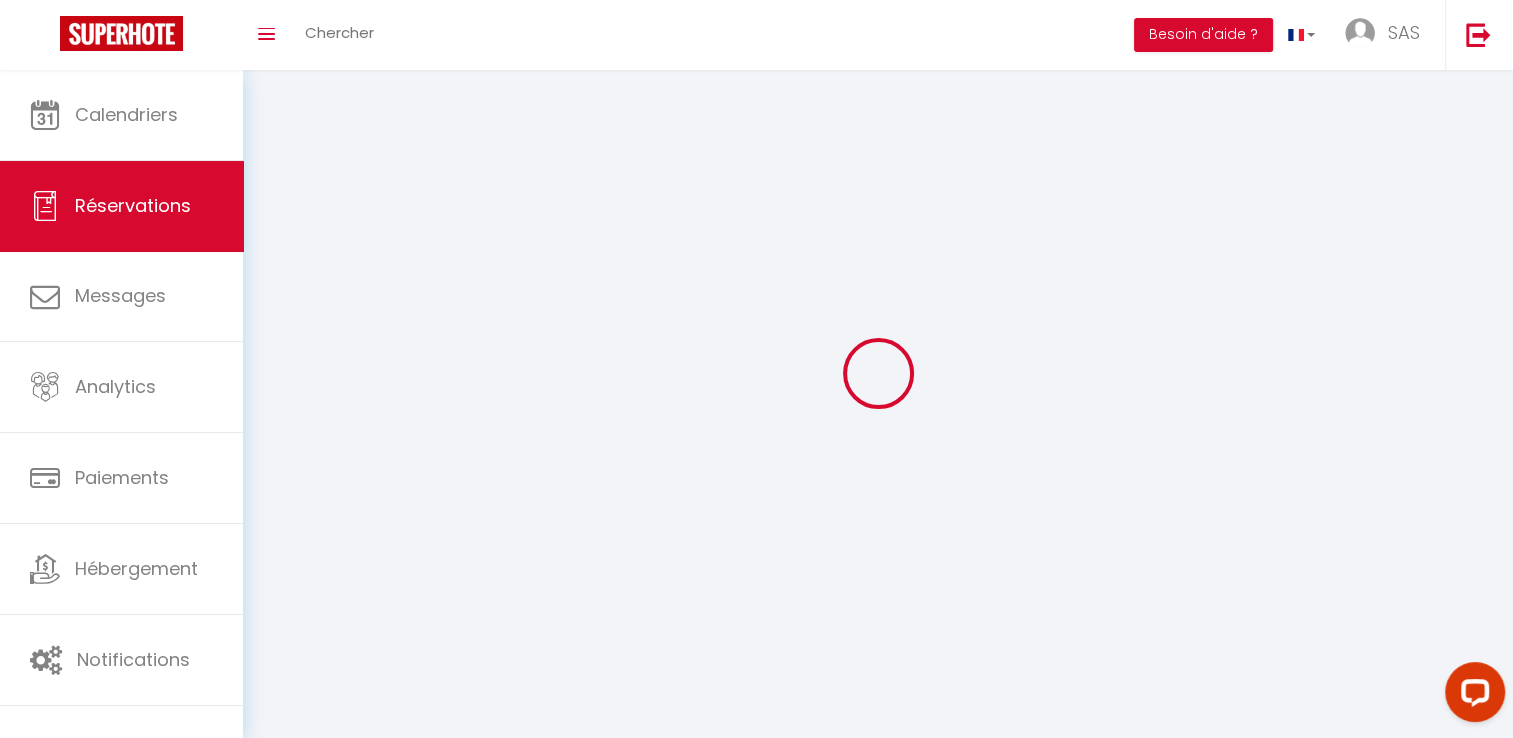 select 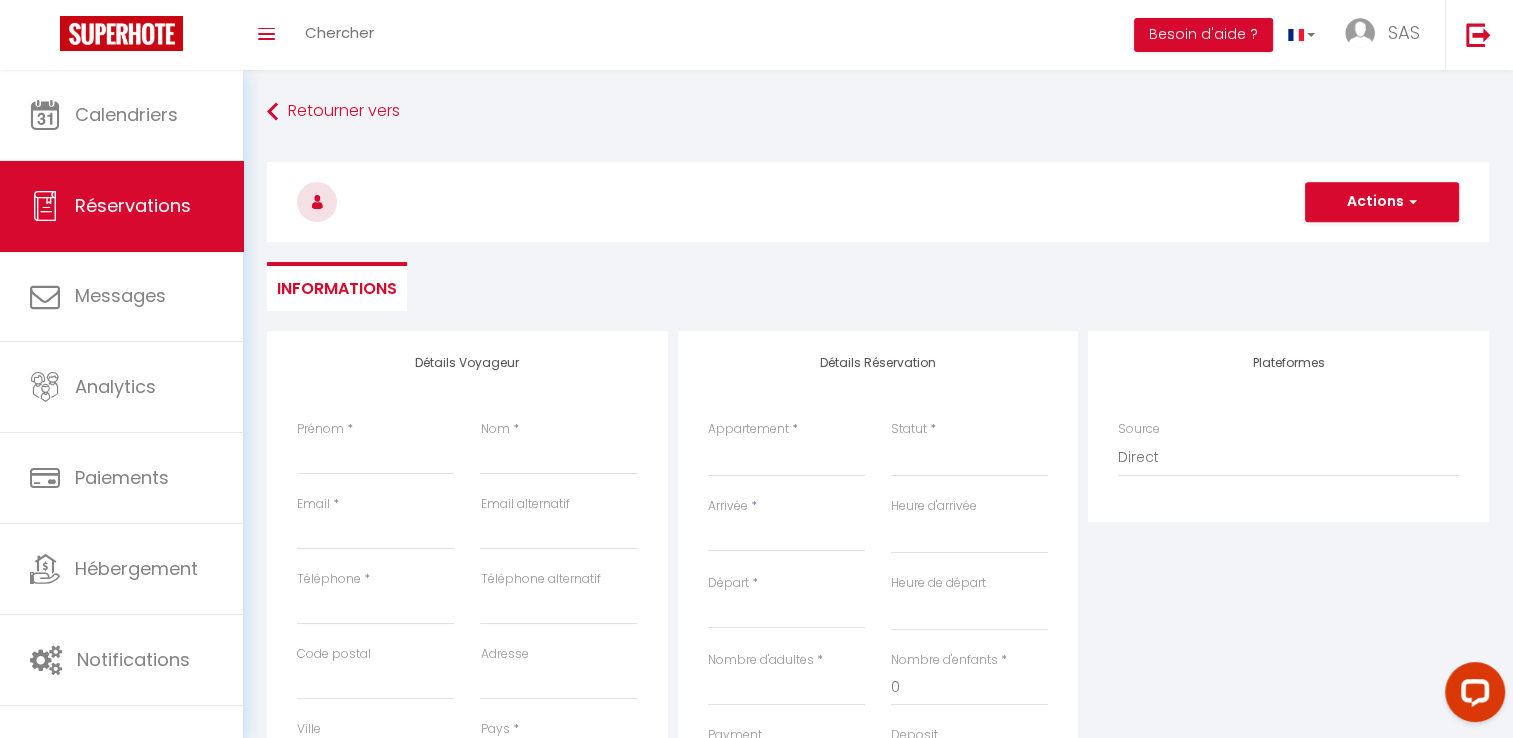 select 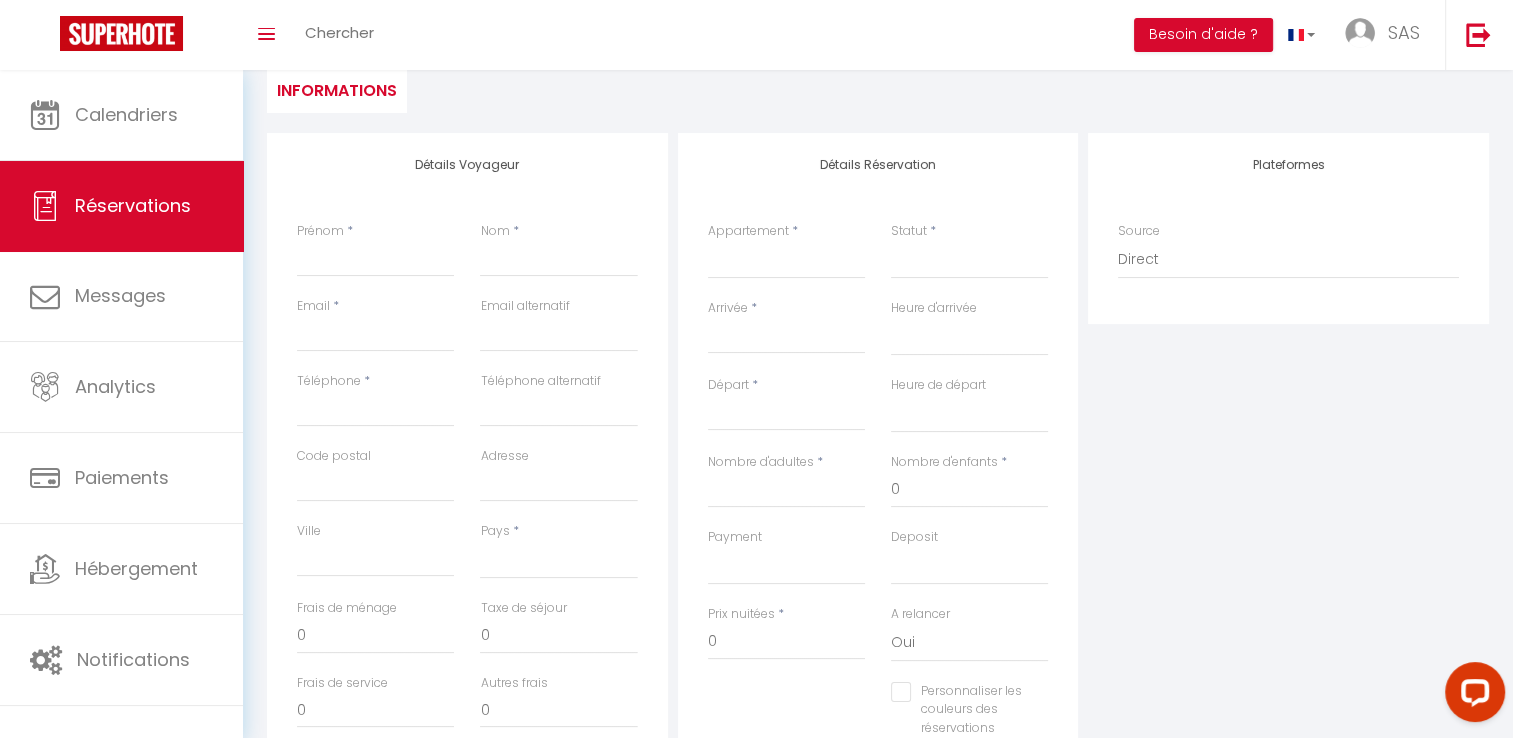 scroll, scrollTop: 203, scrollLeft: 0, axis: vertical 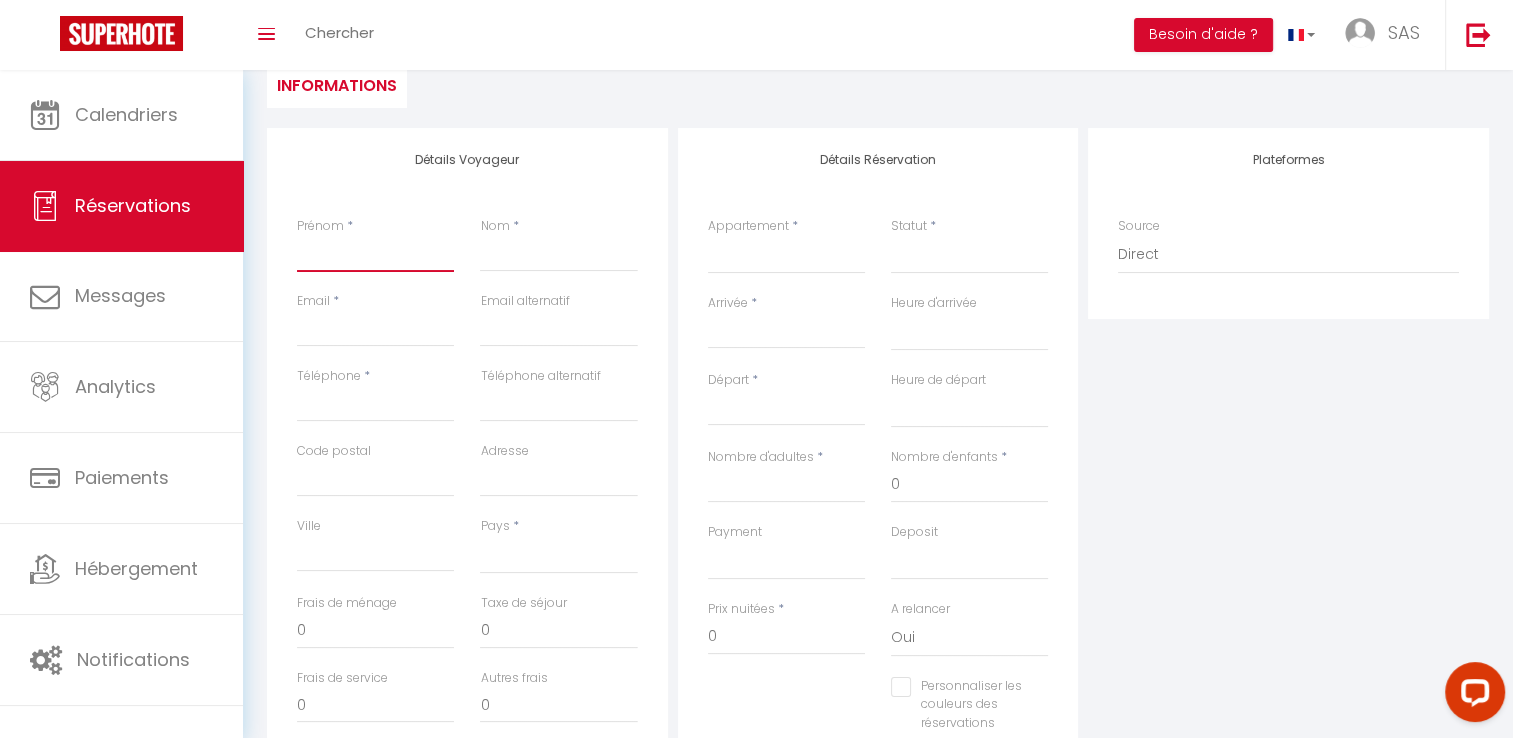 click on "Prénom" at bounding box center (375, 254) 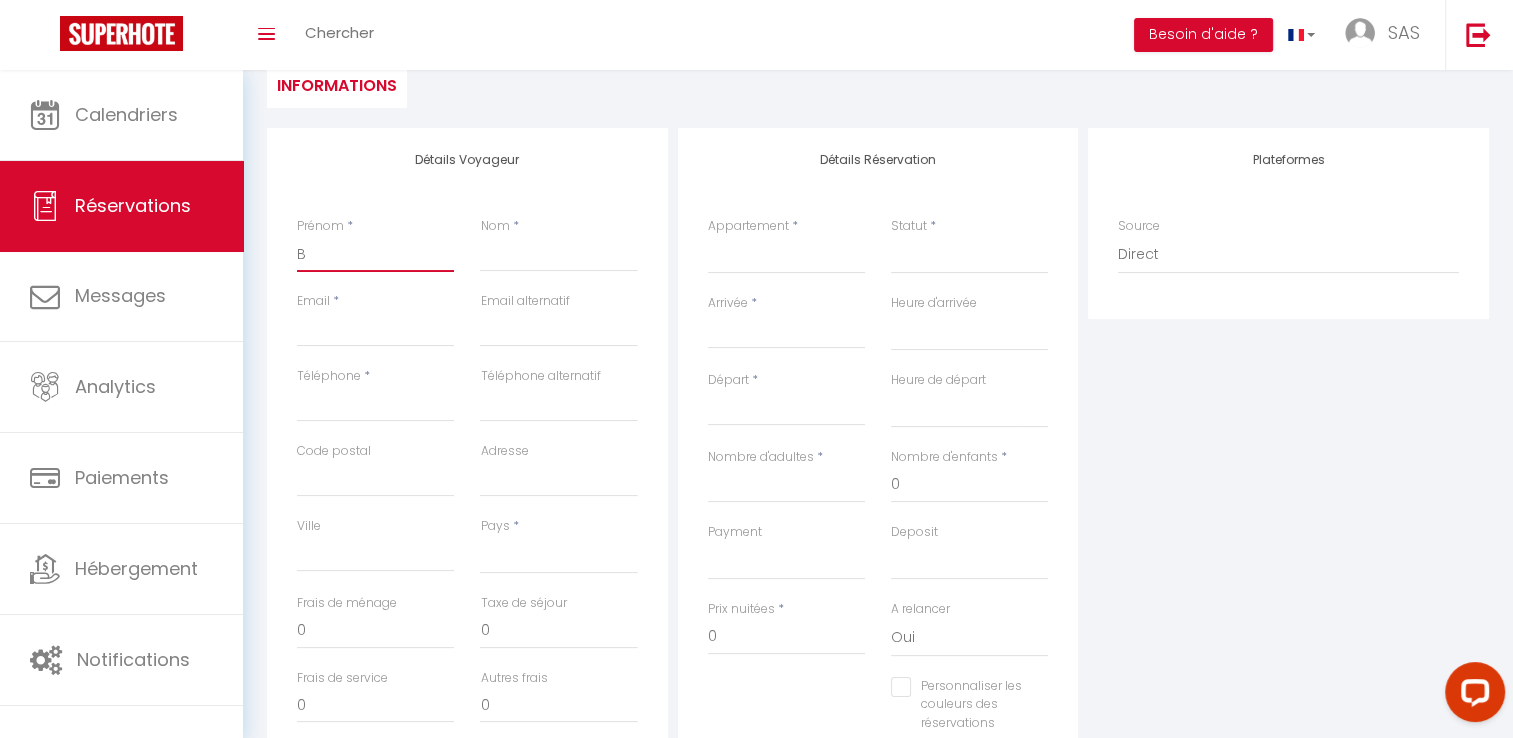 select 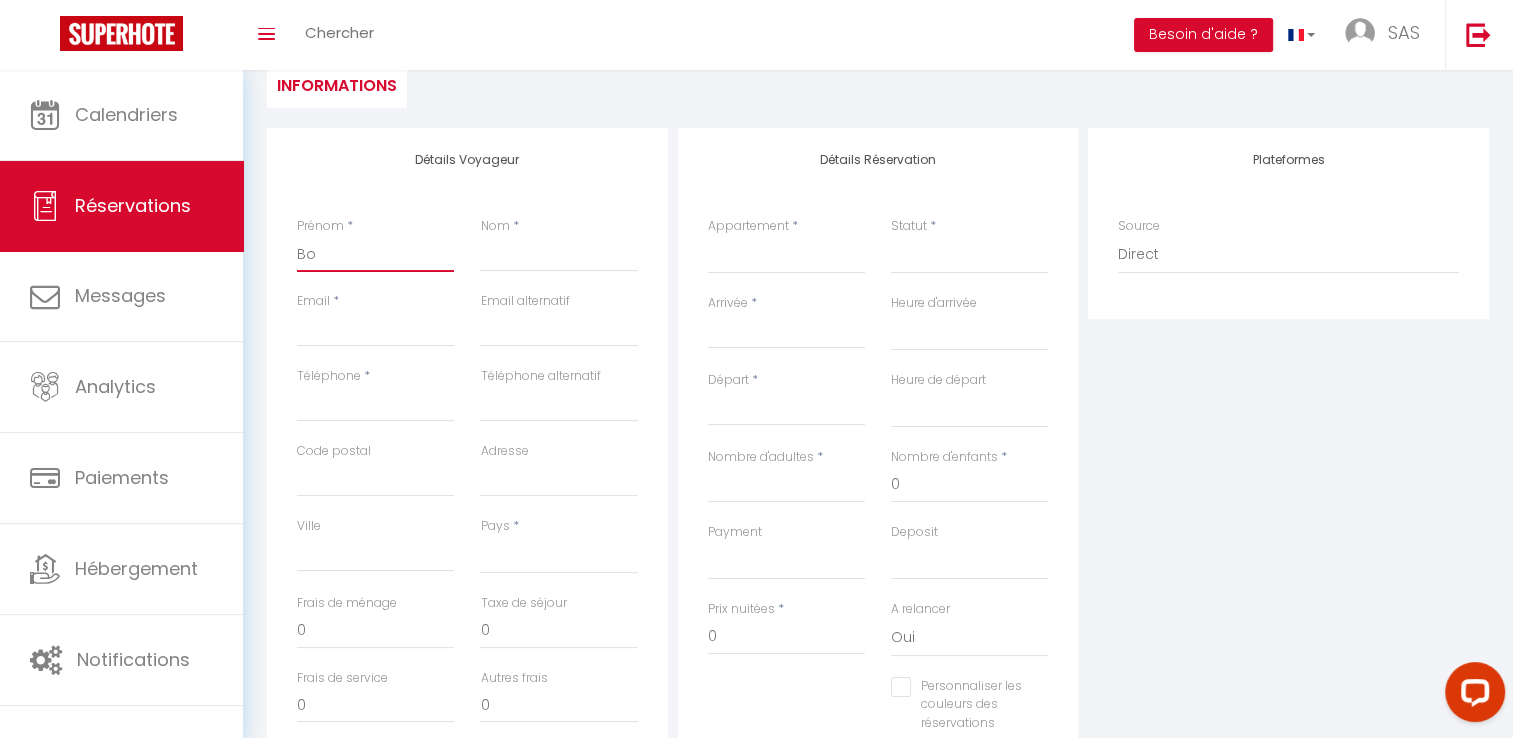 select 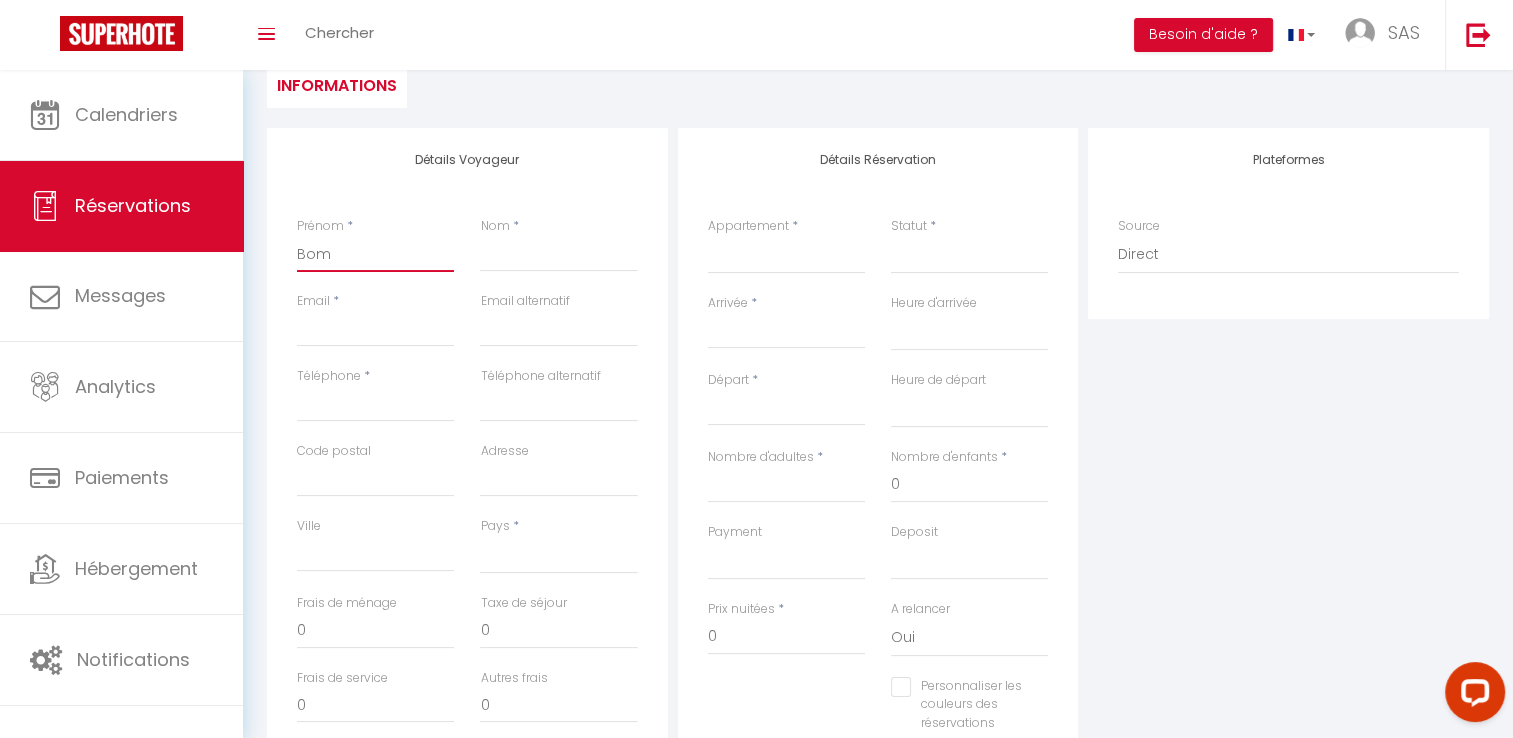 select 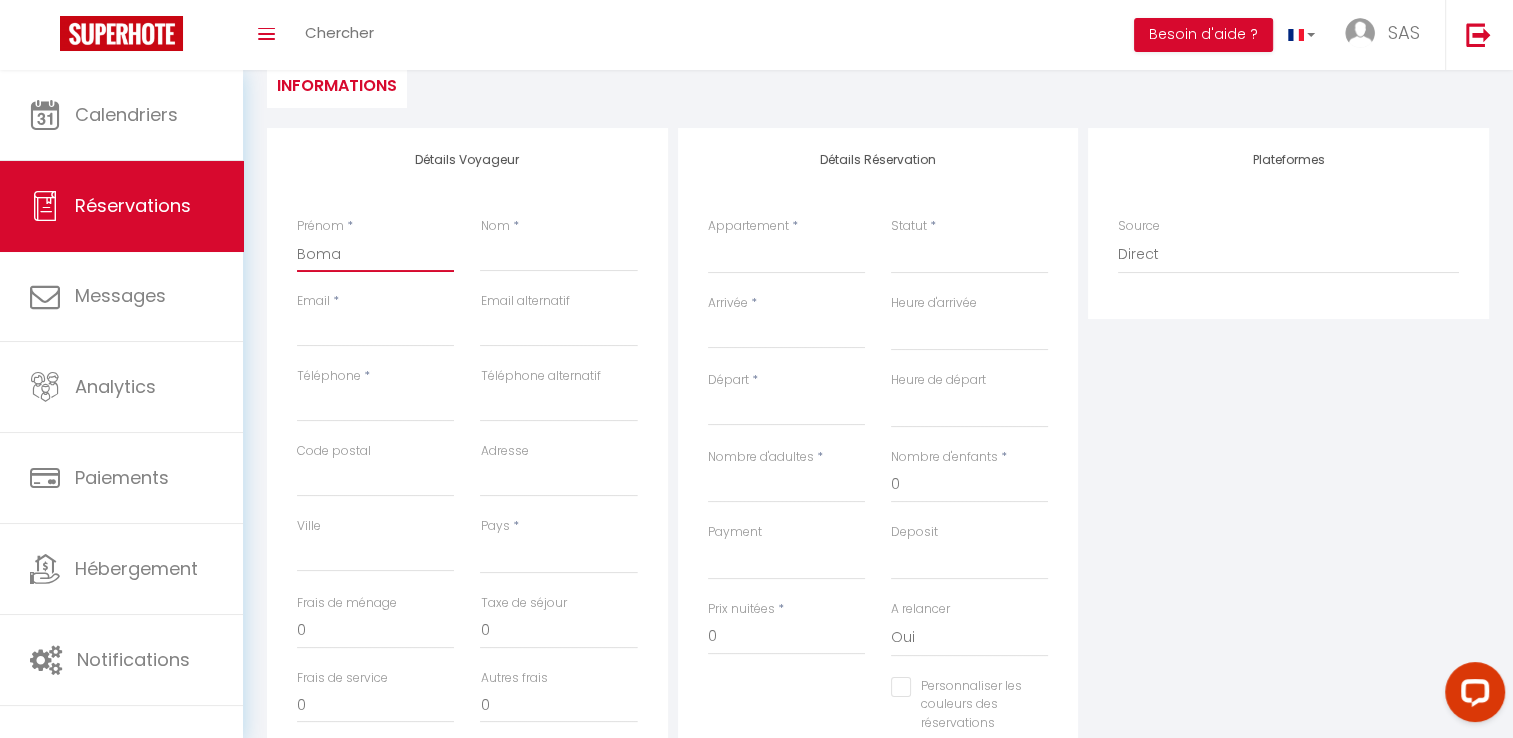 select 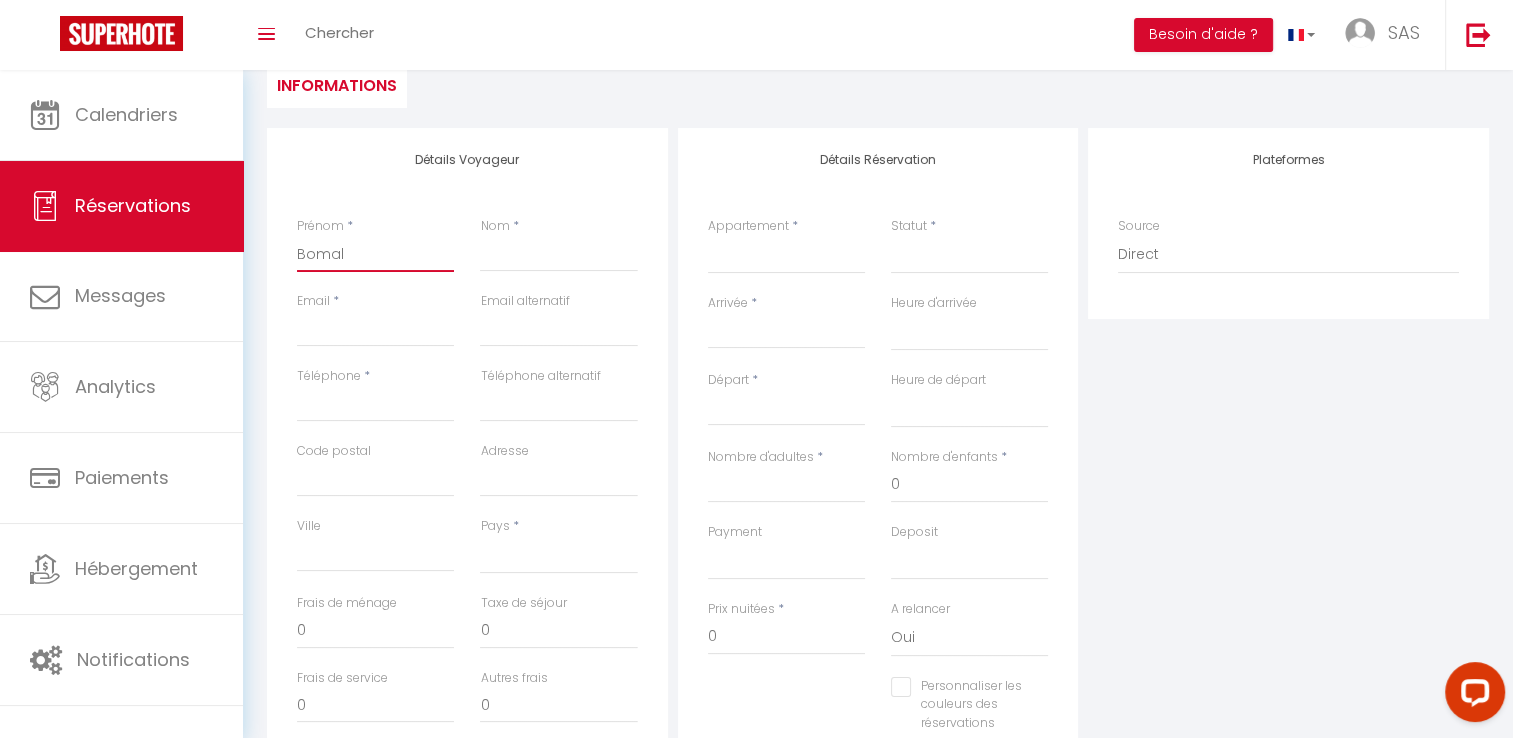 select 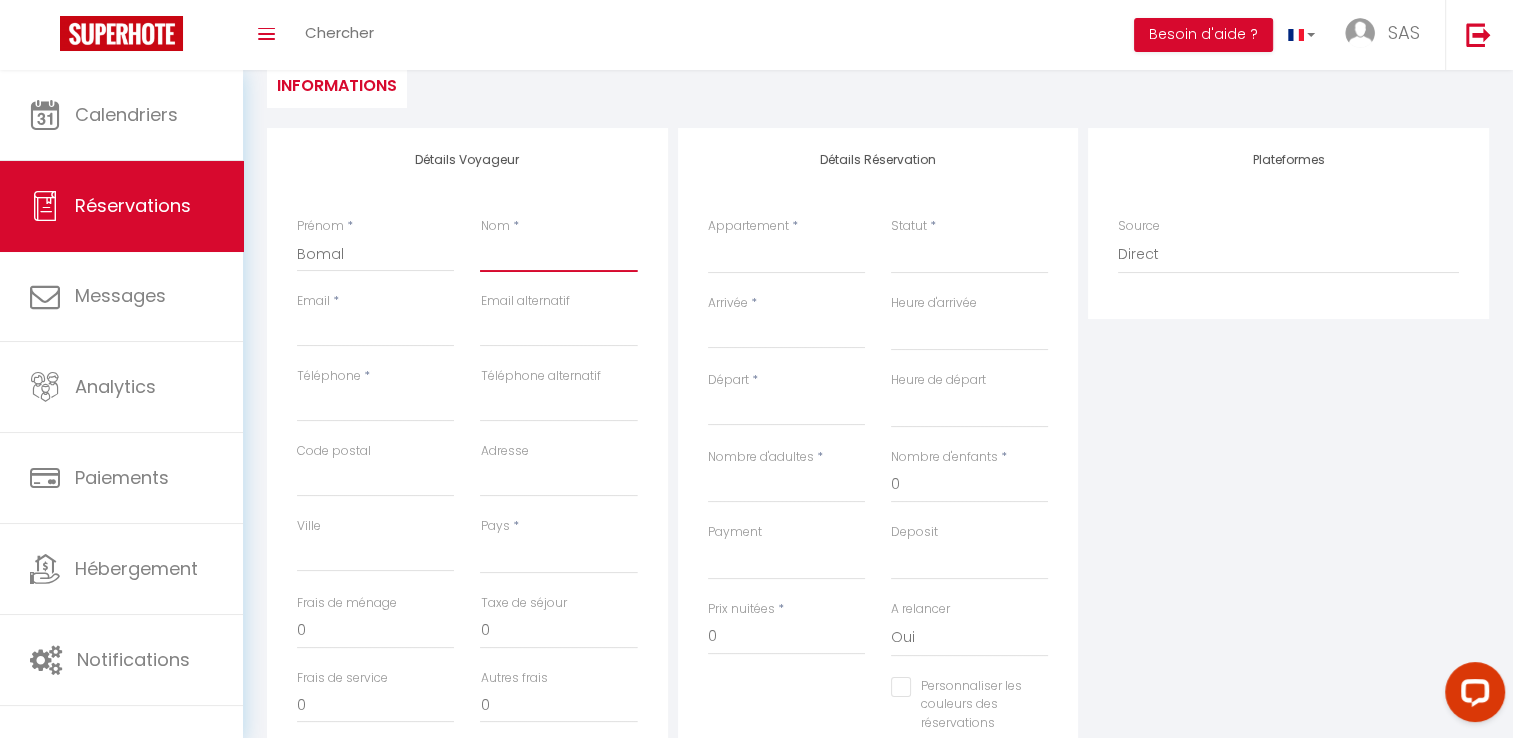click on "Nom" at bounding box center (558, 254) 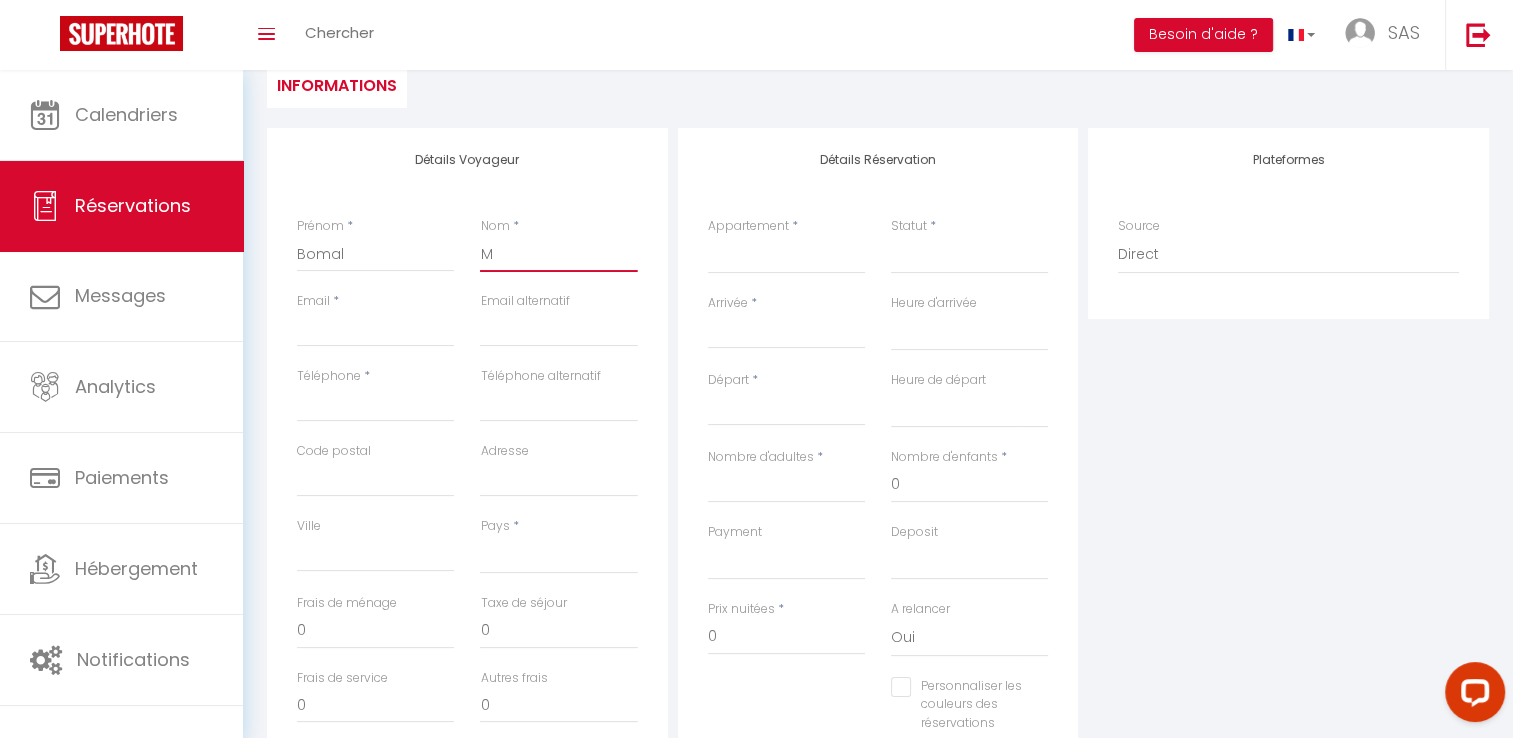select 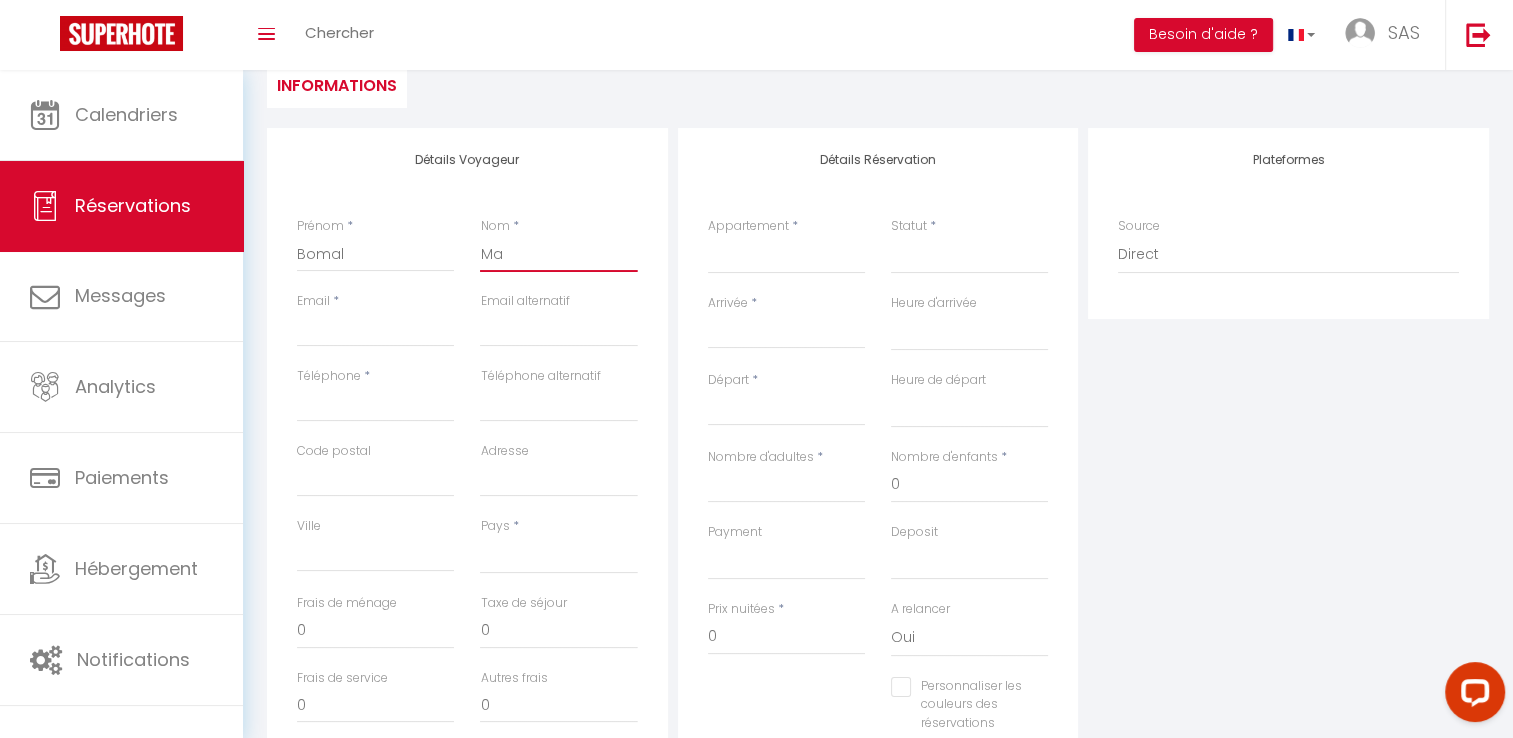 select 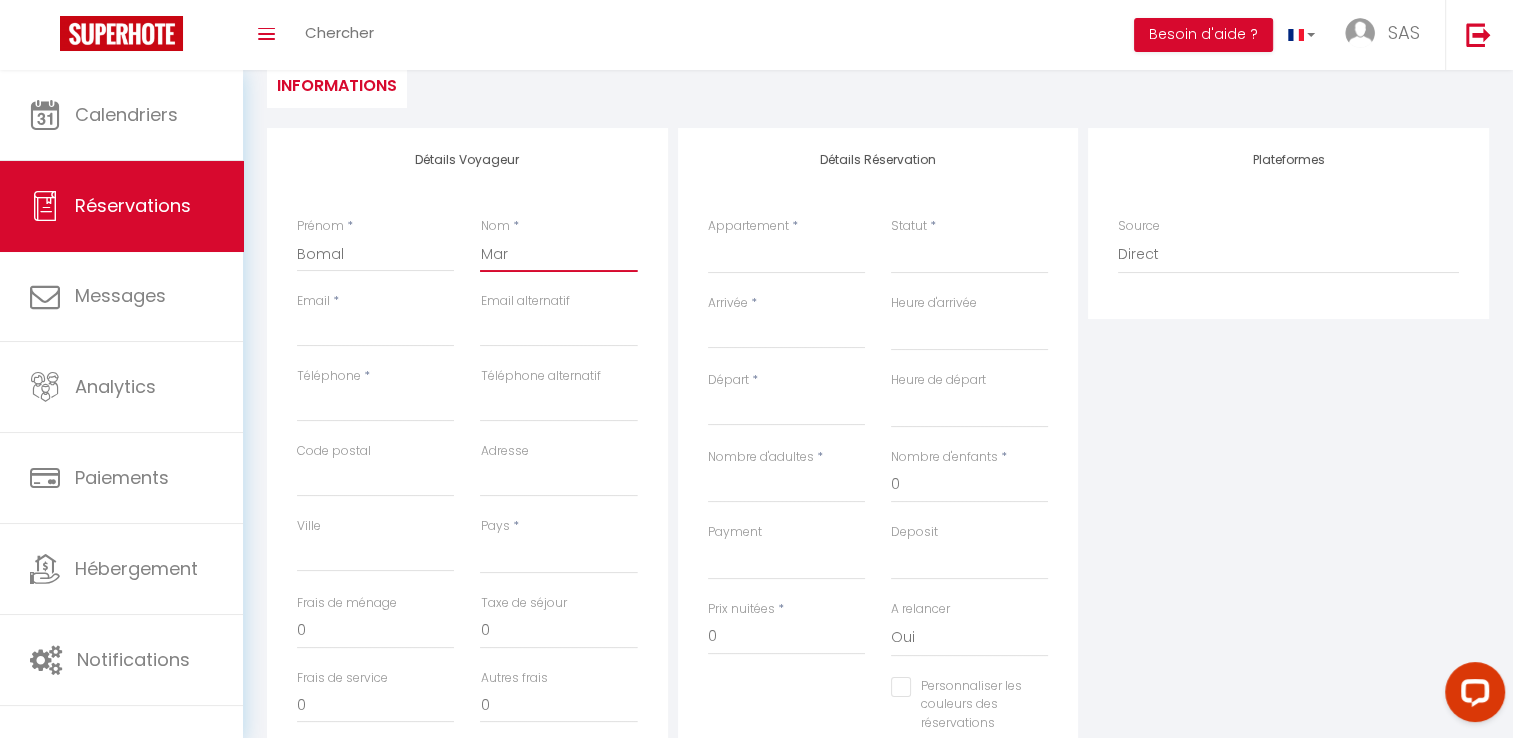 select 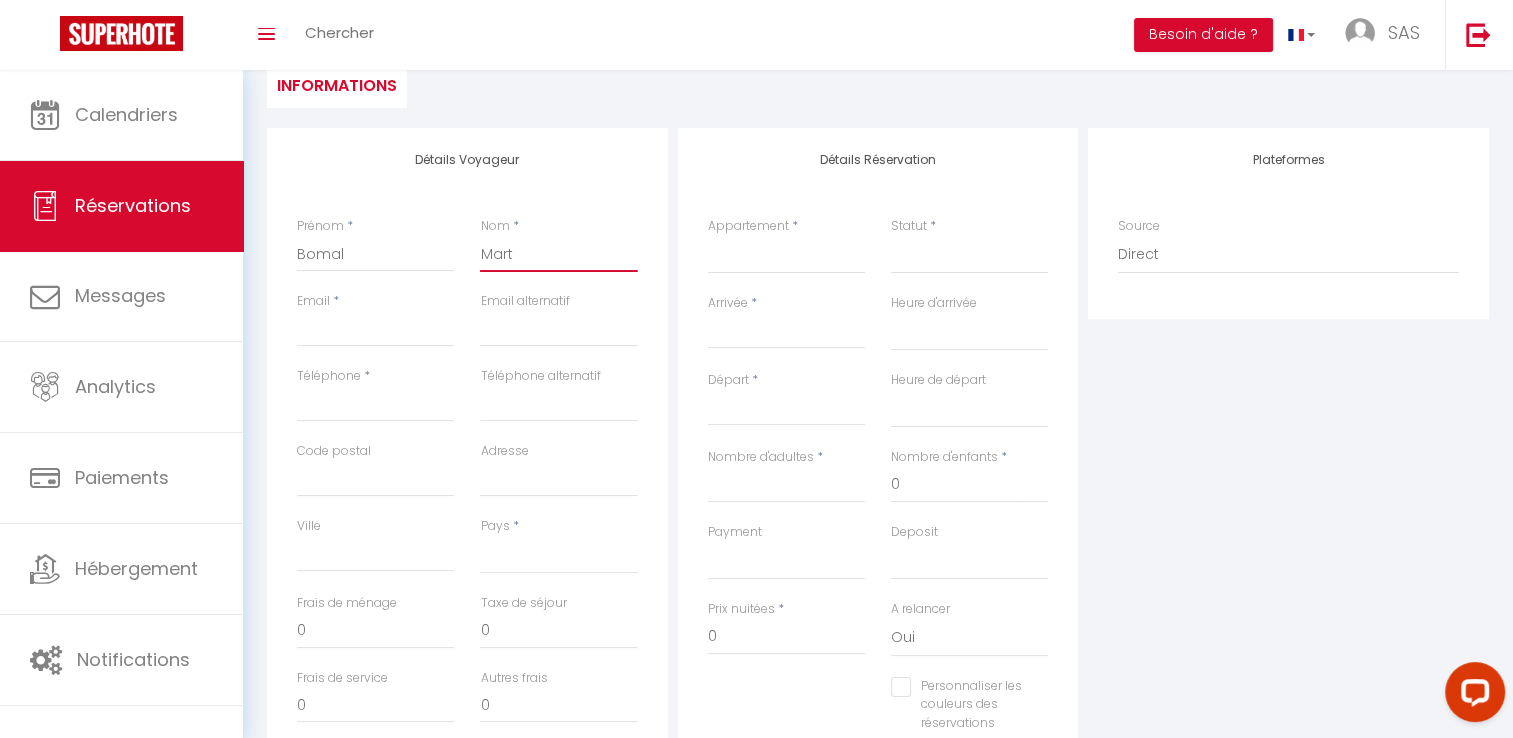 select 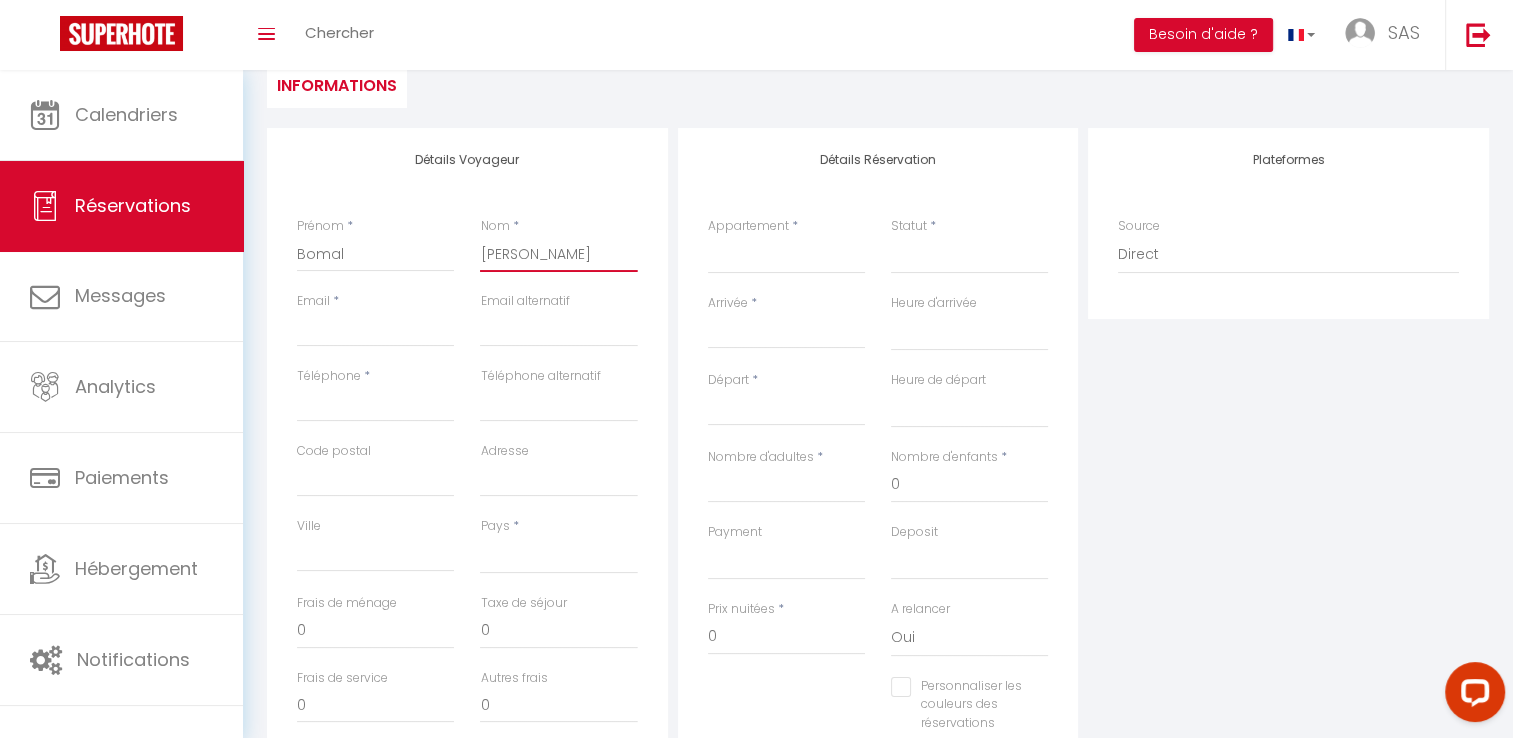select 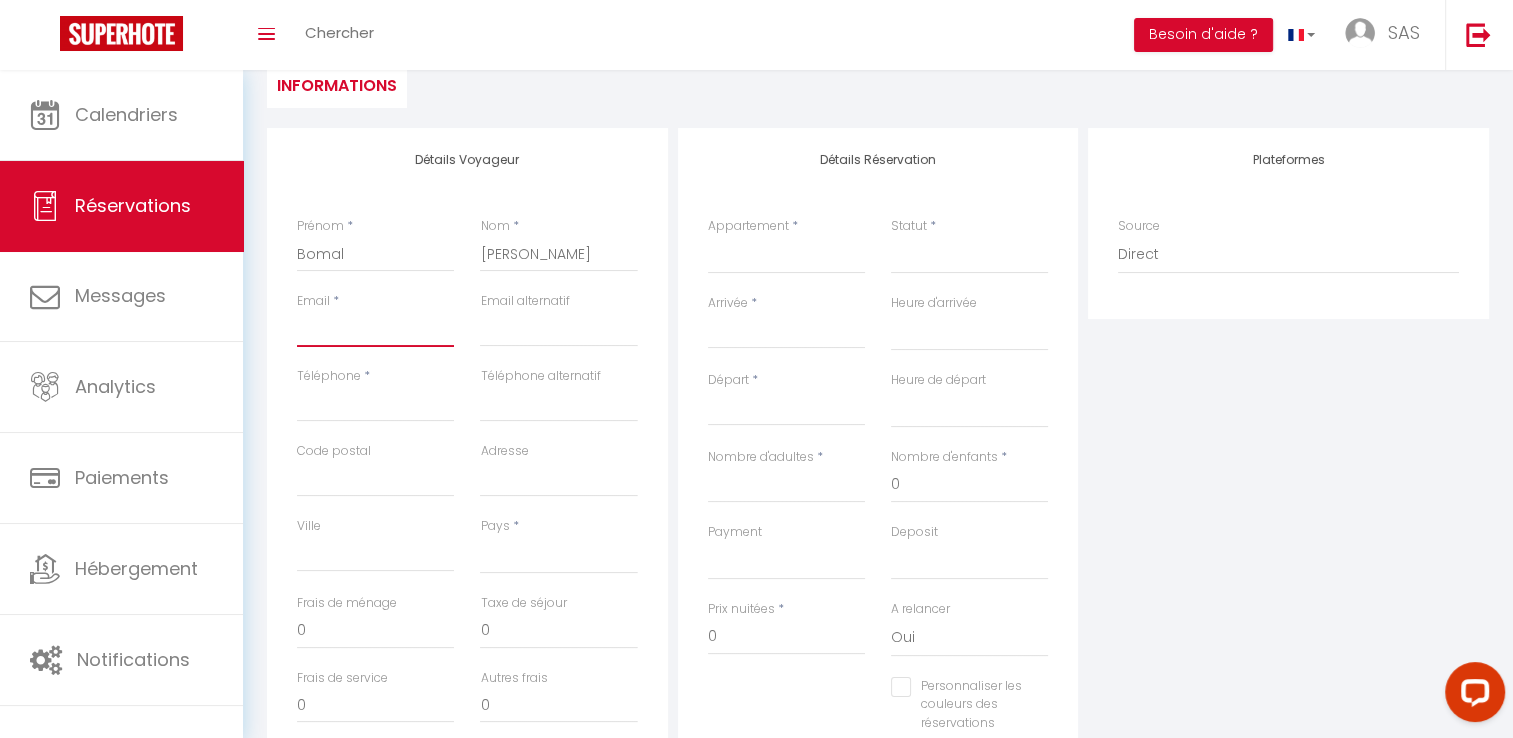 click on "Email client" at bounding box center (375, 329) 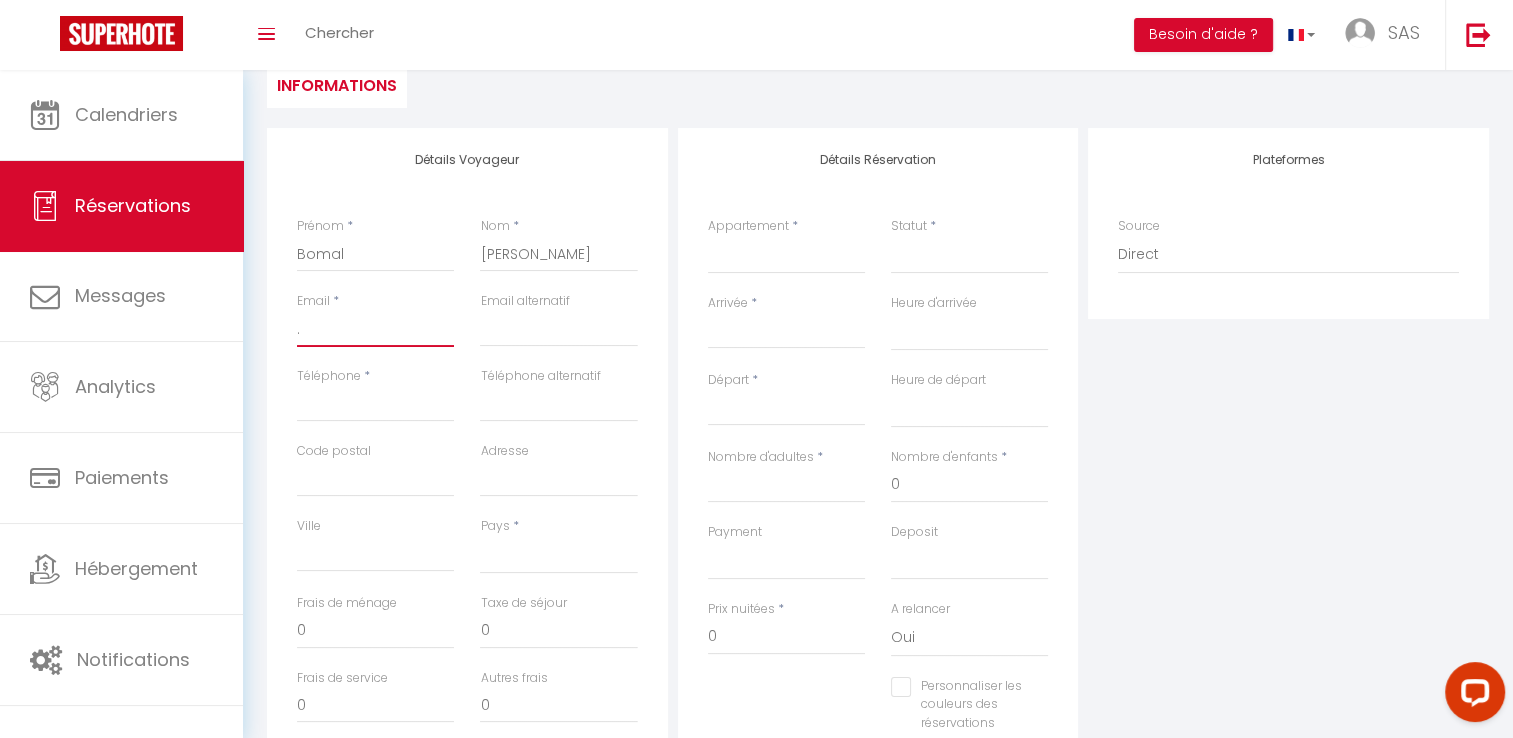 select 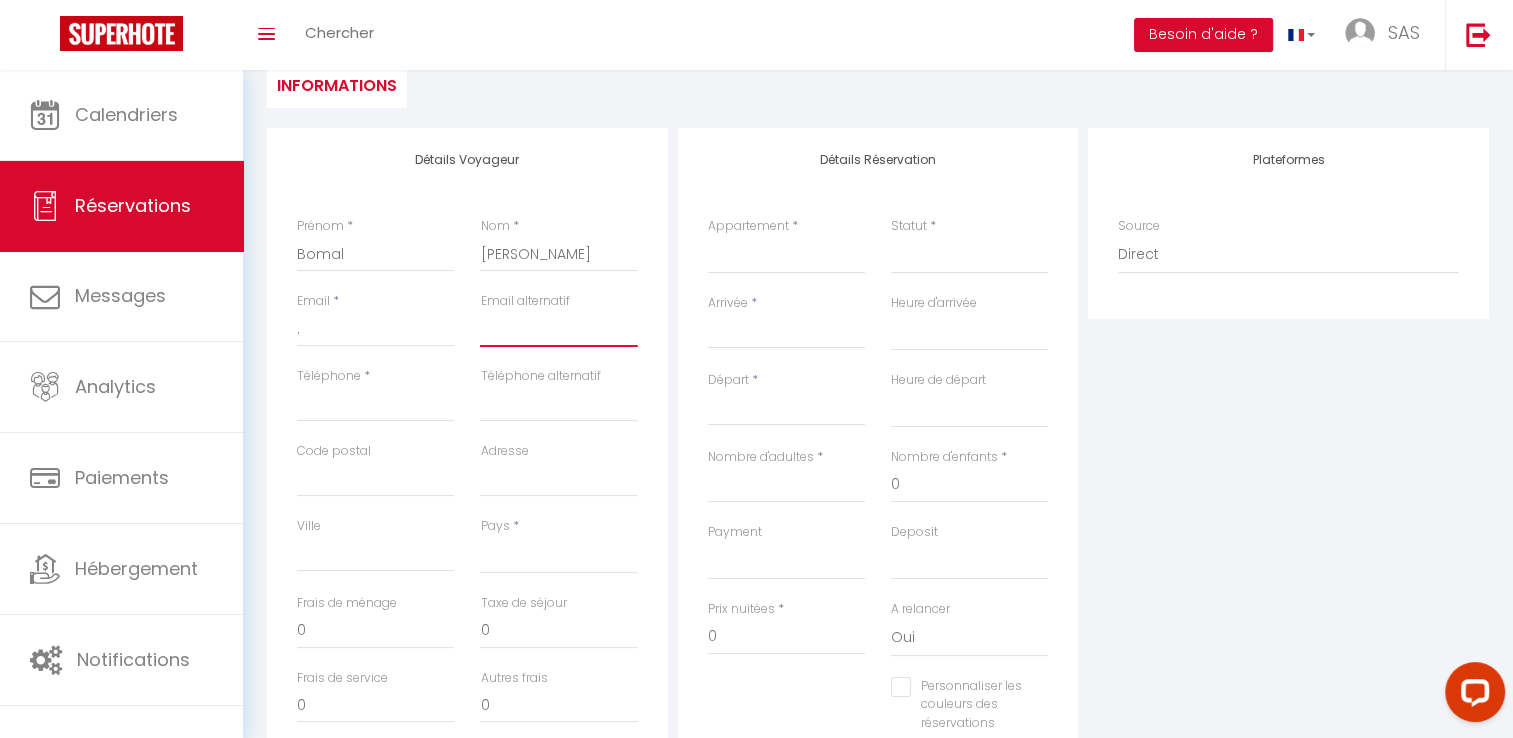 click at bounding box center [558, 329] 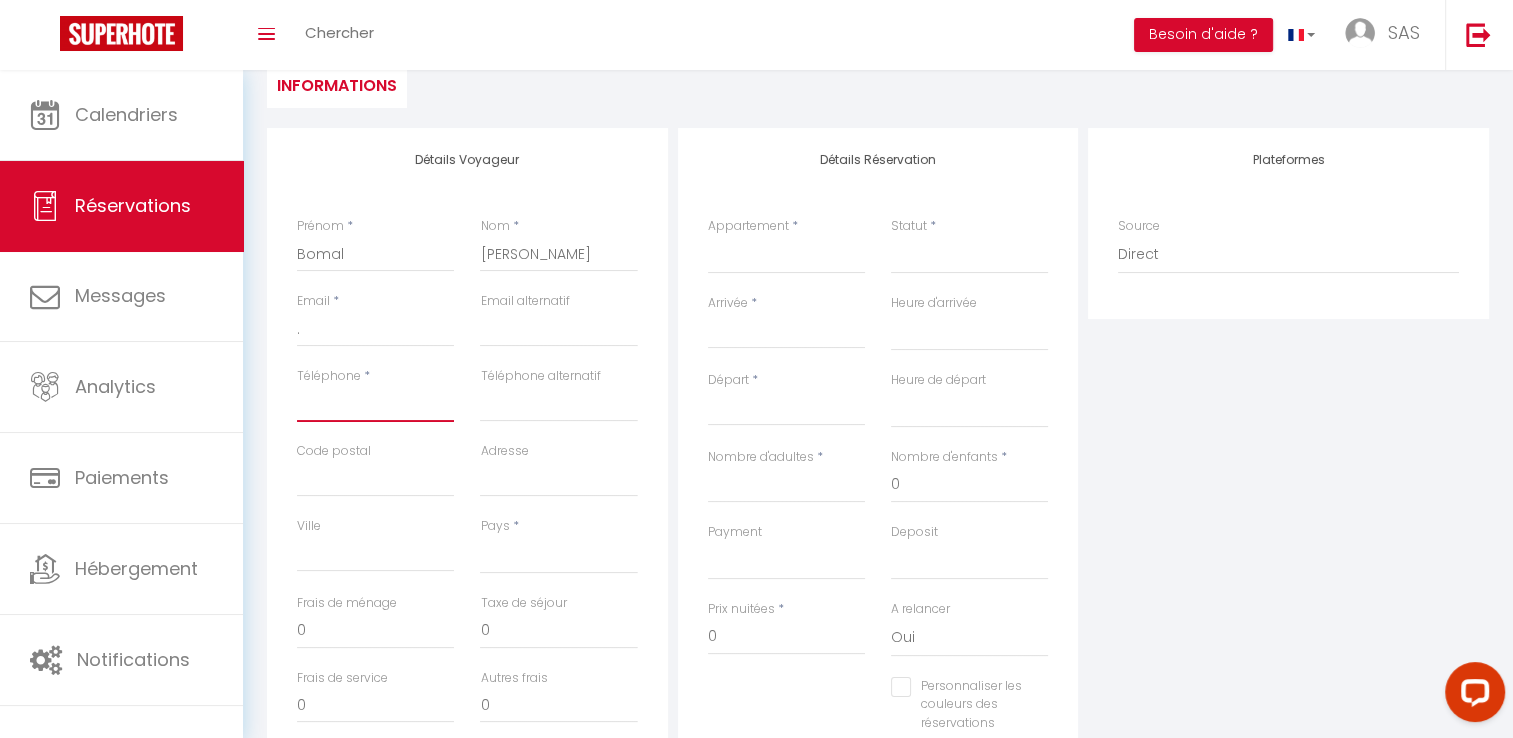 click on "Téléphone" at bounding box center [375, 404] 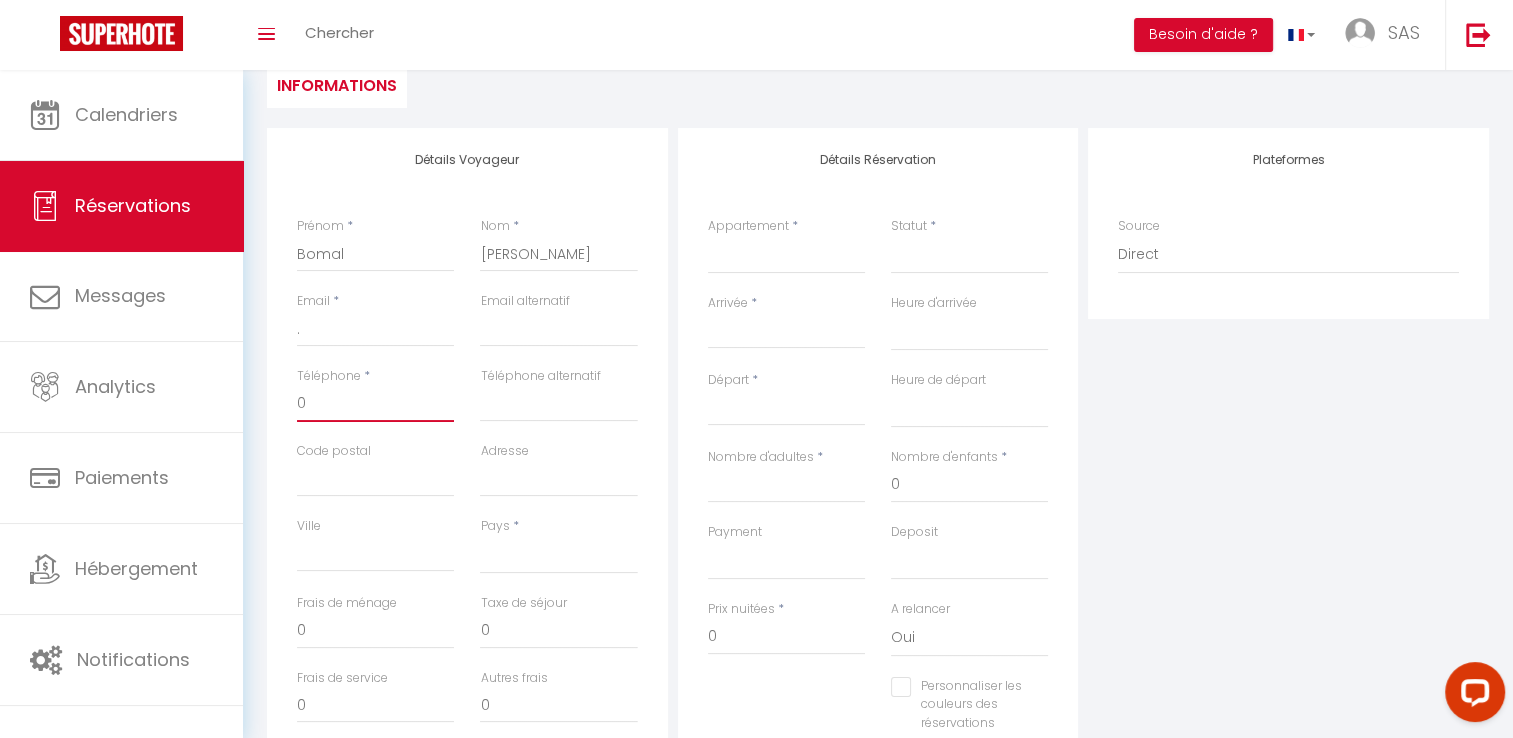select 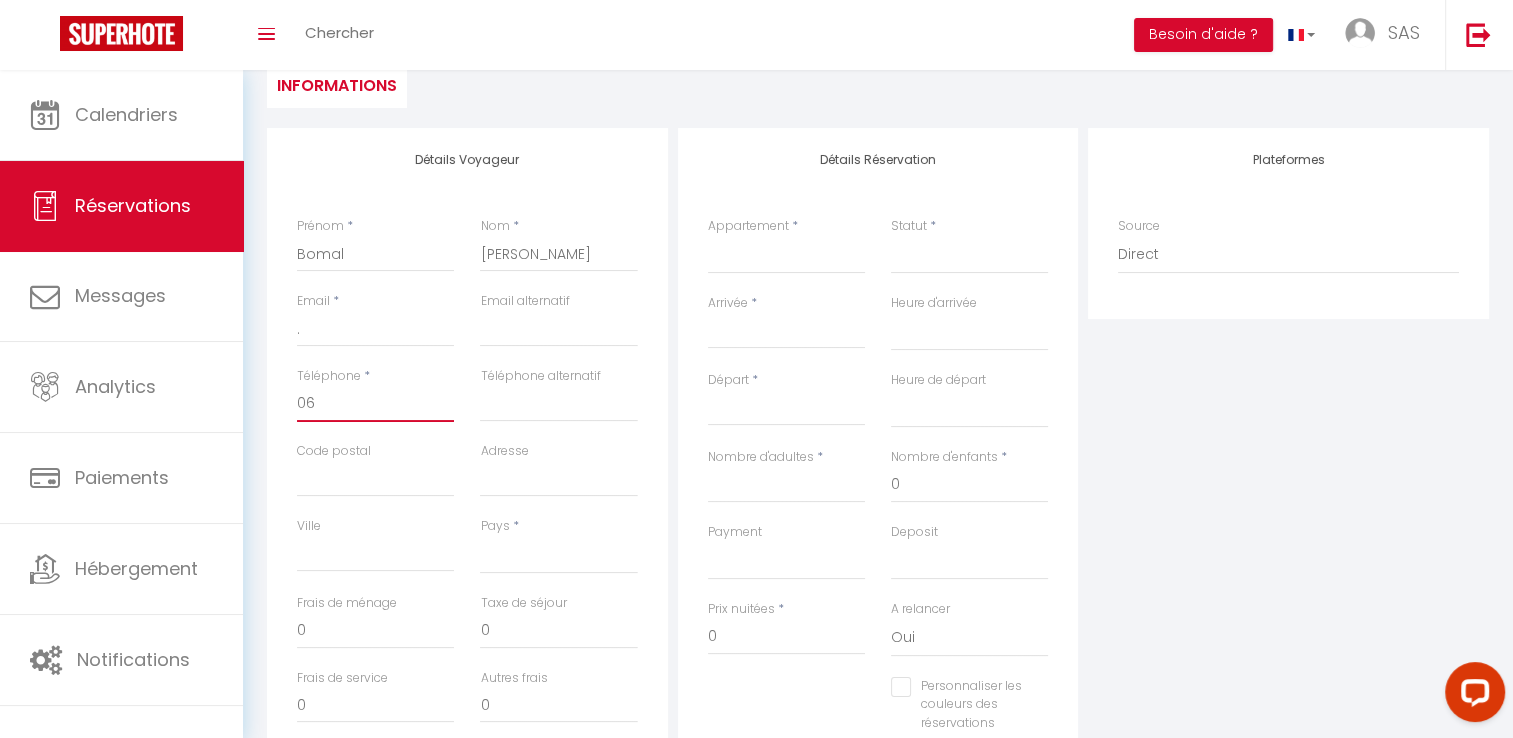 select 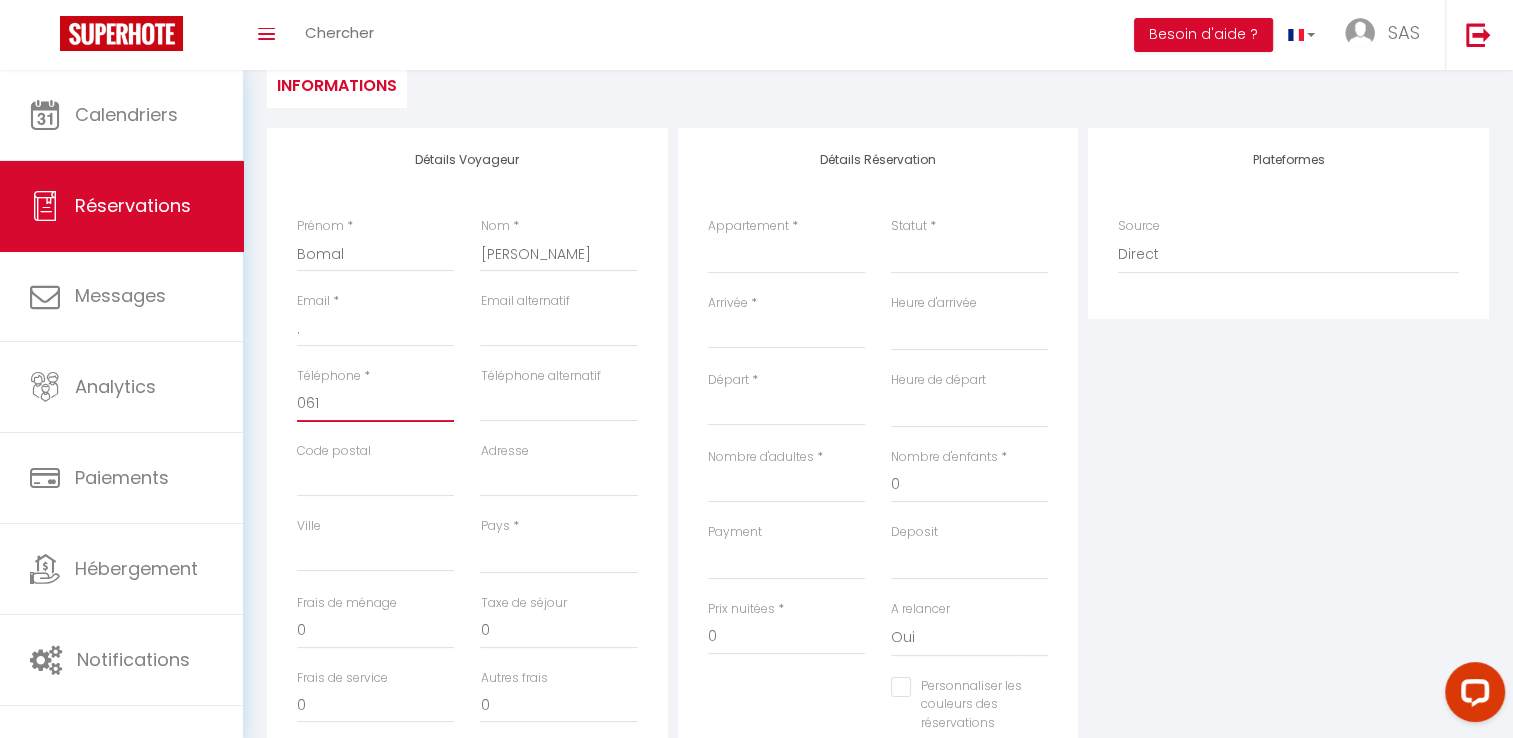 select 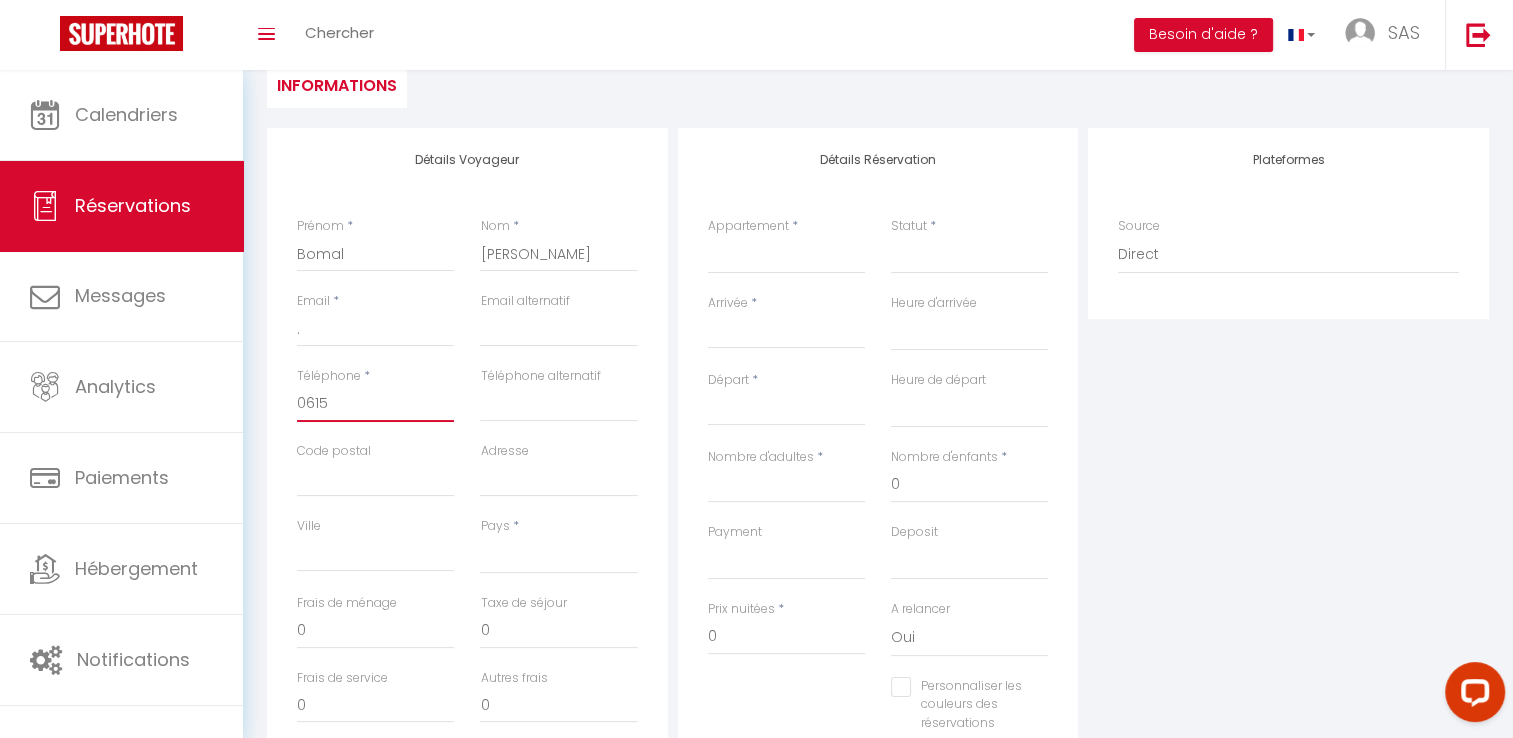 select 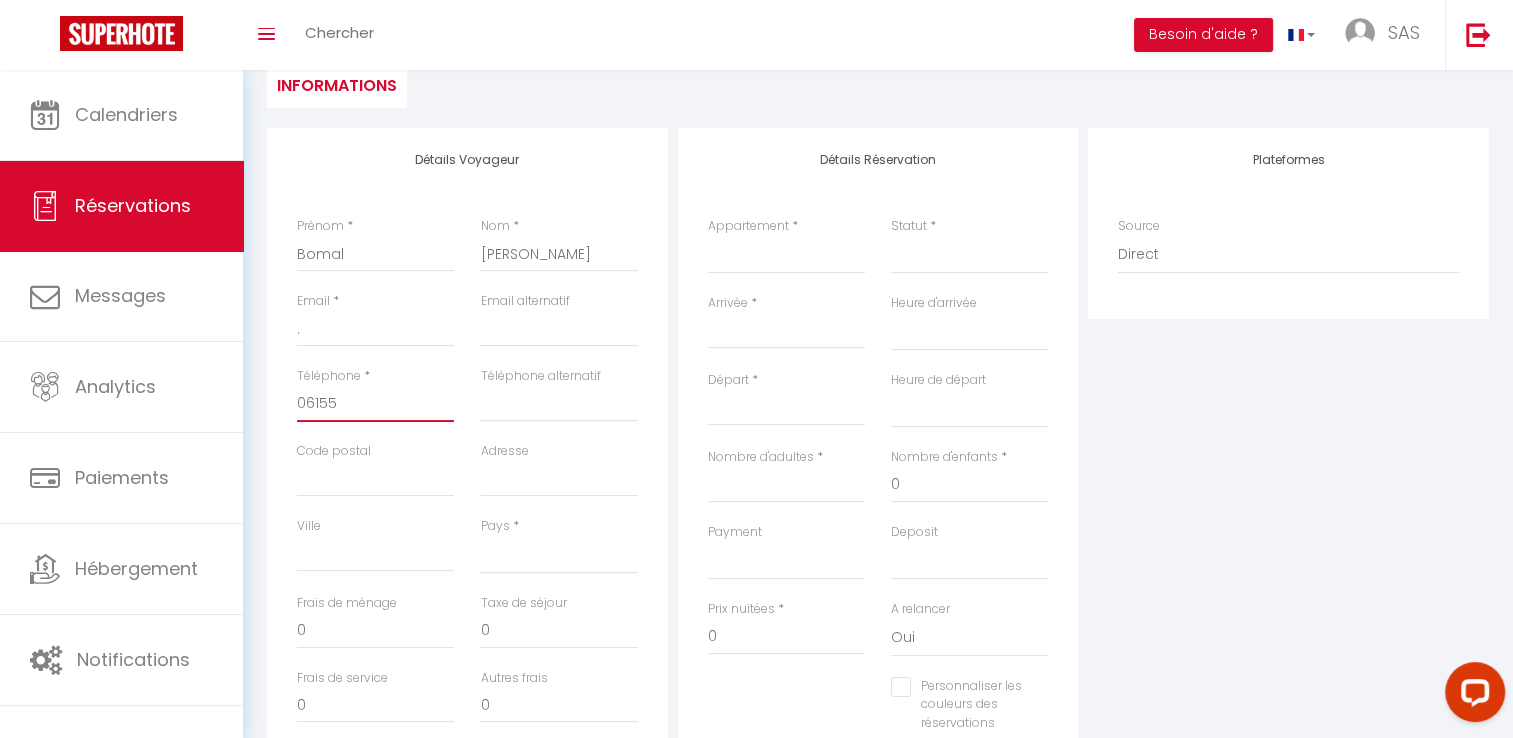 select 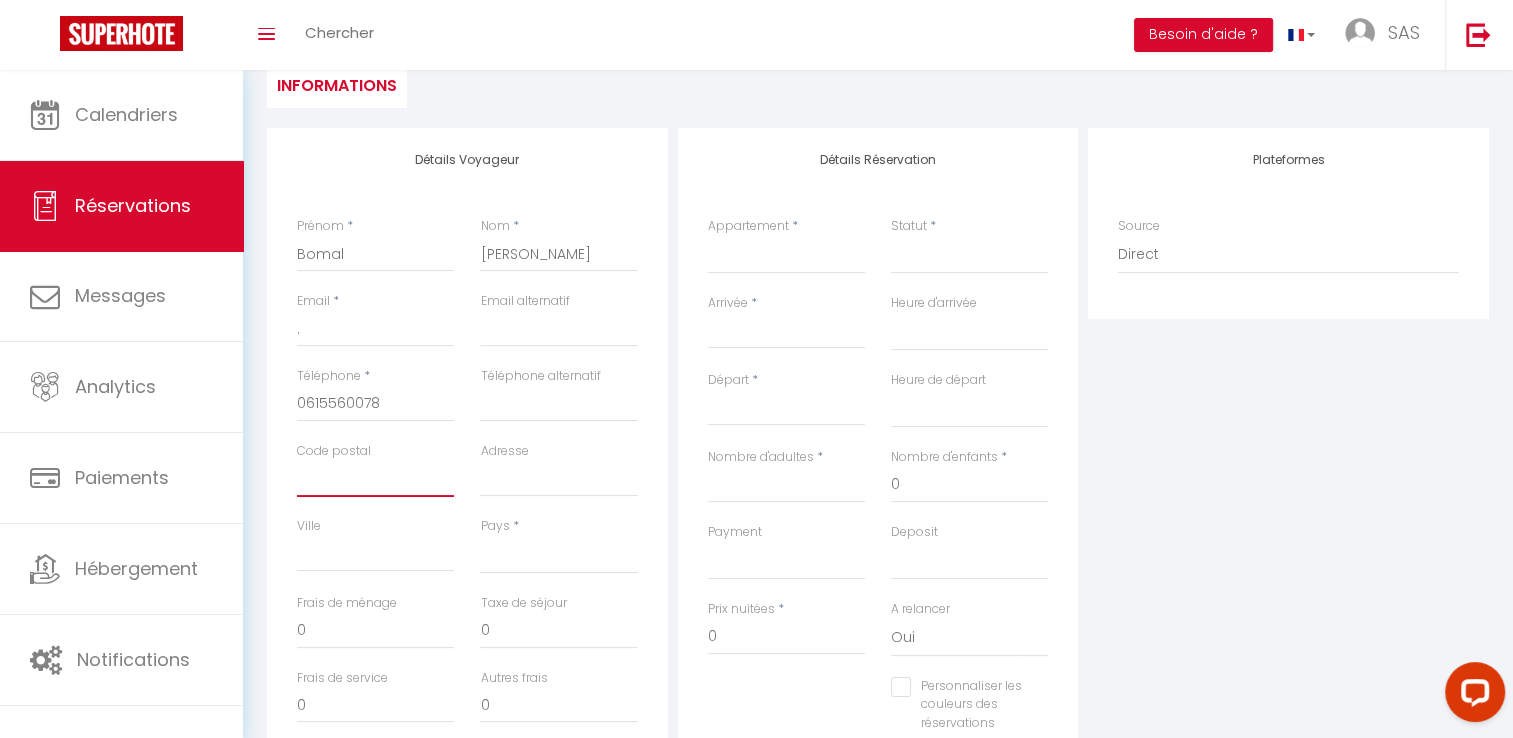 click on "Code postal" at bounding box center [375, 479] 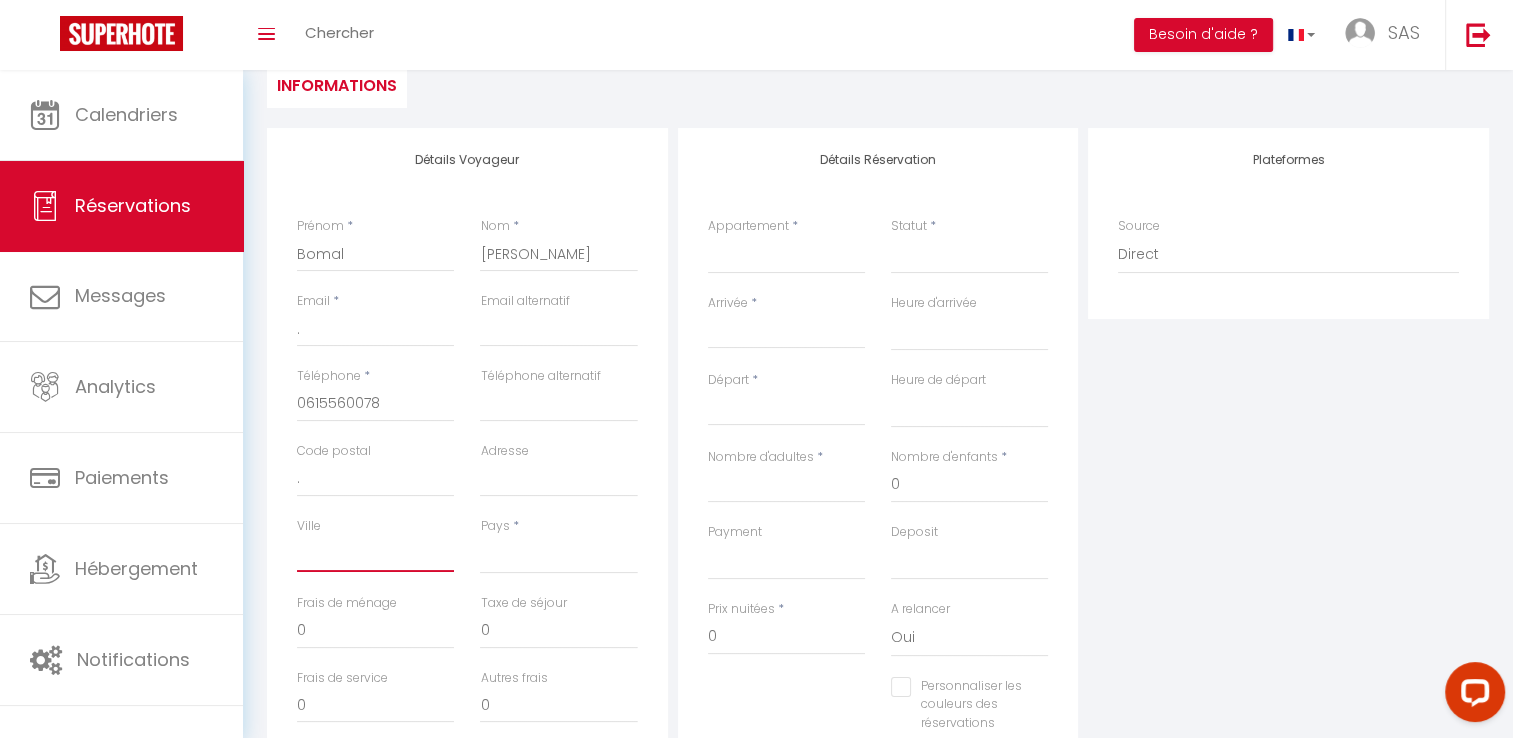 click on "Ville" at bounding box center [375, 554] 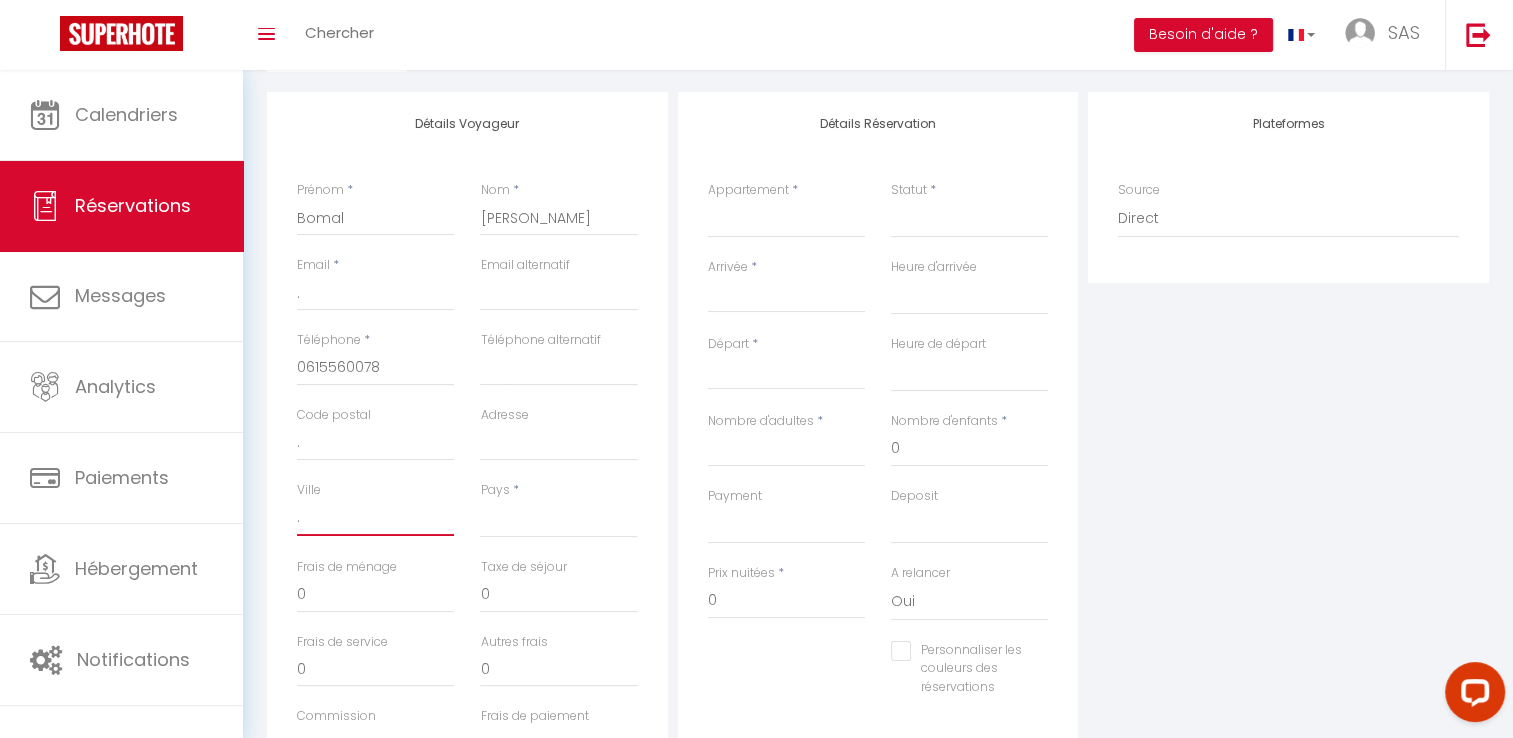 scroll, scrollTop: 237, scrollLeft: 0, axis: vertical 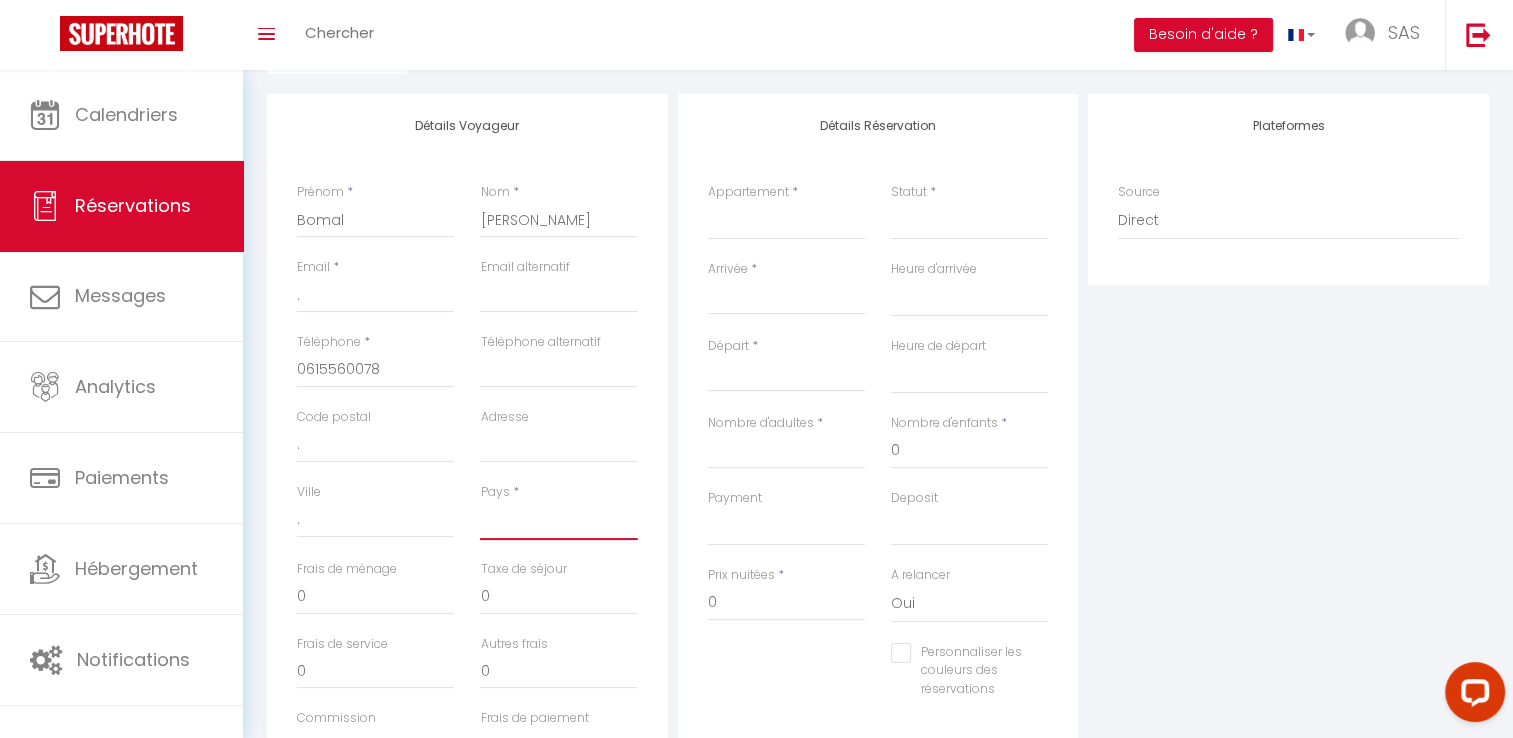 click on "France
Portugal
Afghanistan
Albania
Algeria
American Samoa
Andorra
Angola
Anguilla
Antarctica
Antigua and Barbuda
Argentina
Armenia
Aruba
Australia
Austria
Azerbaijan
Bahamas
Bahrain
Bangladesh
Barbados
Belarus
Belgium
Belize" at bounding box center [558, 521] 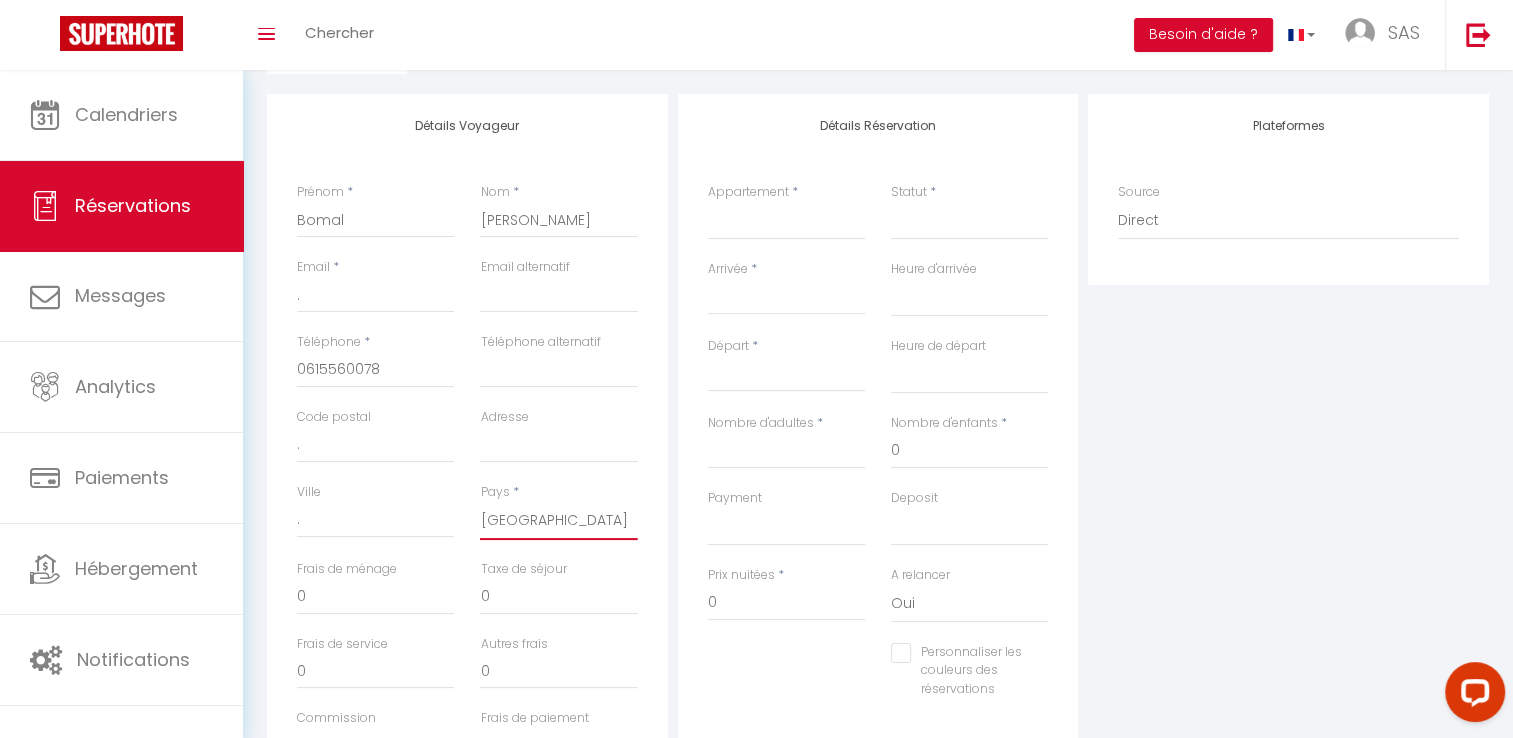 click on "France
Portugal
Afghanistan
Albania
Algeria
American Samoa
Andorra
Angola
Anguilla
Antarctica
Antigua and Barbuda
Argentina
Armenia
Aruba
Australia
Austria
Azerbaijan
Bahamas
Bahrain
Bangladesh
Barbados
Belarus
Belgium
Belize" at bounding box center (558, 521) 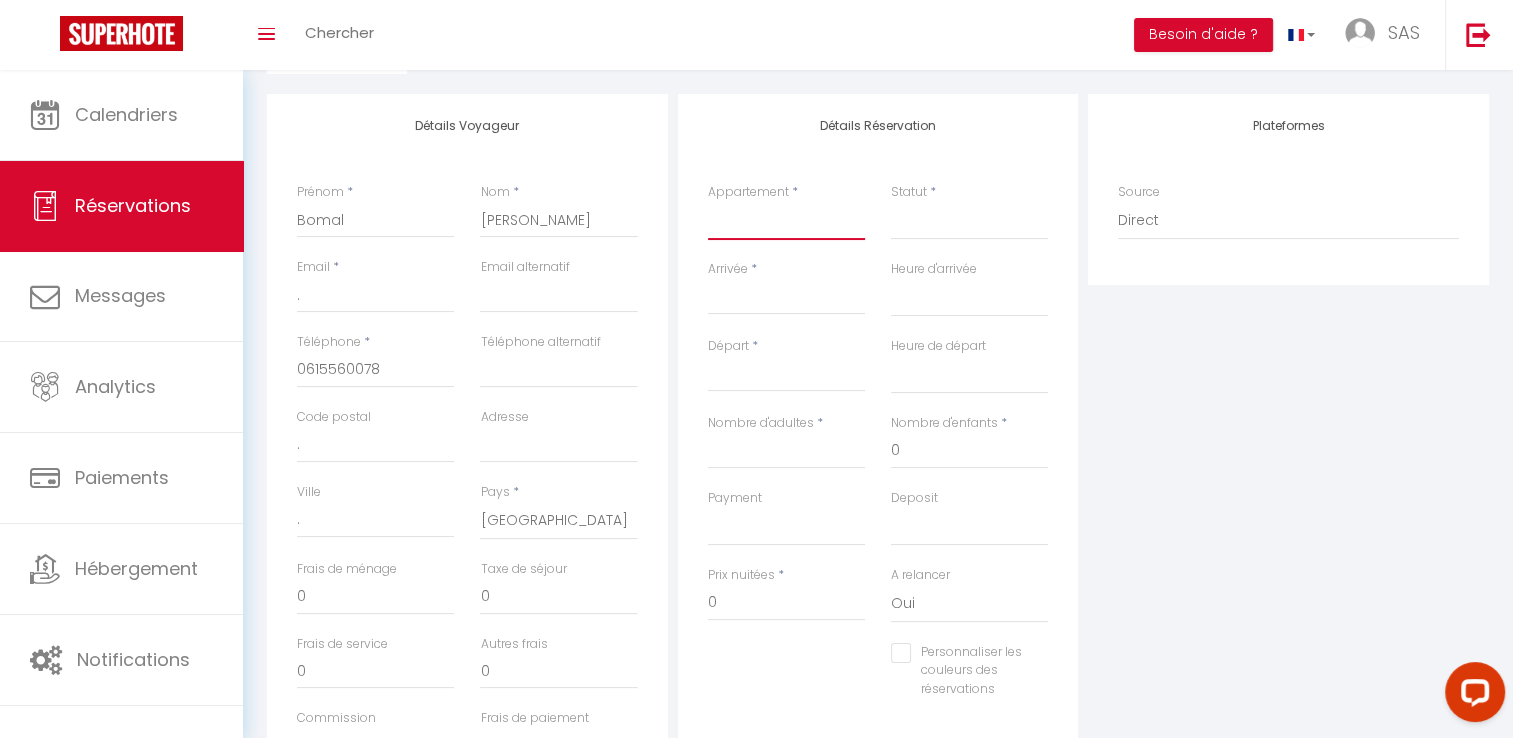 click on "CHAMBRE TULIPE STUDIO EPIS STUDIO AZZURA CHAMBRE DUO CHAMBRE IRIS STUDIO PIRAMIDE STUDIO BEAUCE" at bounding box center [786, 221] 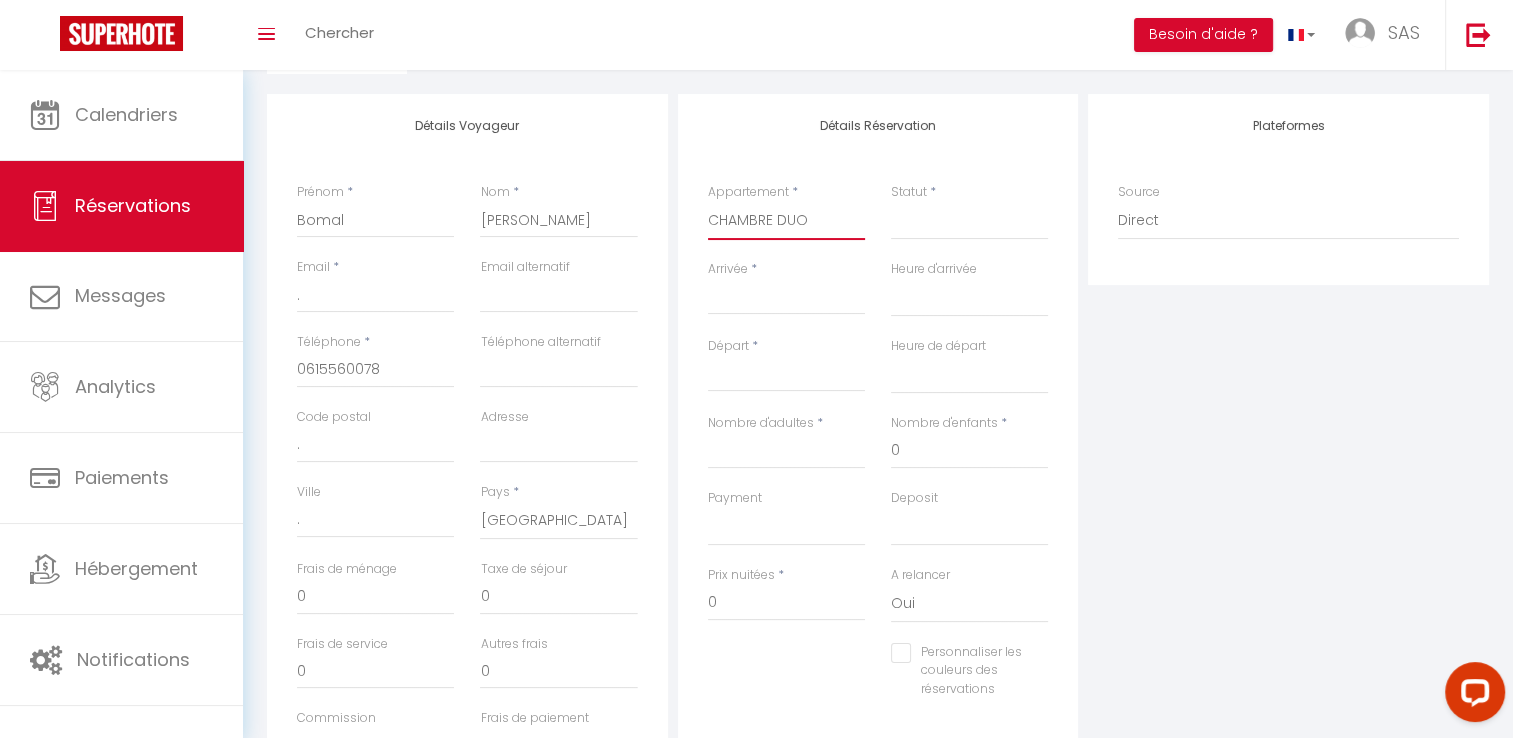 click on "CHAMBRE TULIPE STUDIO EPIS STUDIO AZZURA CHAMBRE DUO CHAMBRE IRIS STUDIO PIRAMIDE STUDIO BEAUCE" at bounding box center (786, 221) 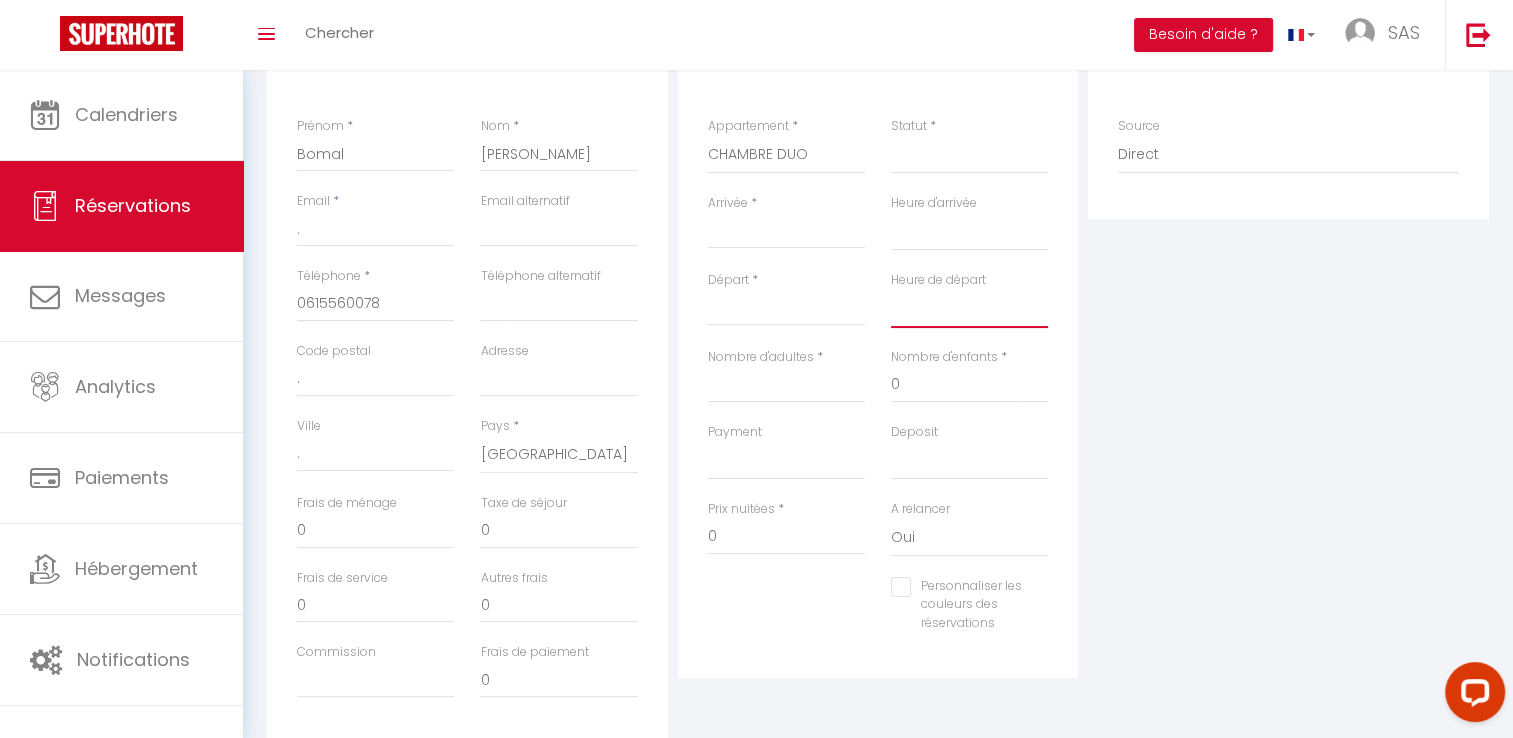 click on "00:00 00:30 01:00 01:30 02:00 02:30 03:00 03:30 04:00 04:30 05:00 05:30 06:00 06:30 07:00 07:30 08:00 08:30 09:00 09:30 10:00 10:30 11:00 11:30 12:00 12:30 13:00 13:30 14:00 14:30 15:00 15:30 16:00 16:30 17:00 17:30 18:00 18:30 19:00 19:30 20:00 20:30 21:00 21:30 22:00 22:30 23:00 23:30" at bounding box center [969, 309] 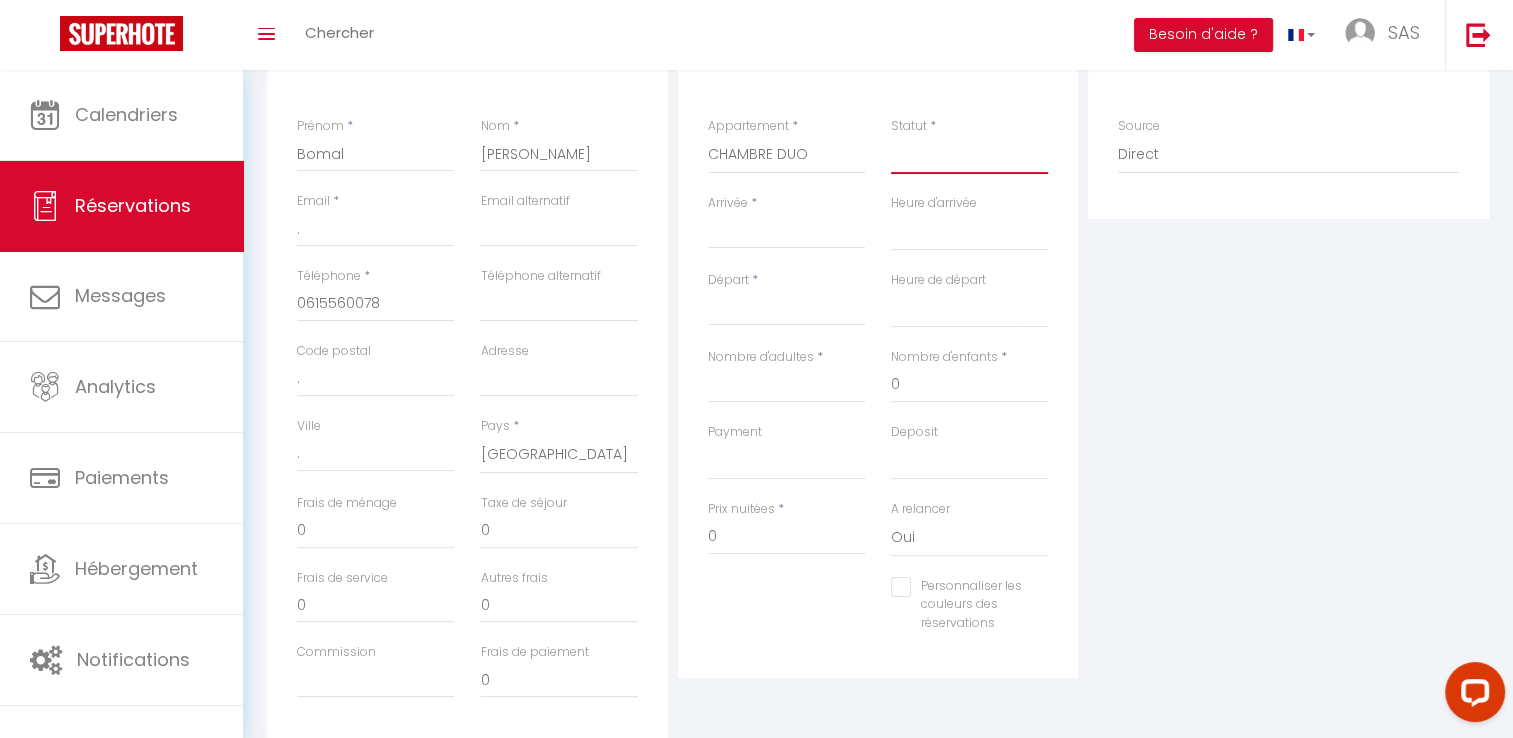 click on "Confirmé Non Confirmé Annulé Annulé par le voyageur No Show Request" at bounding box center [969, 155] 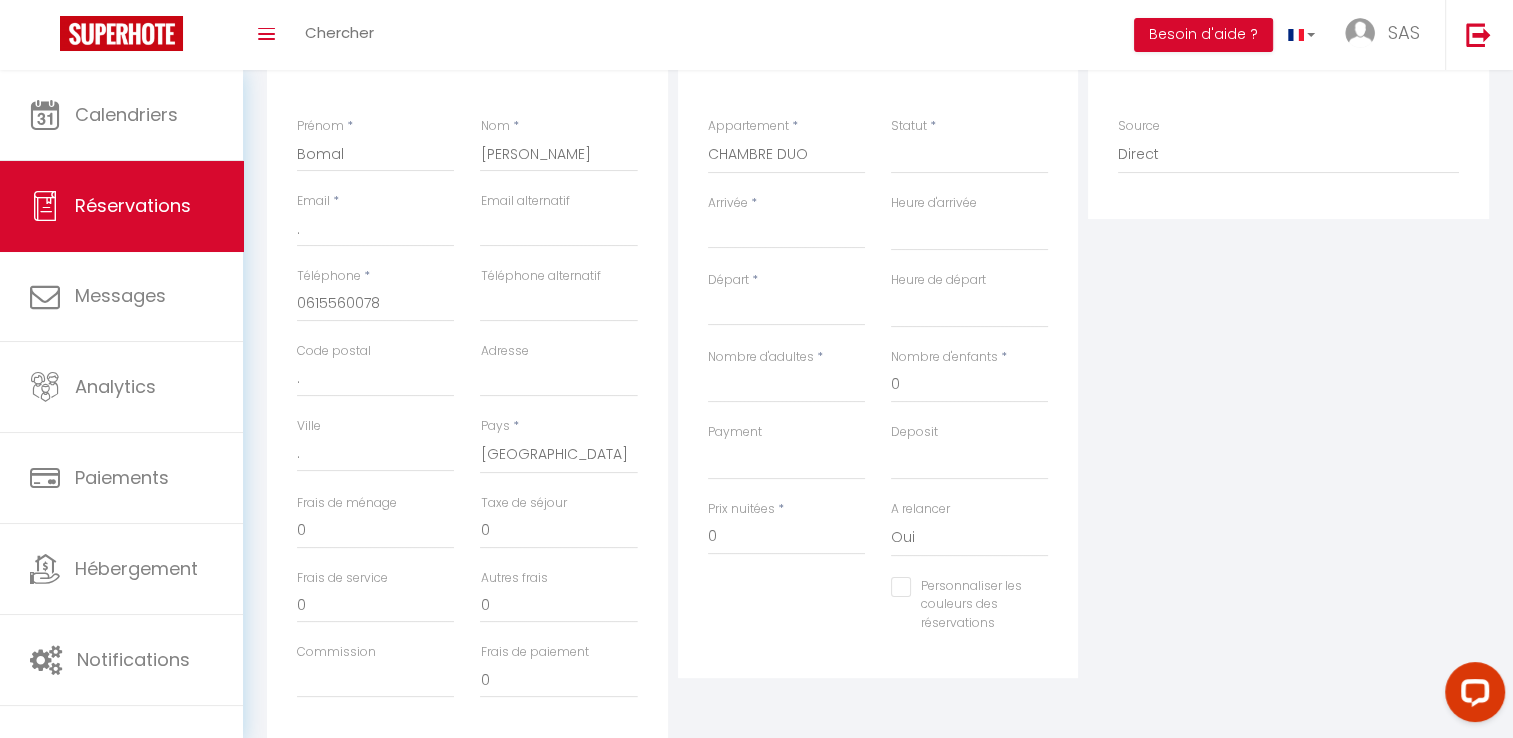 click on "Arrivée" at bounding box center (786, 233) 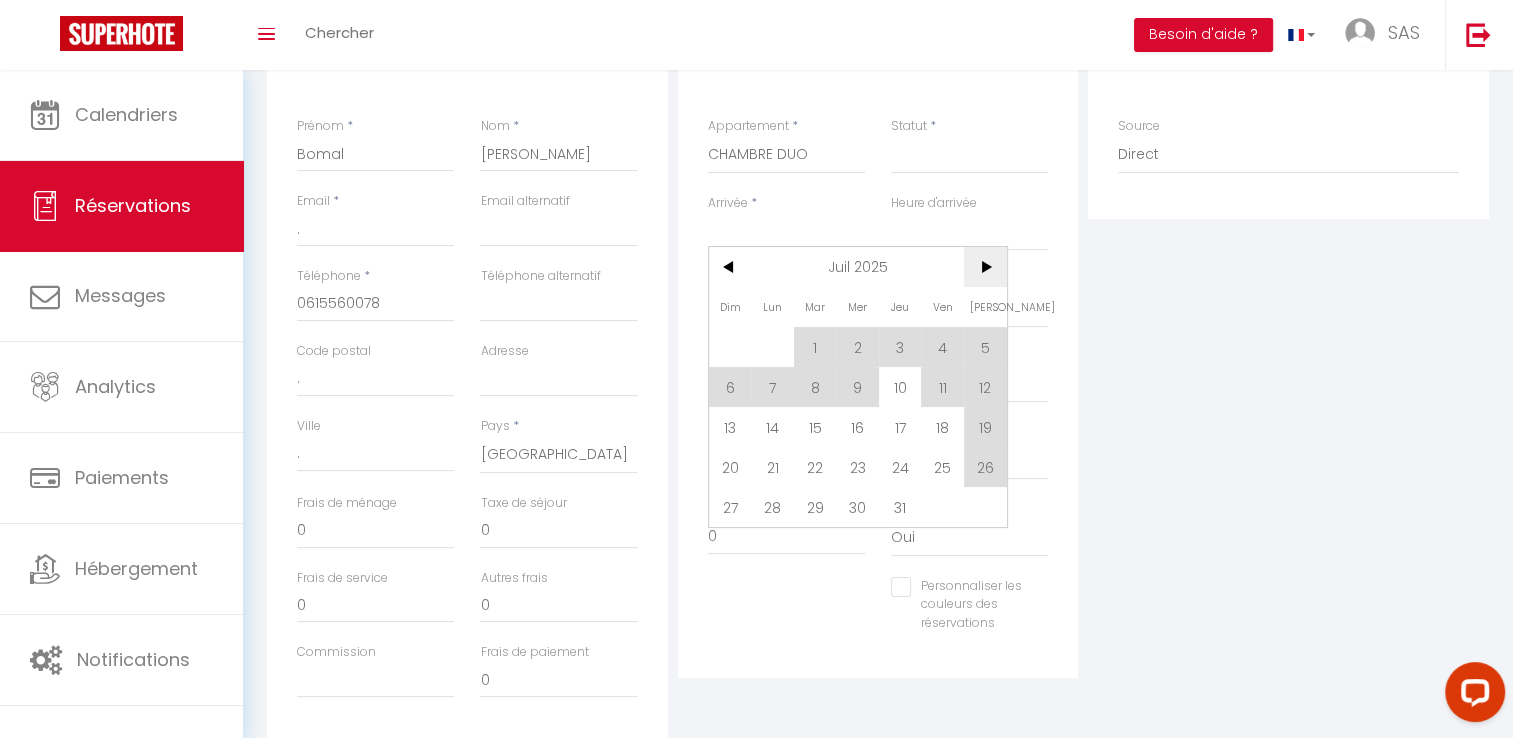 click on ">" at bounding box center (985, 267) 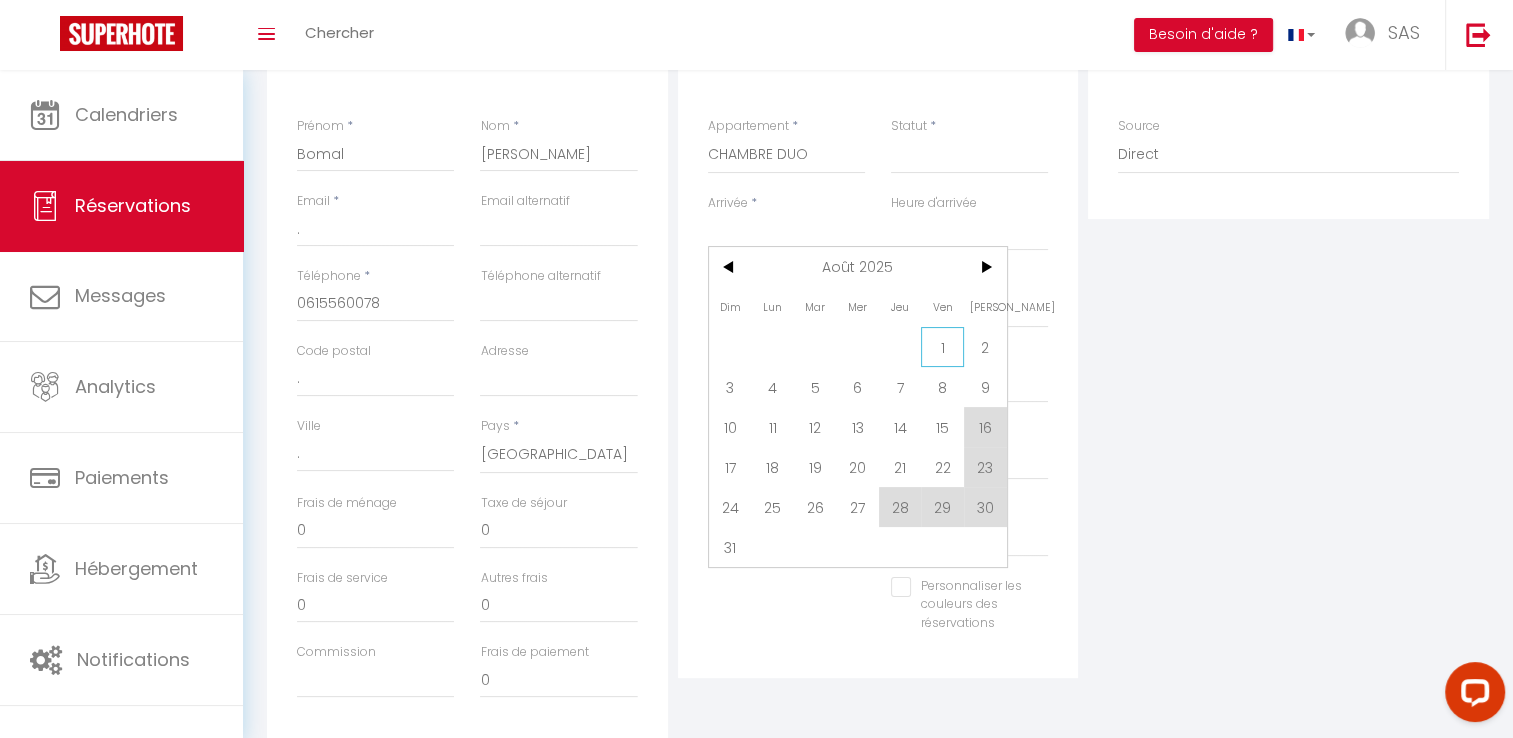 click on "1" at bounding box center (942, 347) 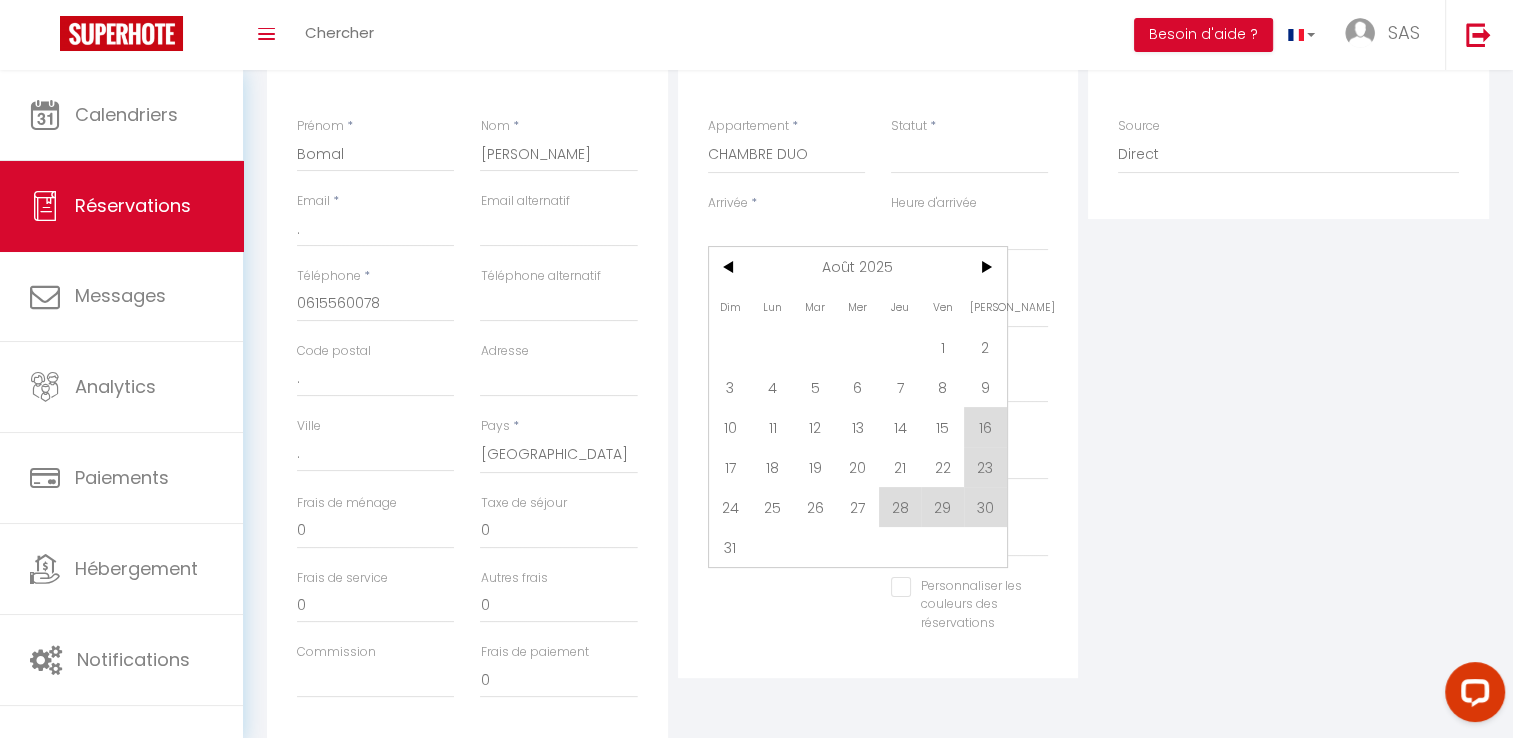 click on "Heure de départ   00:00 00:30 01:00 01:30 02:00 02:30 03:00 03:30 04:00 04:30 05:00 05:30 06:00 06:30 07:00 07:30 08:00 08:30 09:00 09:30 10:00 10:30 11:00 11:30 12:00 12:30 13:00 13:30 14:00 14:30 15:00 15:30 16:00 16:30 17:00 17:30 18:00 18:30 19:00 19:30 20:00 20:30 21:00 21:30 22:00 22:30 23:00 23:30" at bounding box center (969, 309) 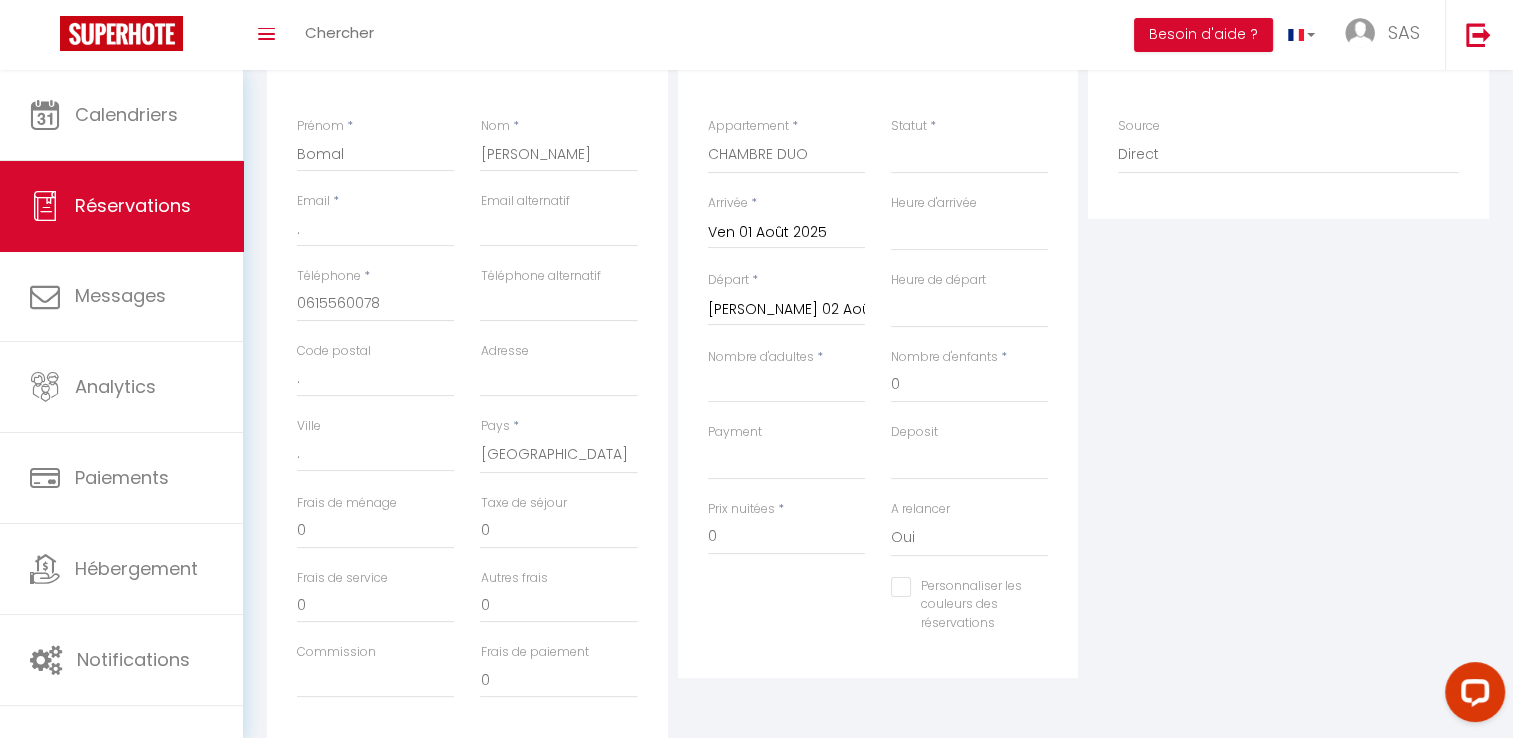 click on "Heure de départ   00:00 00:30 01:00 01:30 02:00 02:30 03:00 03:30 04:00 04:30 05:00 05:30 06:00 06:30 07:00 07:30 08:00 08:30 09:00 09:30 10:00 10:30 11:00 11:30 12:00 12:30 13:00 13:30 14:00 14:30 15:00 15:30 16:00 16:30 17:00 17:30 18:00 18:30 19:00 19:30 20:00 20:30 21:00 21:30 22:00 22:30 23:00 23:30" at bounding box center (969, 309) 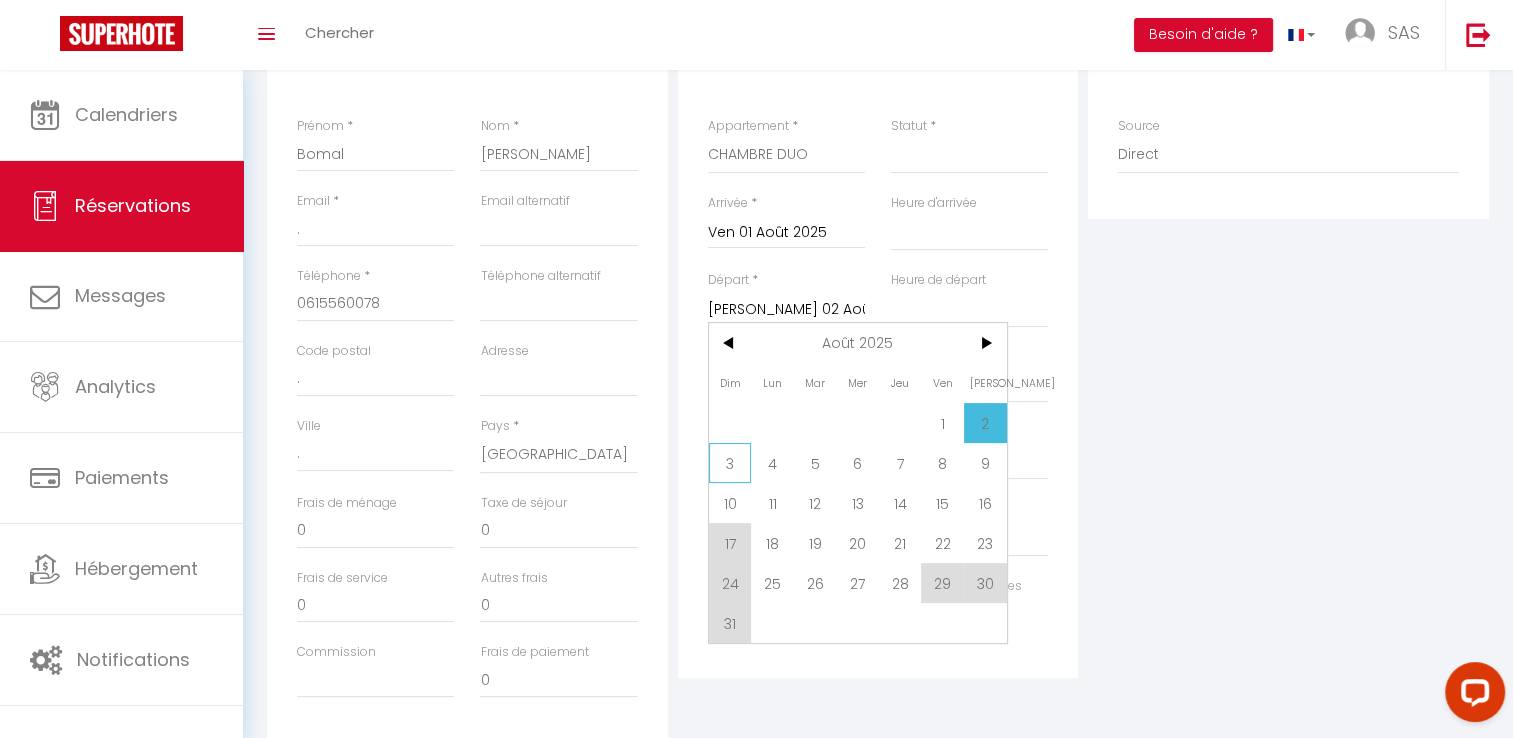 click on "3" at bounding box center [730, 463] 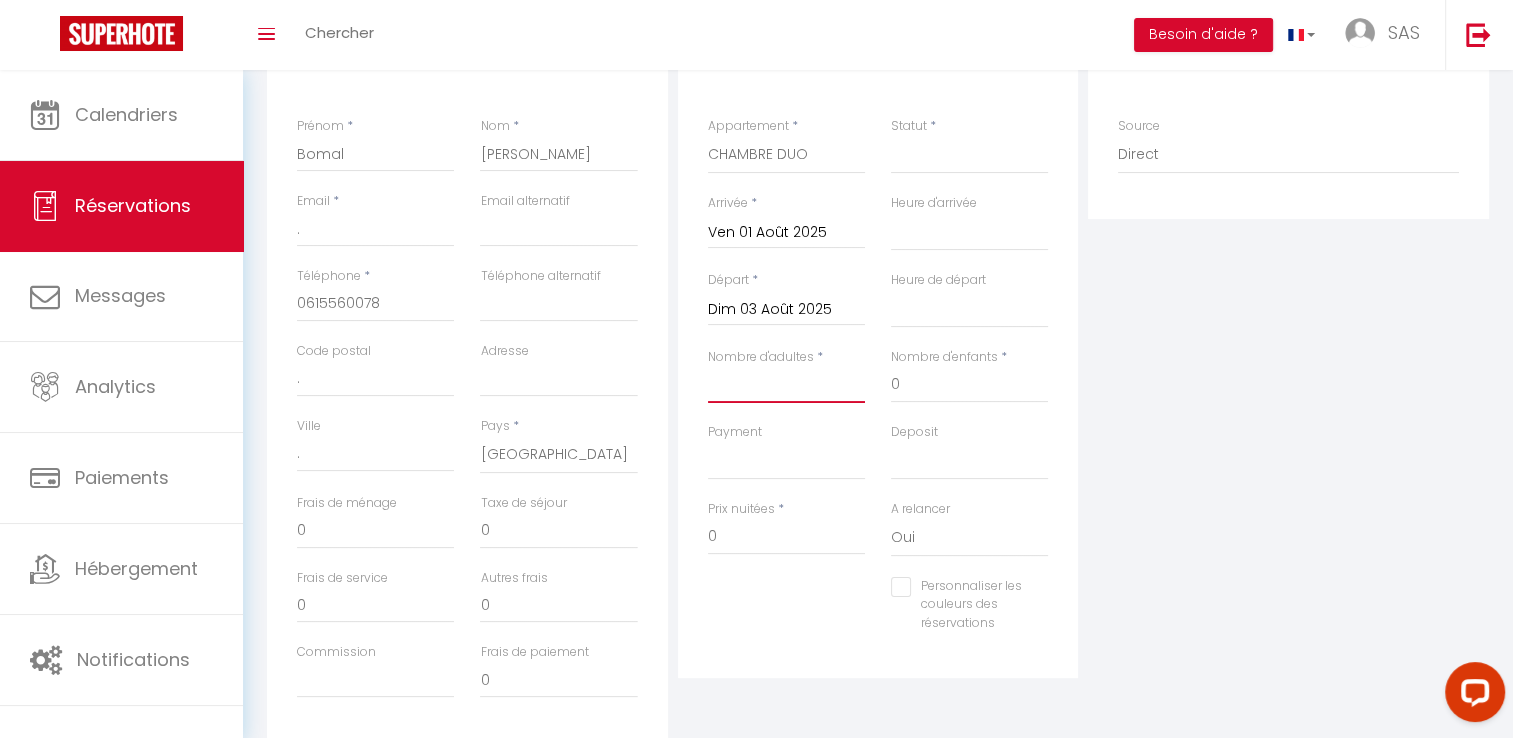 click on "Nombre d'adultes" at bounding box center [786, 385] 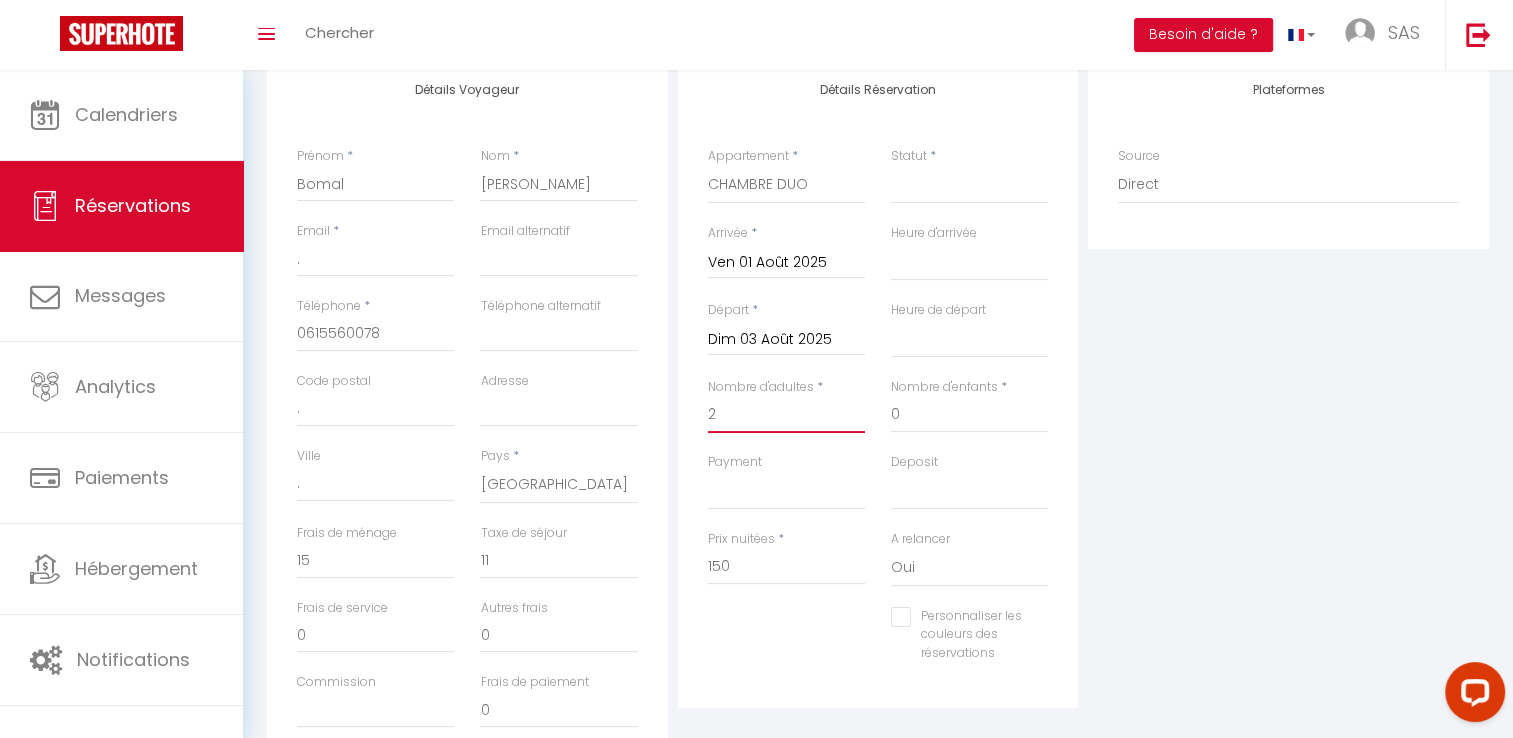 scroll, scrollTop: 269, scrollLeft: 0, axis: vertical 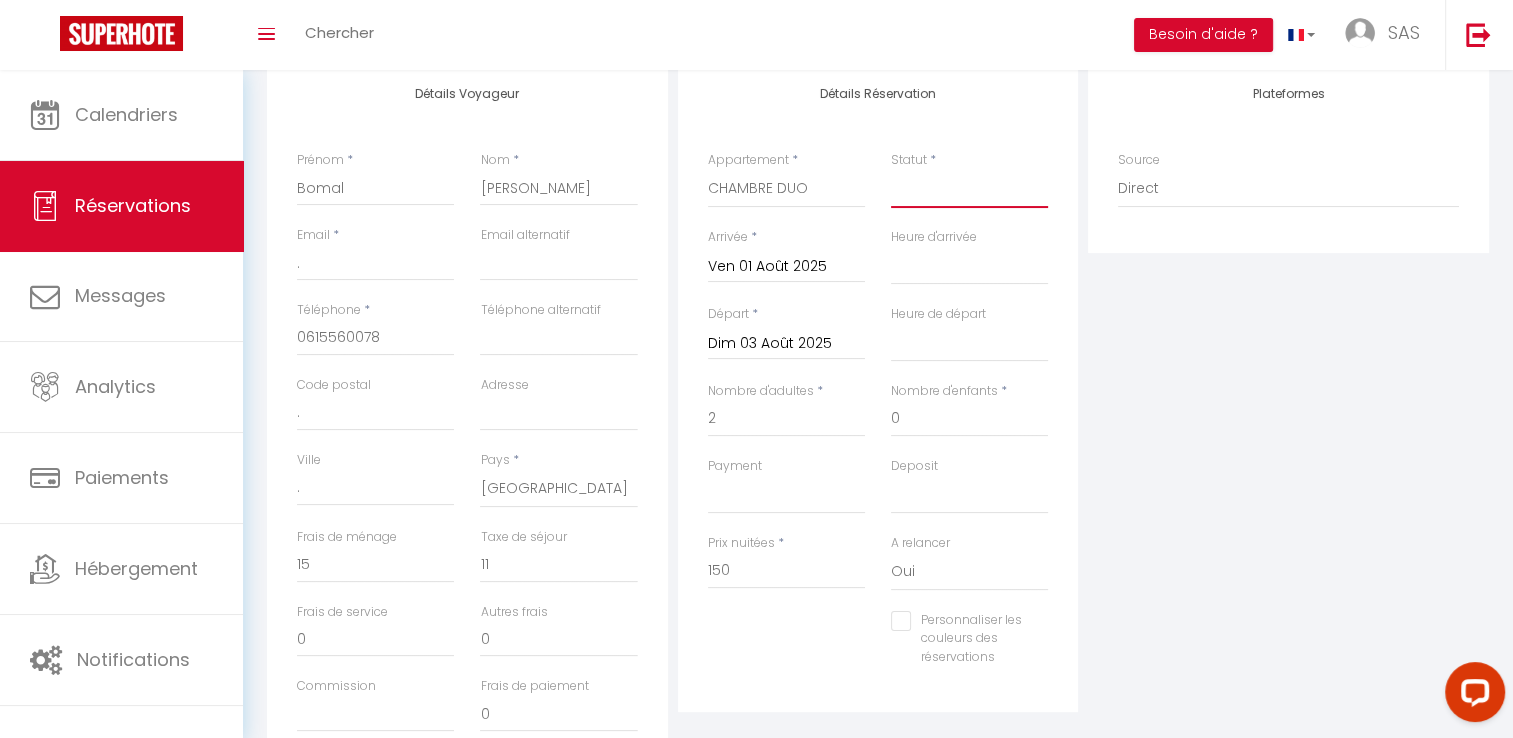 click on "Confirmé Non Confirmé Annulé Annulé par le voyageur No Show Request" at bounding box center (969, 189) 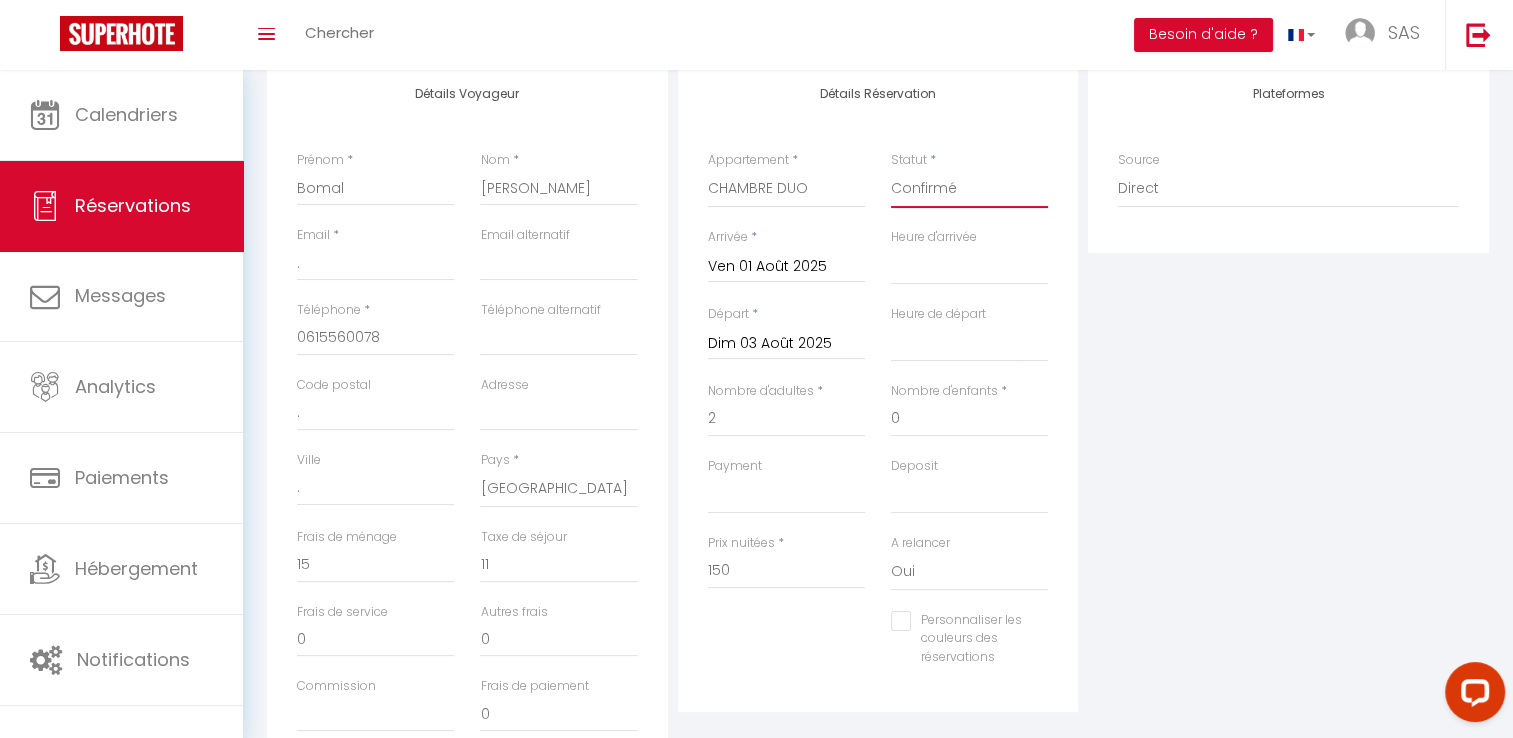 click on "Confirmé Non Confirmé Annulé Annulé par le voyageur No Show Request" at bounding box center [969, 189] 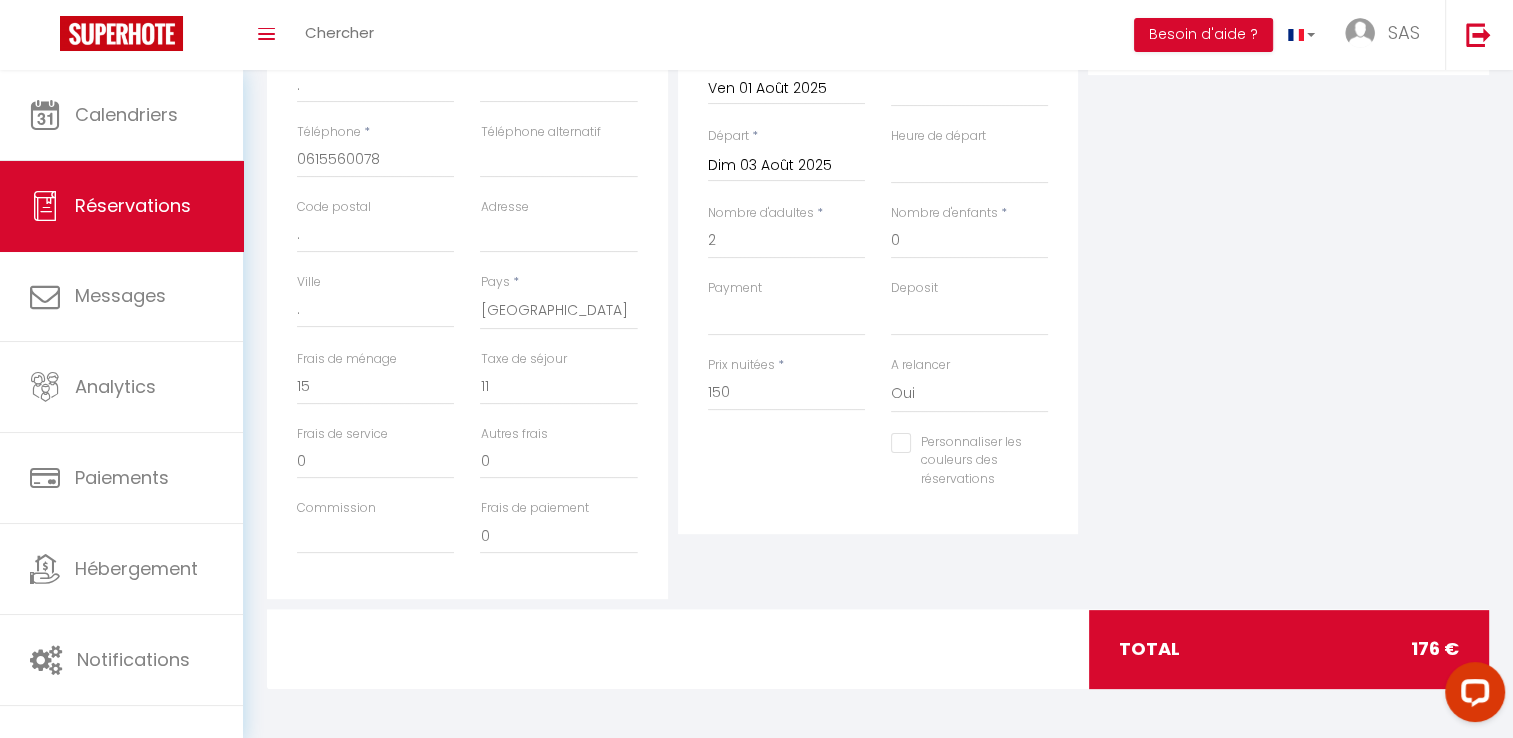 scroll, scrollTop: 0, scrollLeft: 0, axis: both 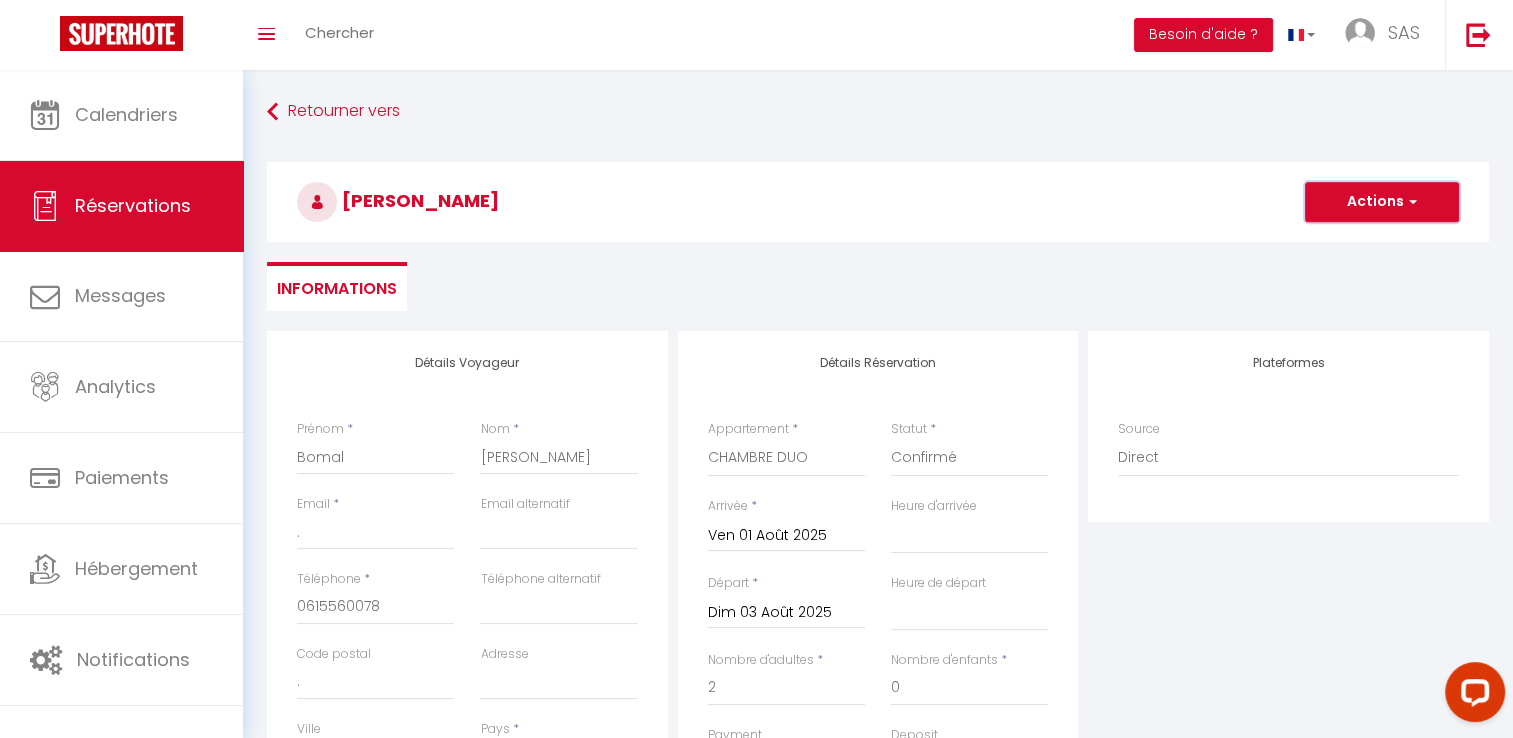 click on "Actions" at bounding box center [1382, 202] 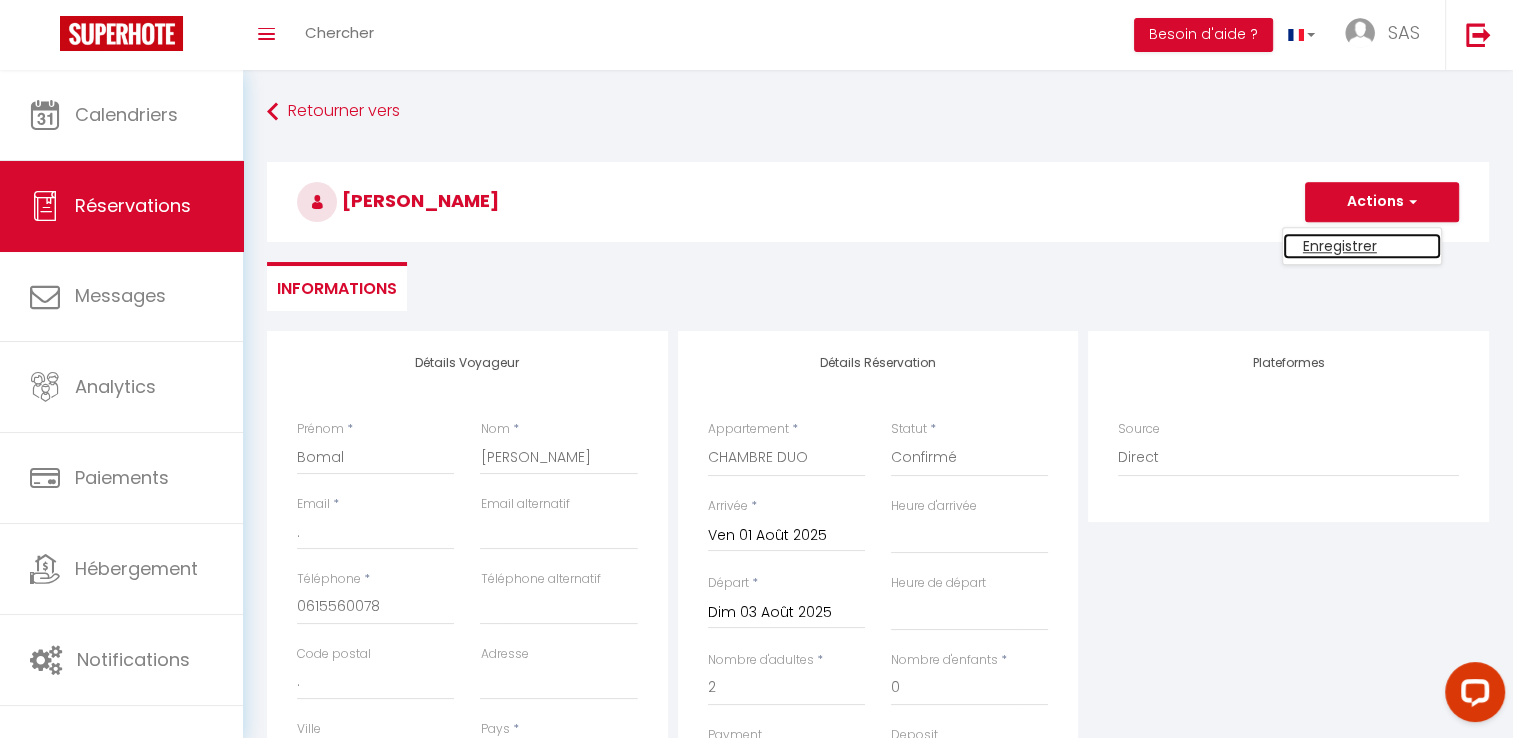 click on "Enregistrer" at bounding box center (1362, 246) 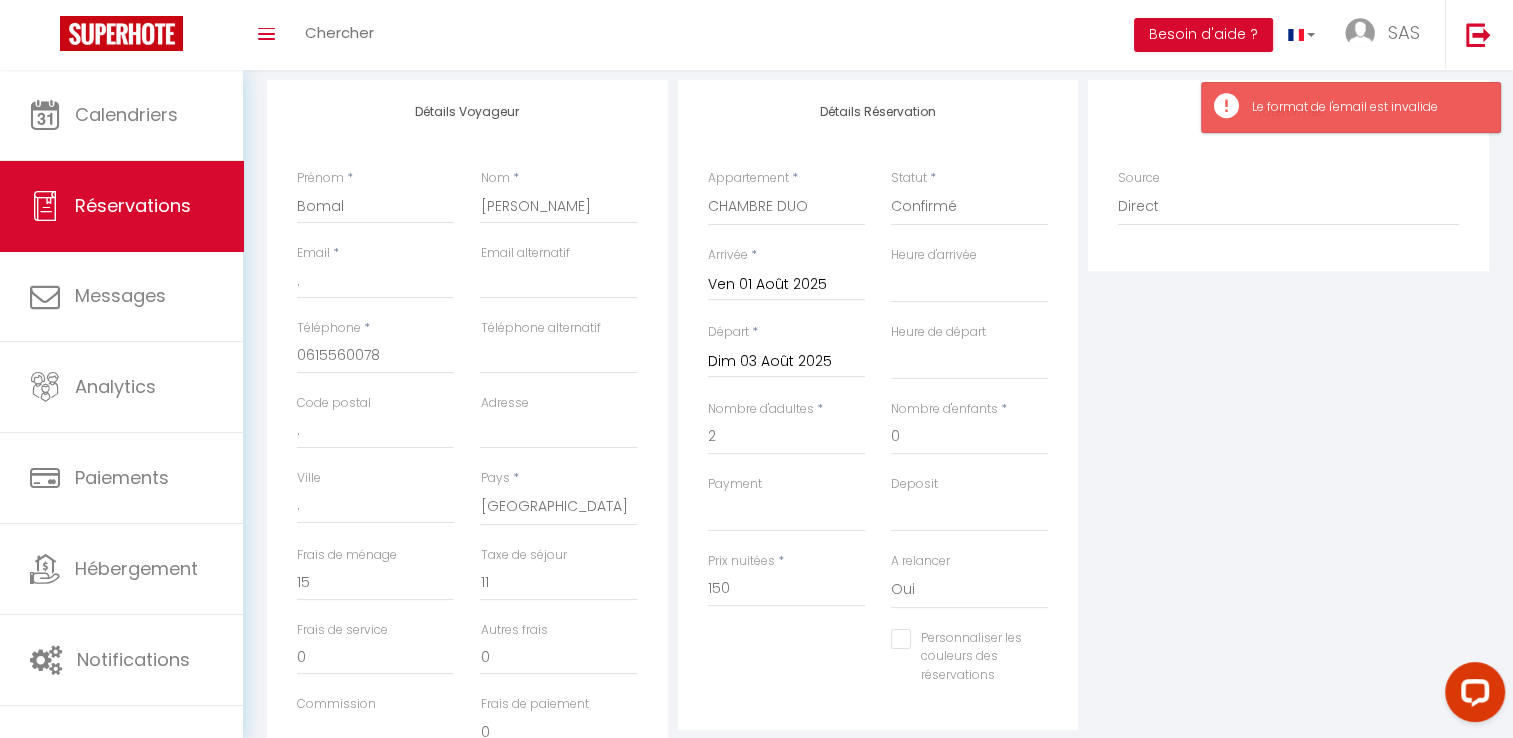 scroll, scrollTop: 252, scrollLeft: 0, axis: vertical 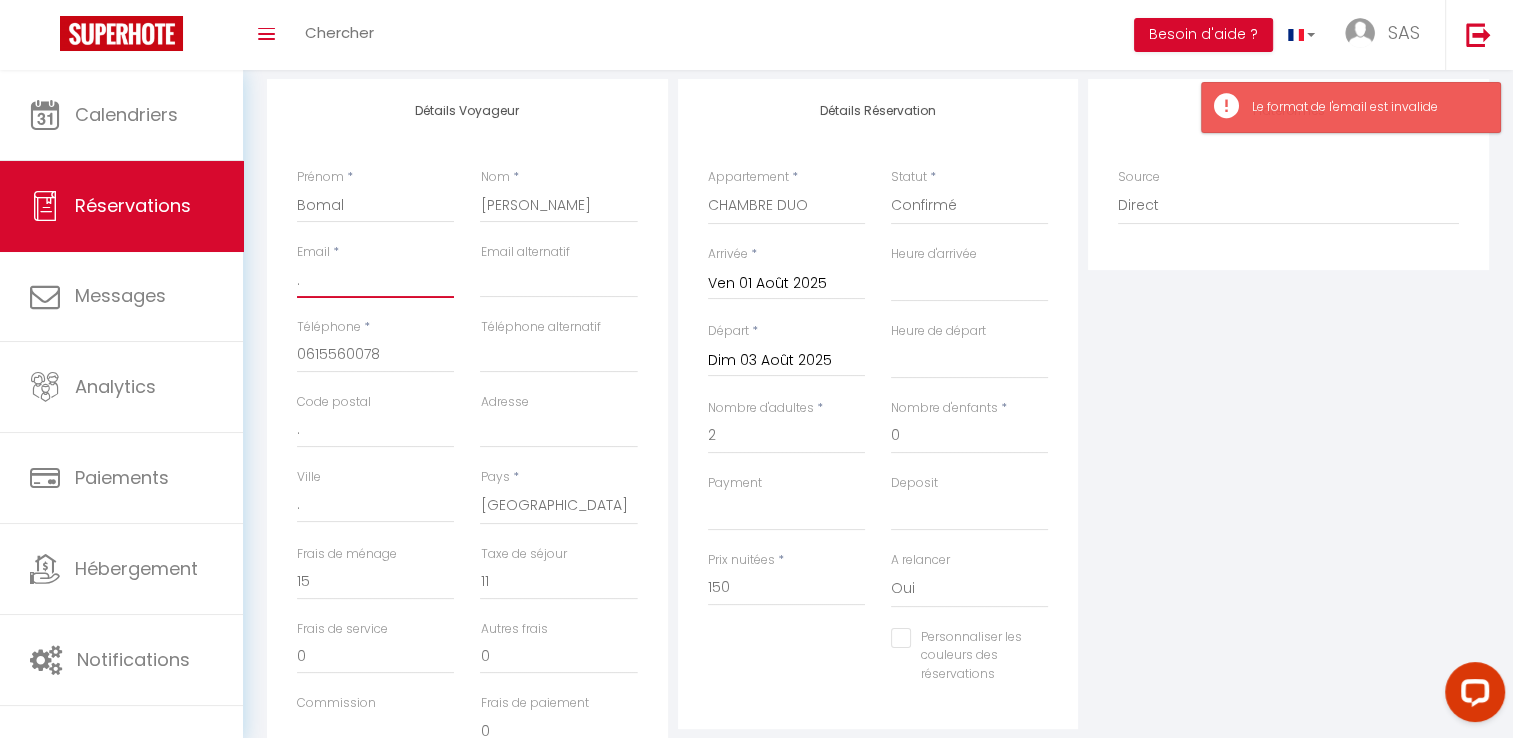click on "." at bounding box center [375, 280] 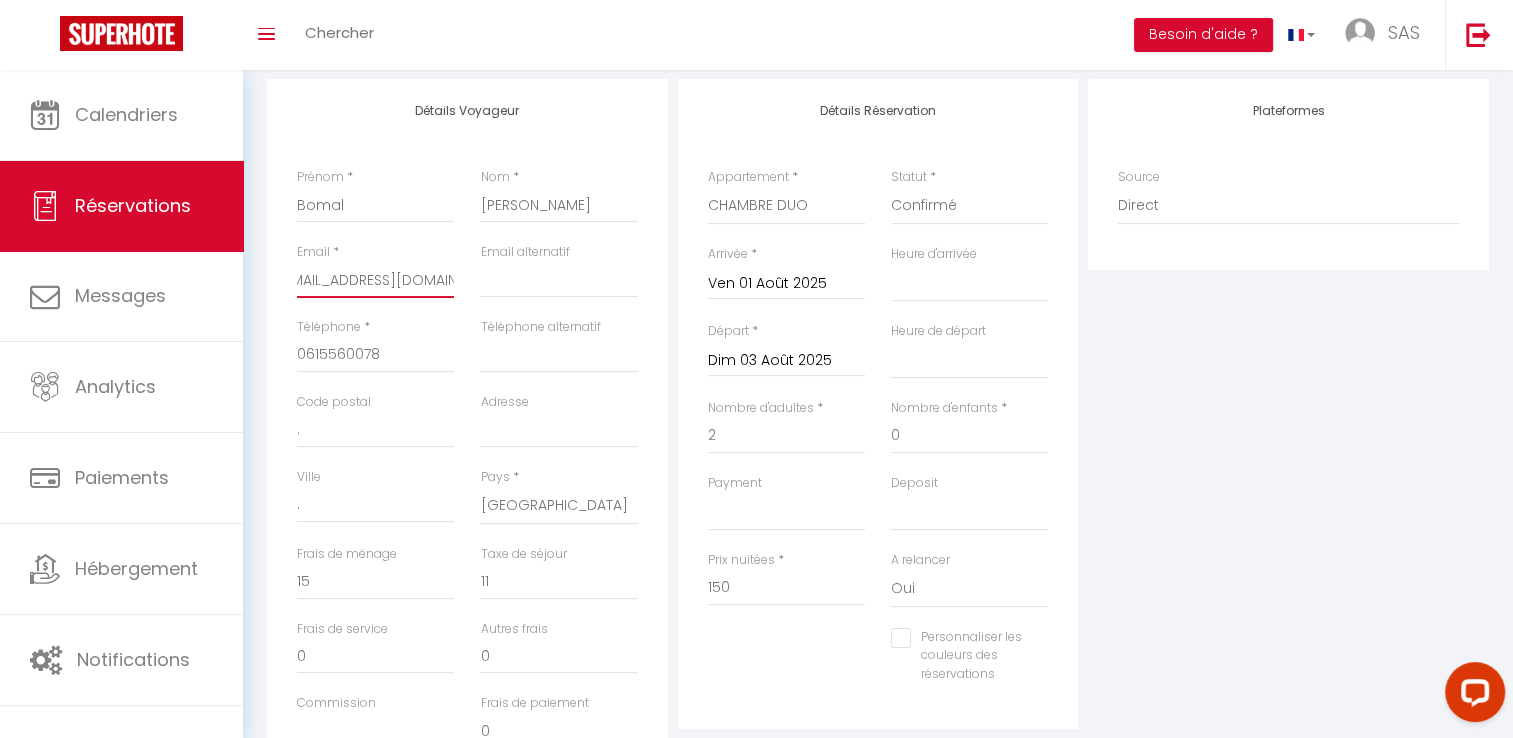 scroll, scrollTop: 0, scrollLeft: 0, axis: both 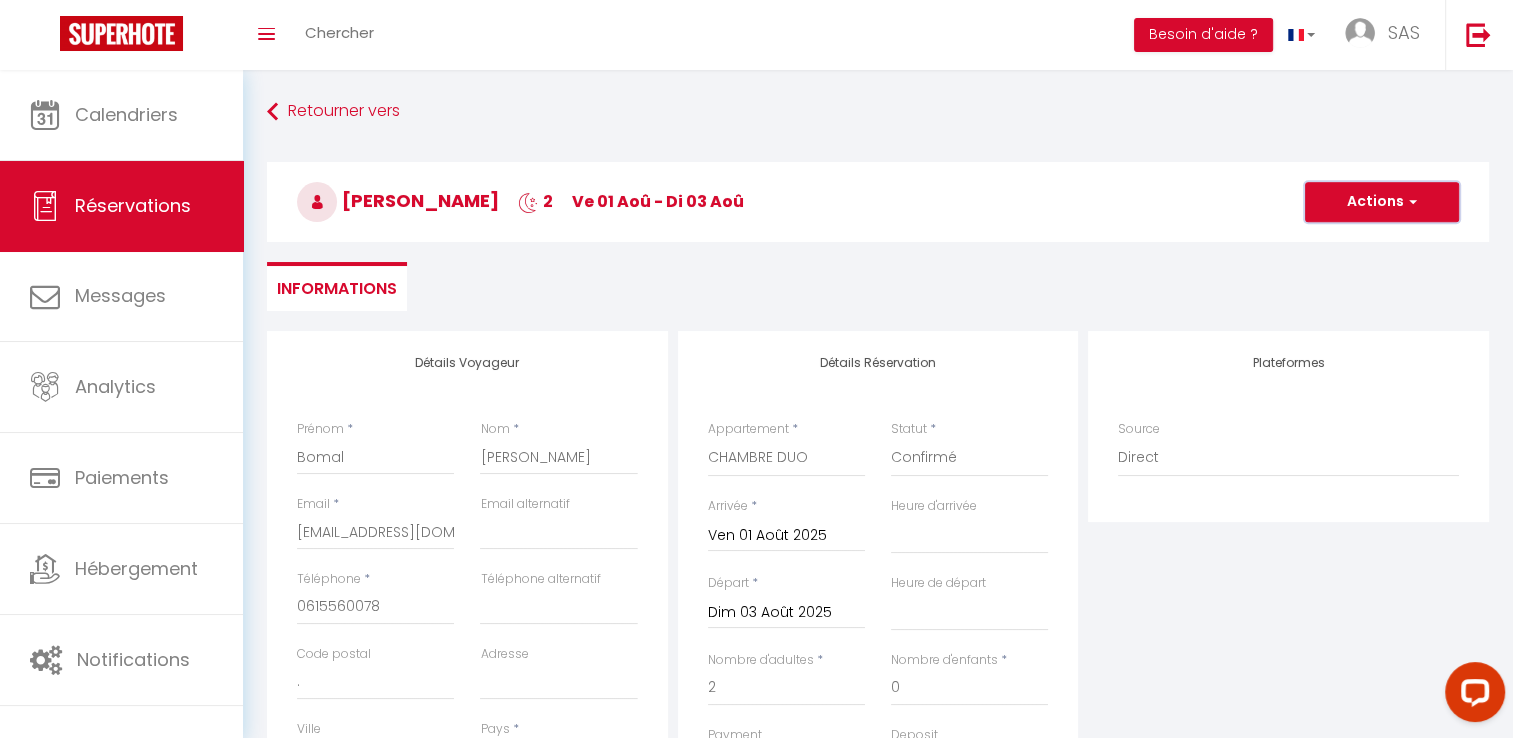 click on "Actions" at bounding box center [1382, 202] 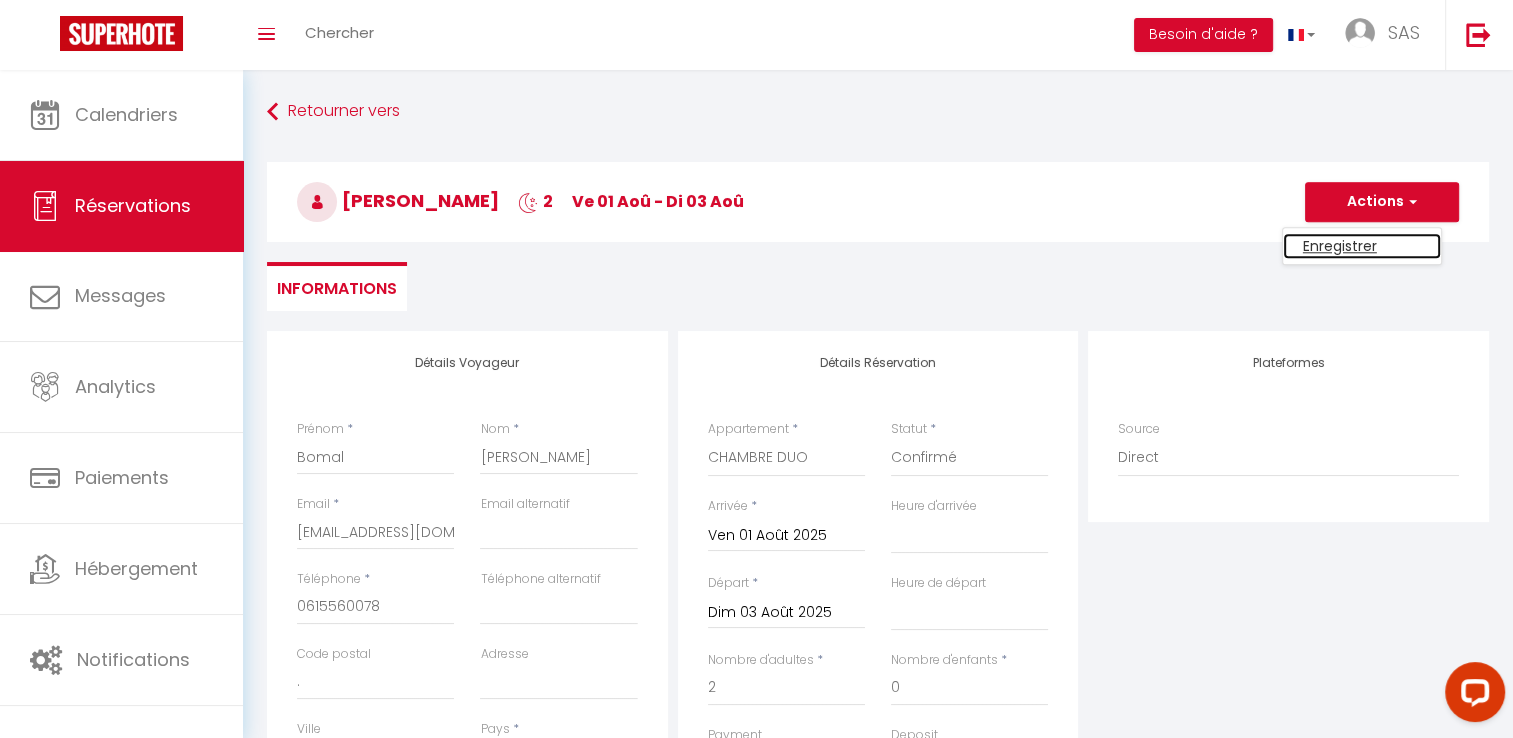 click on "Enregistrer" at bounding box center [1362, 246] 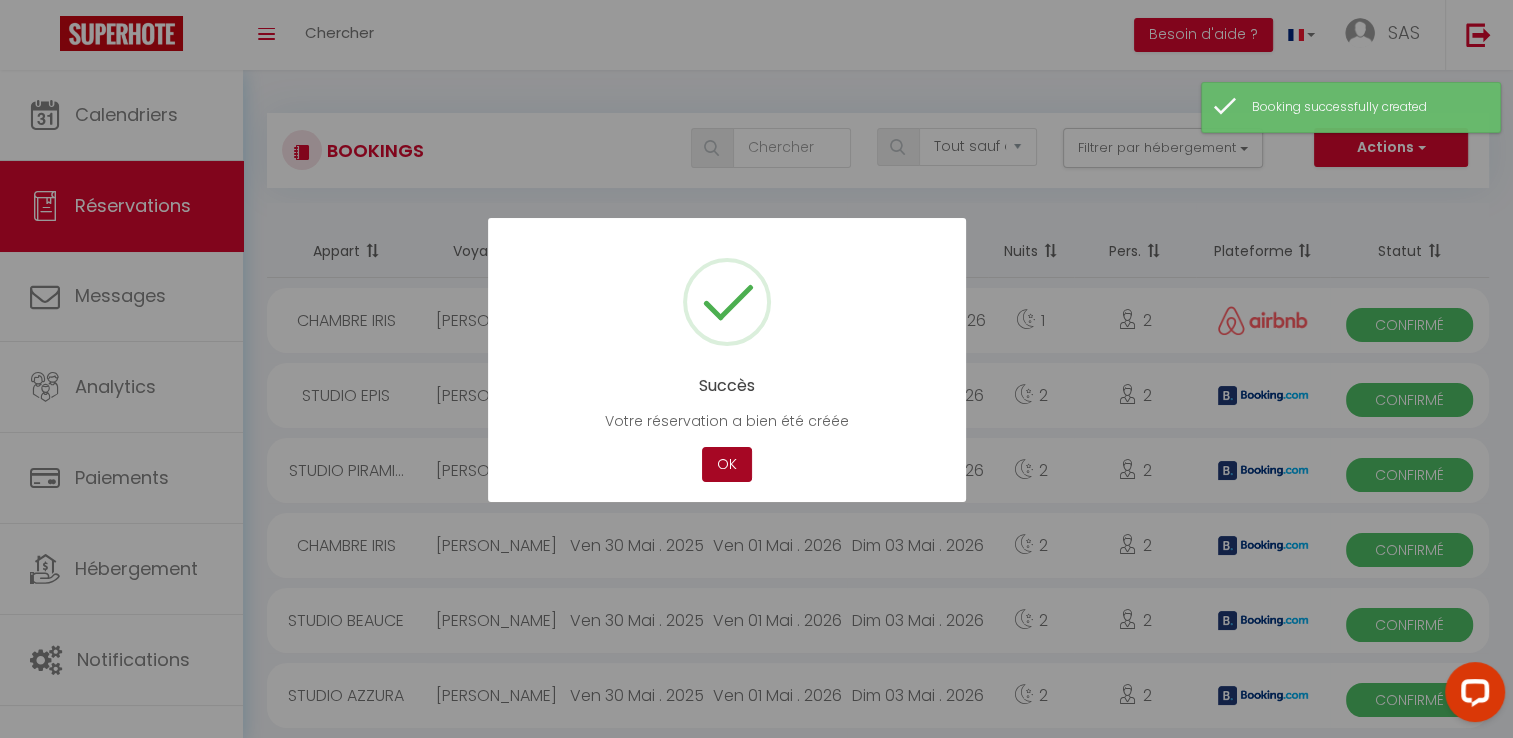click on "OK" at bounding box center (727, 464) 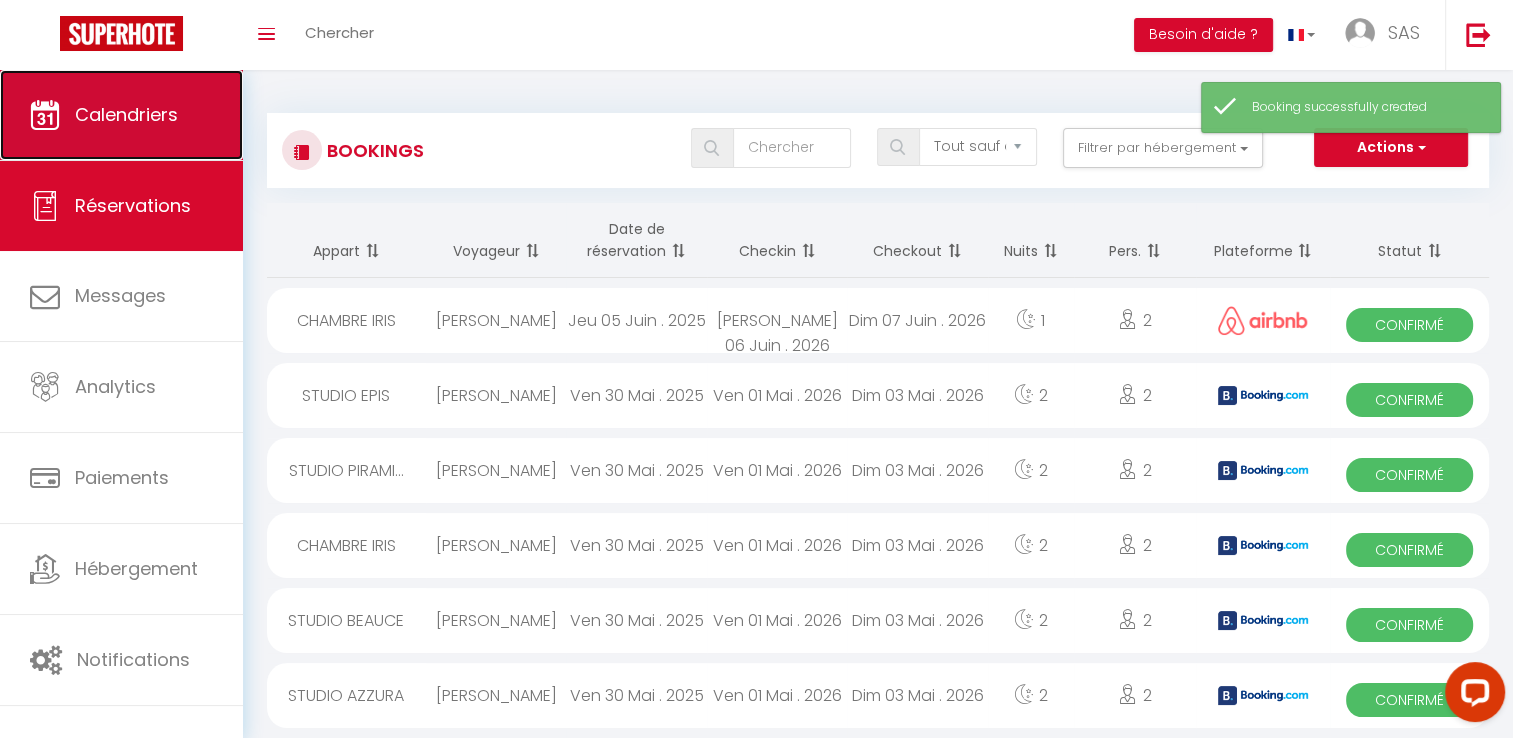click on "Calendriers" at bounding box center (121, 115) 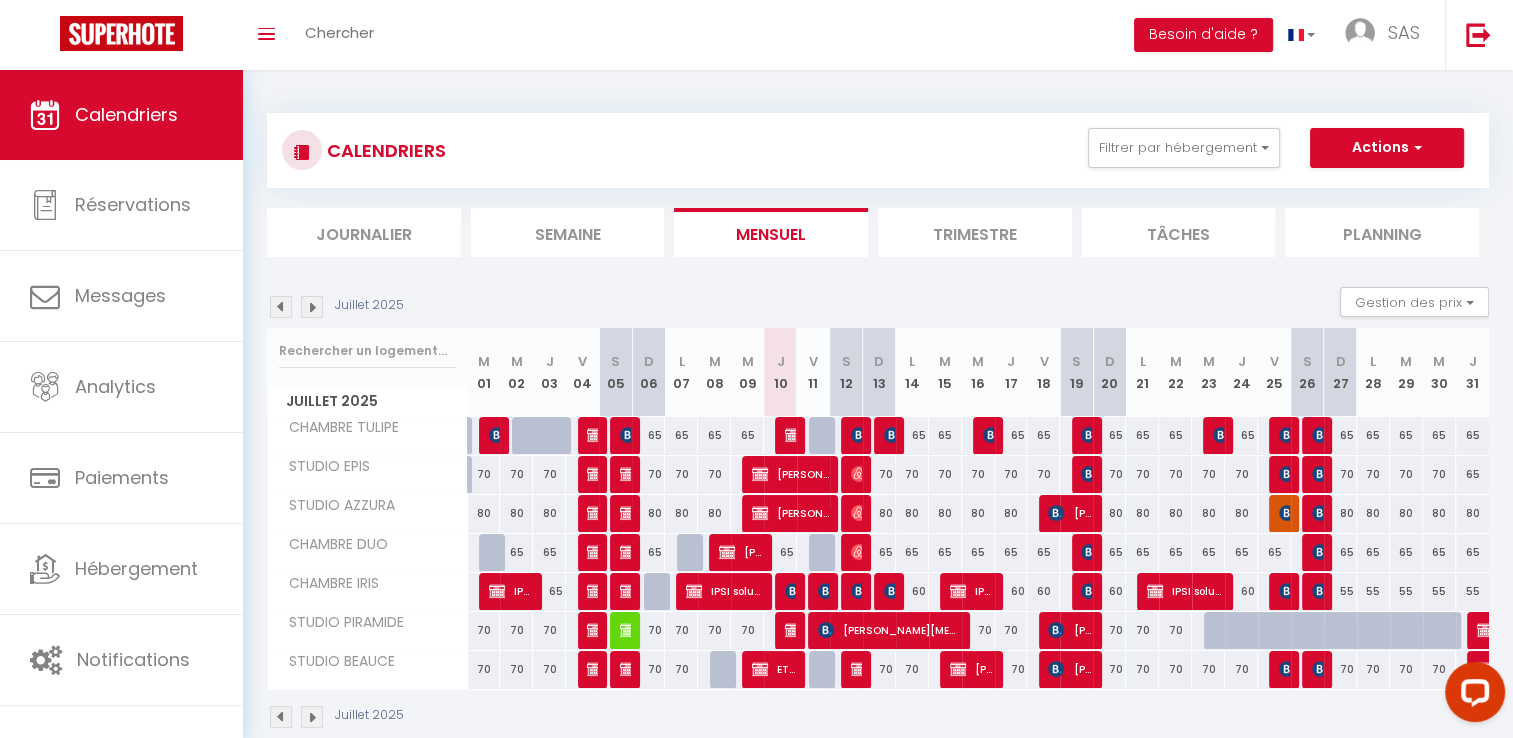 click at bounding box center [312, 307] 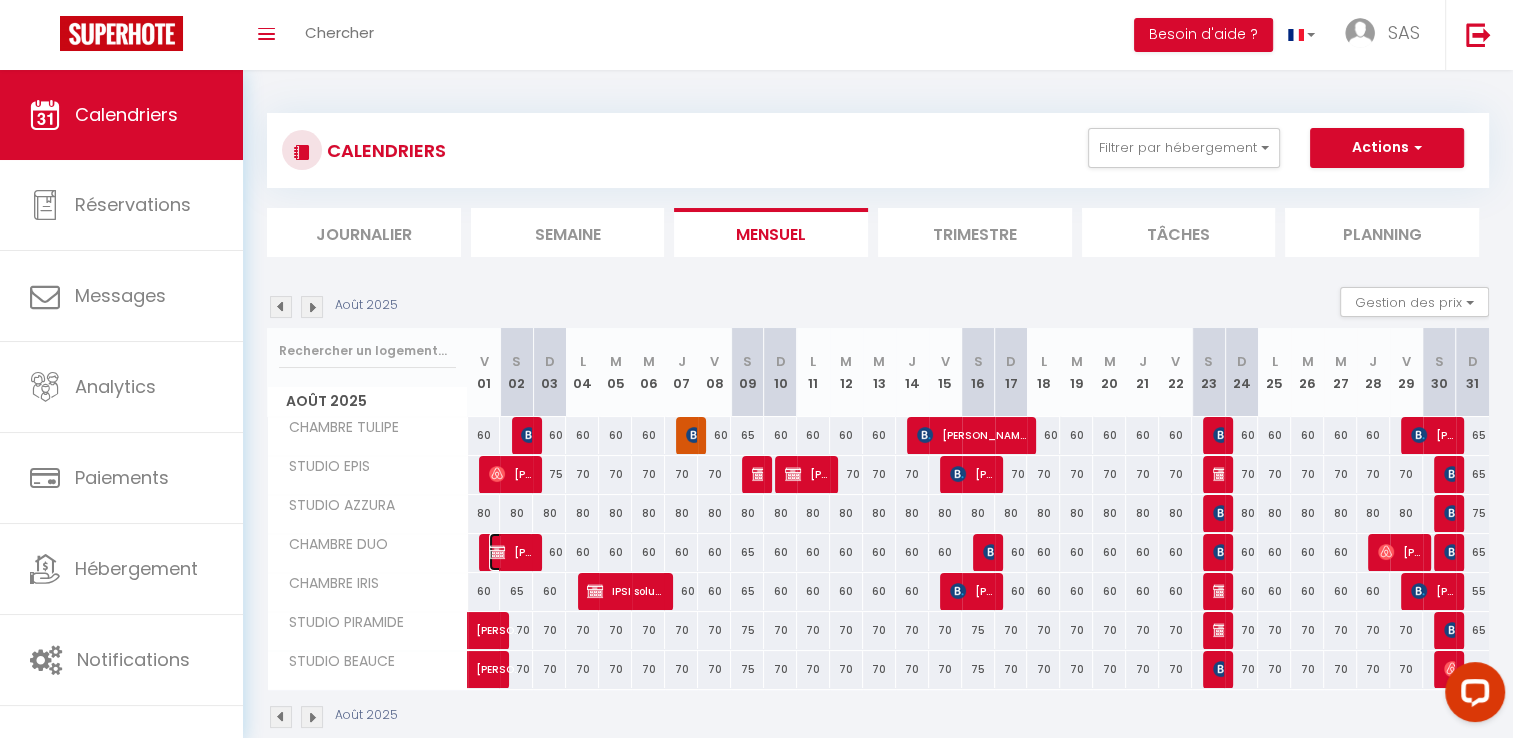 click on "Bomal Martine" at bounding box center (511, 552) 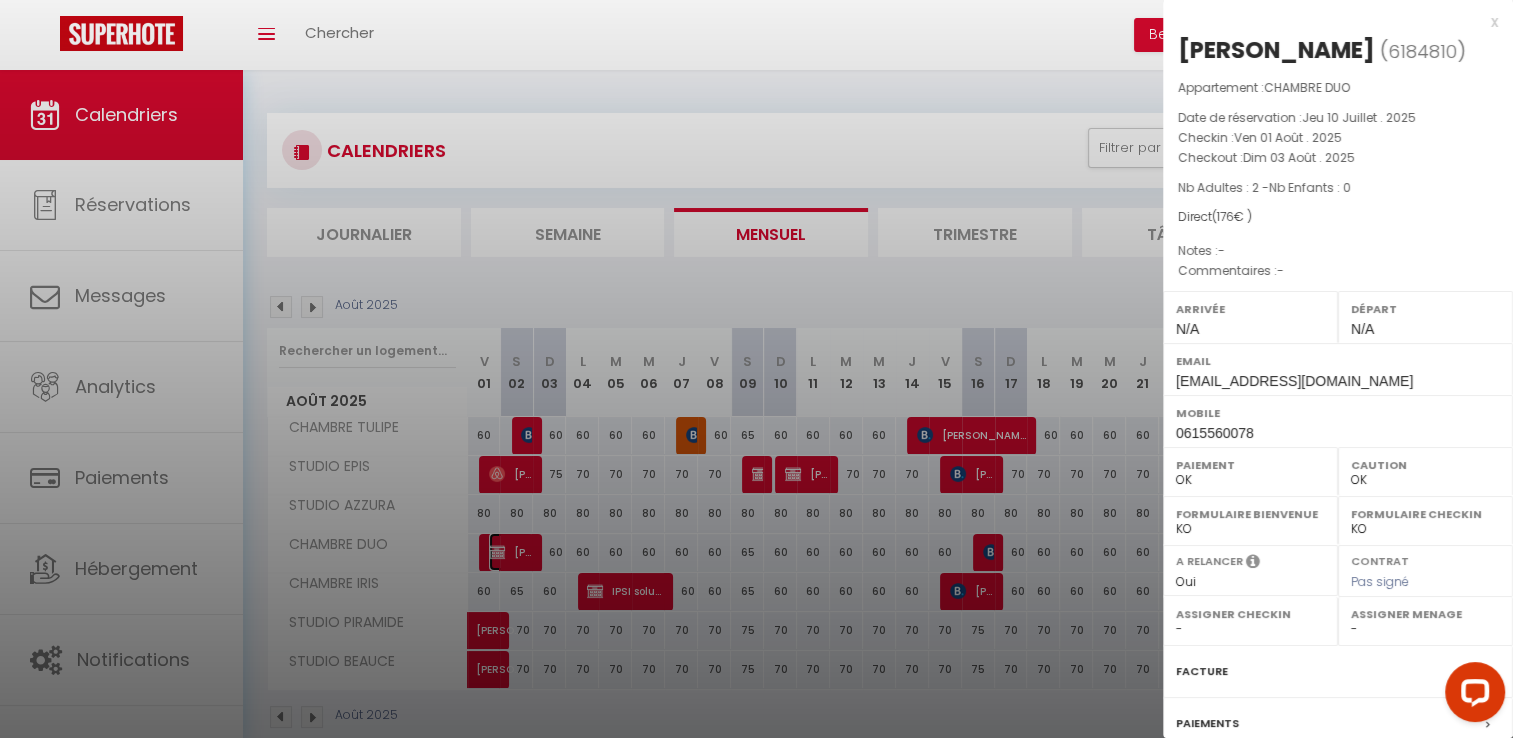scroll, scrollTop: 190, scrollLeft: 0, axis: vertical 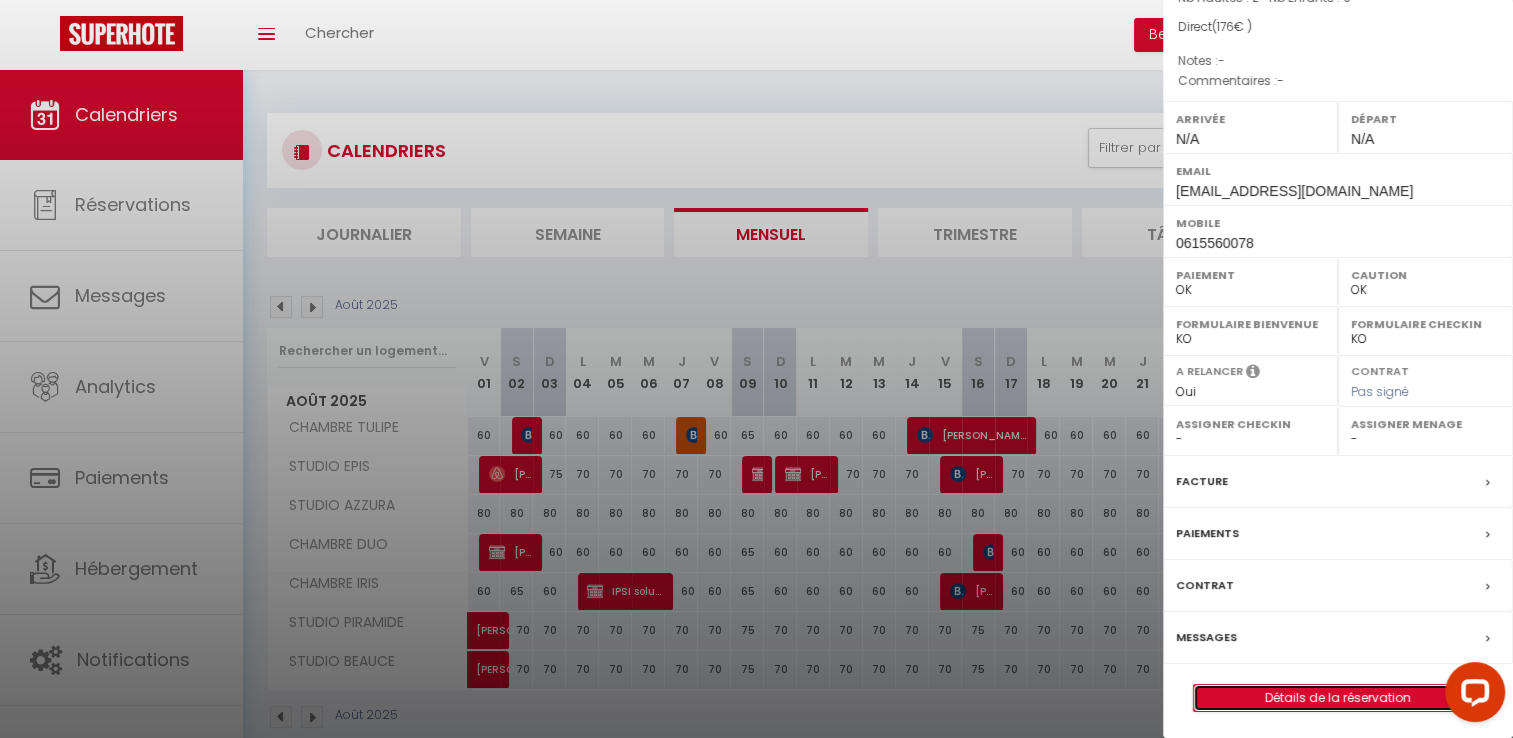 click on "Détails de la réservation" at bounding box center [1338, 698] 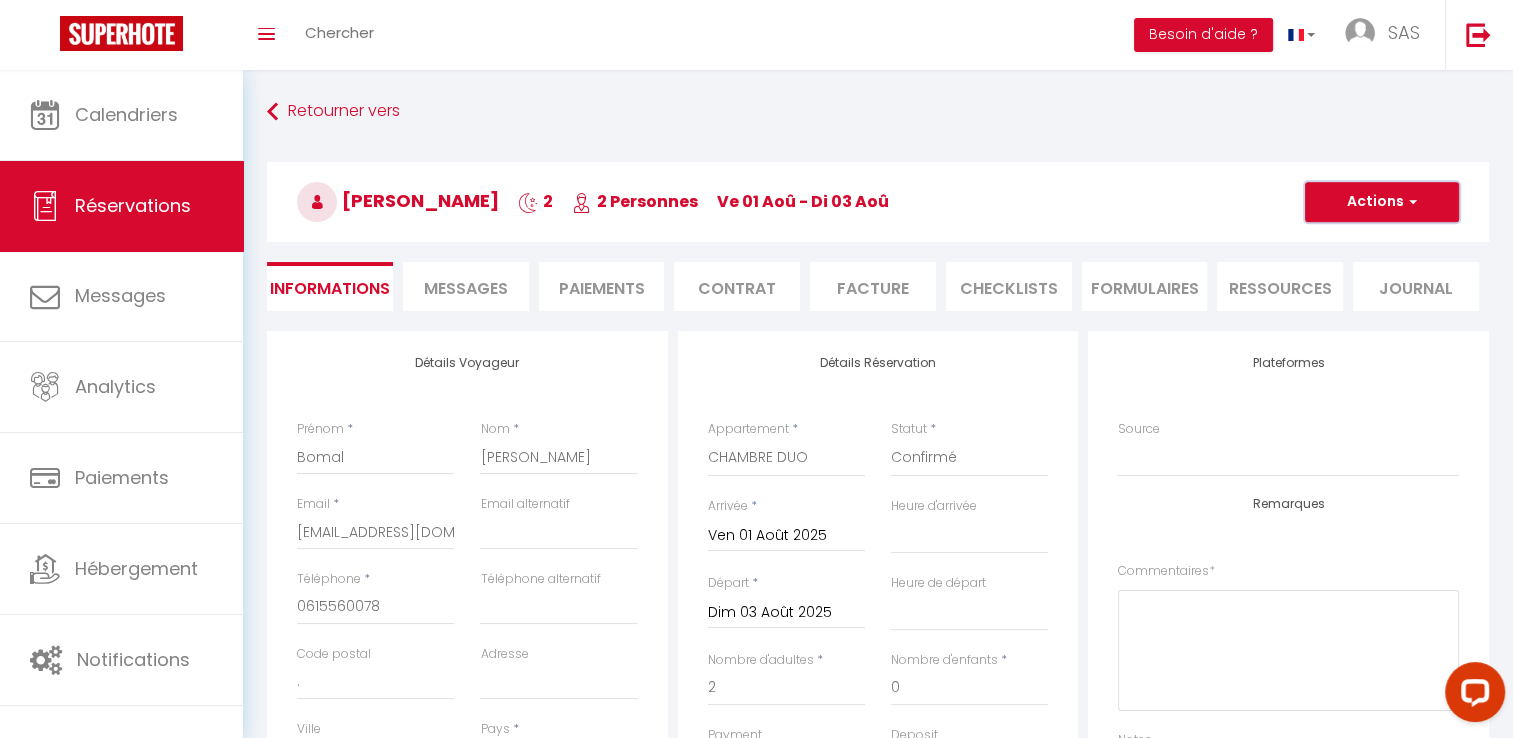 click on "Actions" at bounding box center [1382, 202] 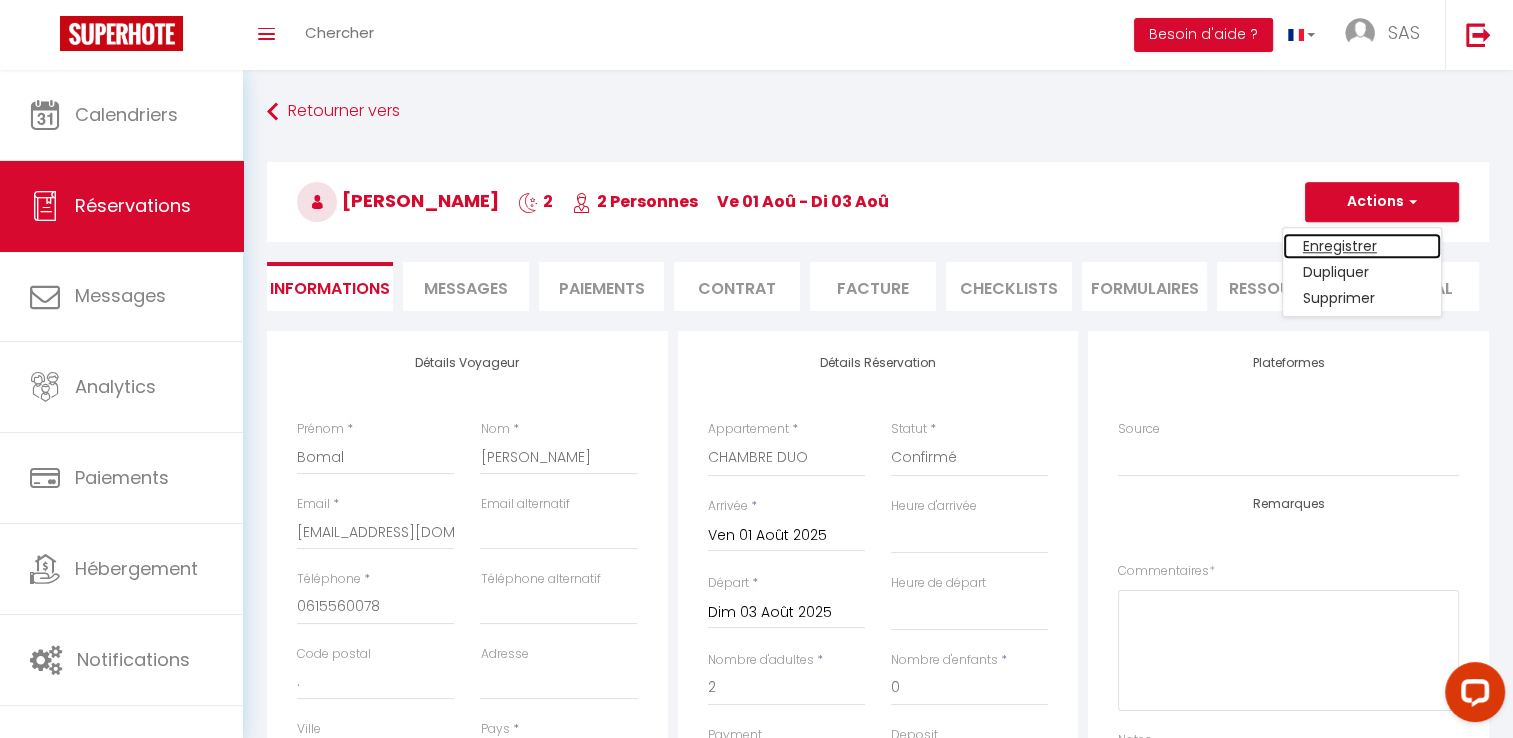 click on "Enregistrer" at bounding box center [1362, 246] 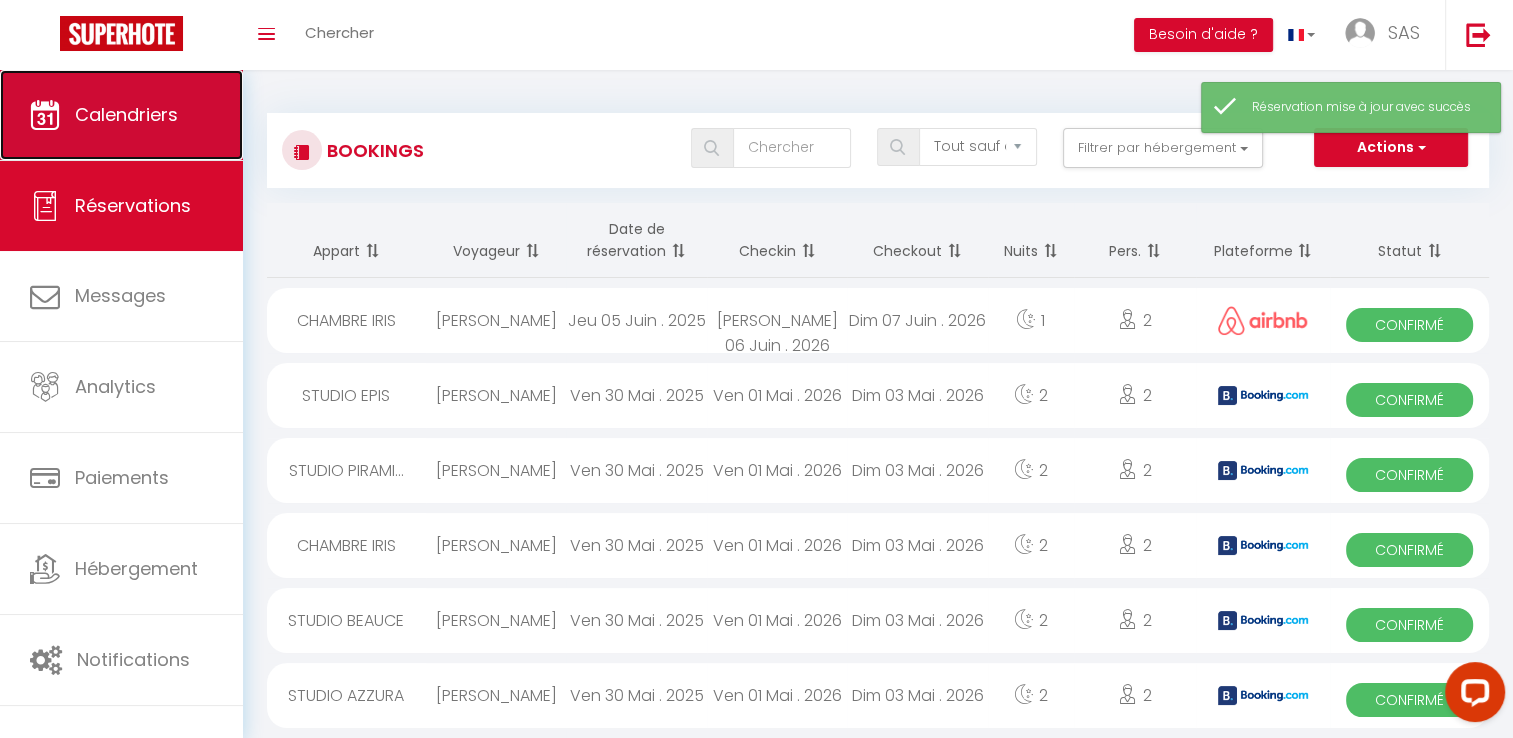 click on "Calendriers" at bounding box center [121, 115] 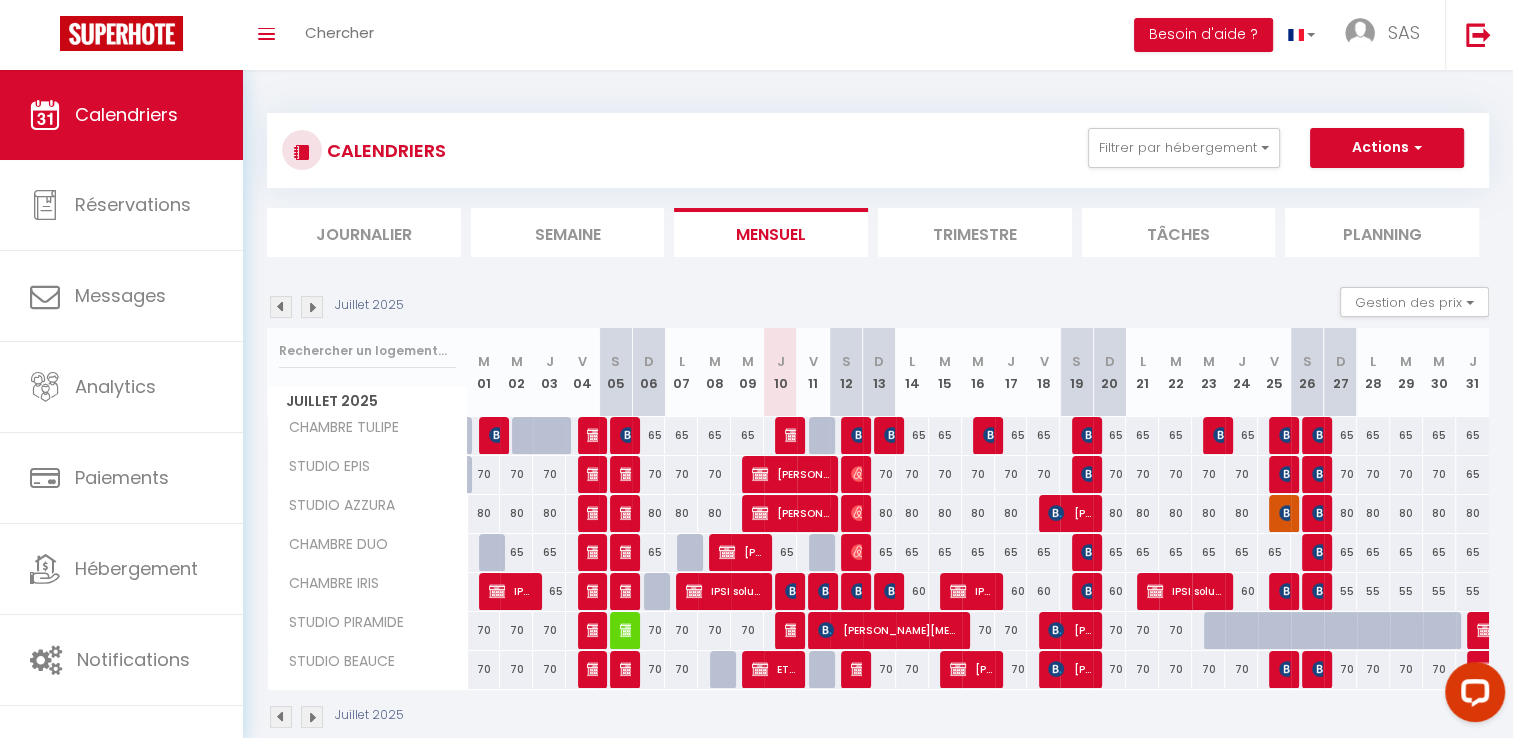 click at bounding box center (312, 307) 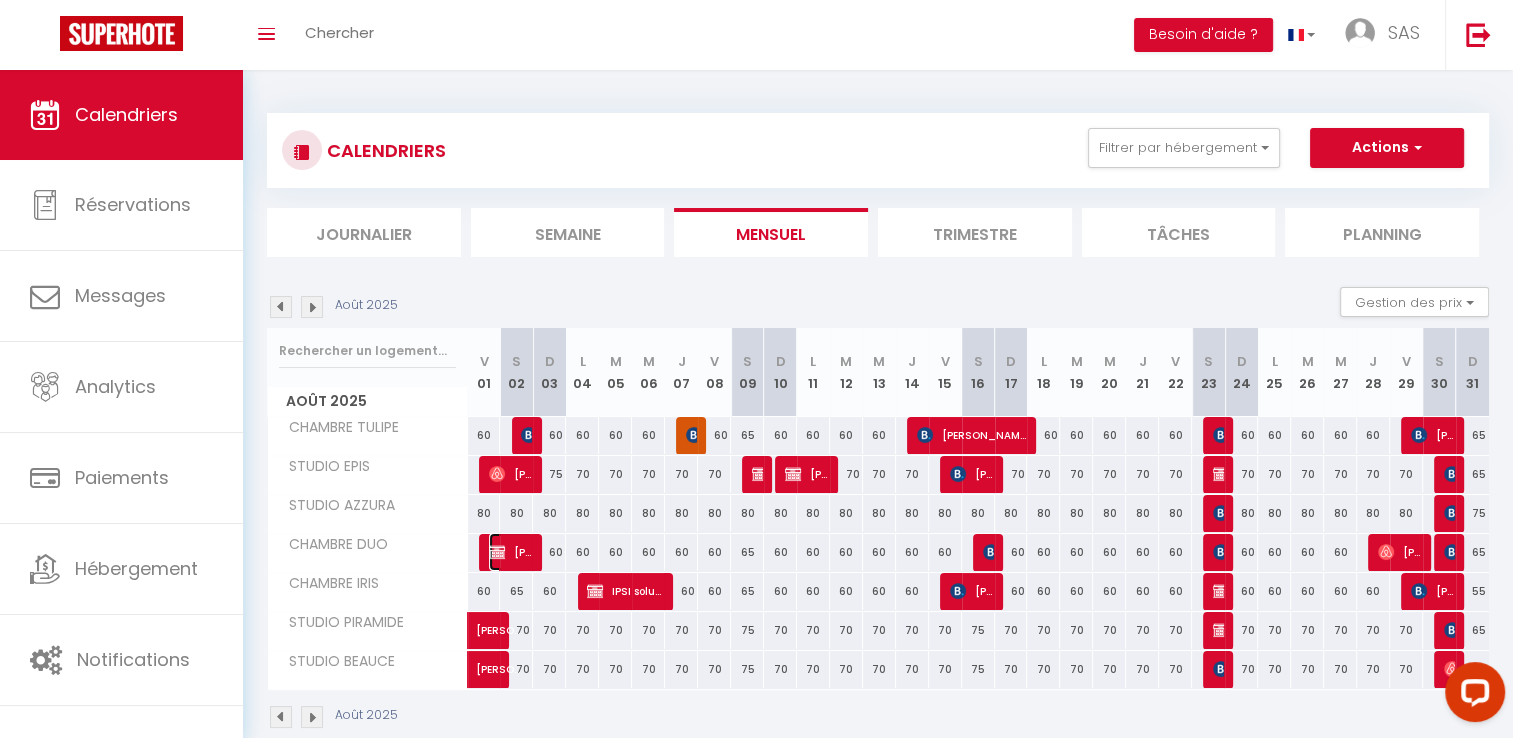 click on "Bomal Martine" at bounding box center [511, 552] 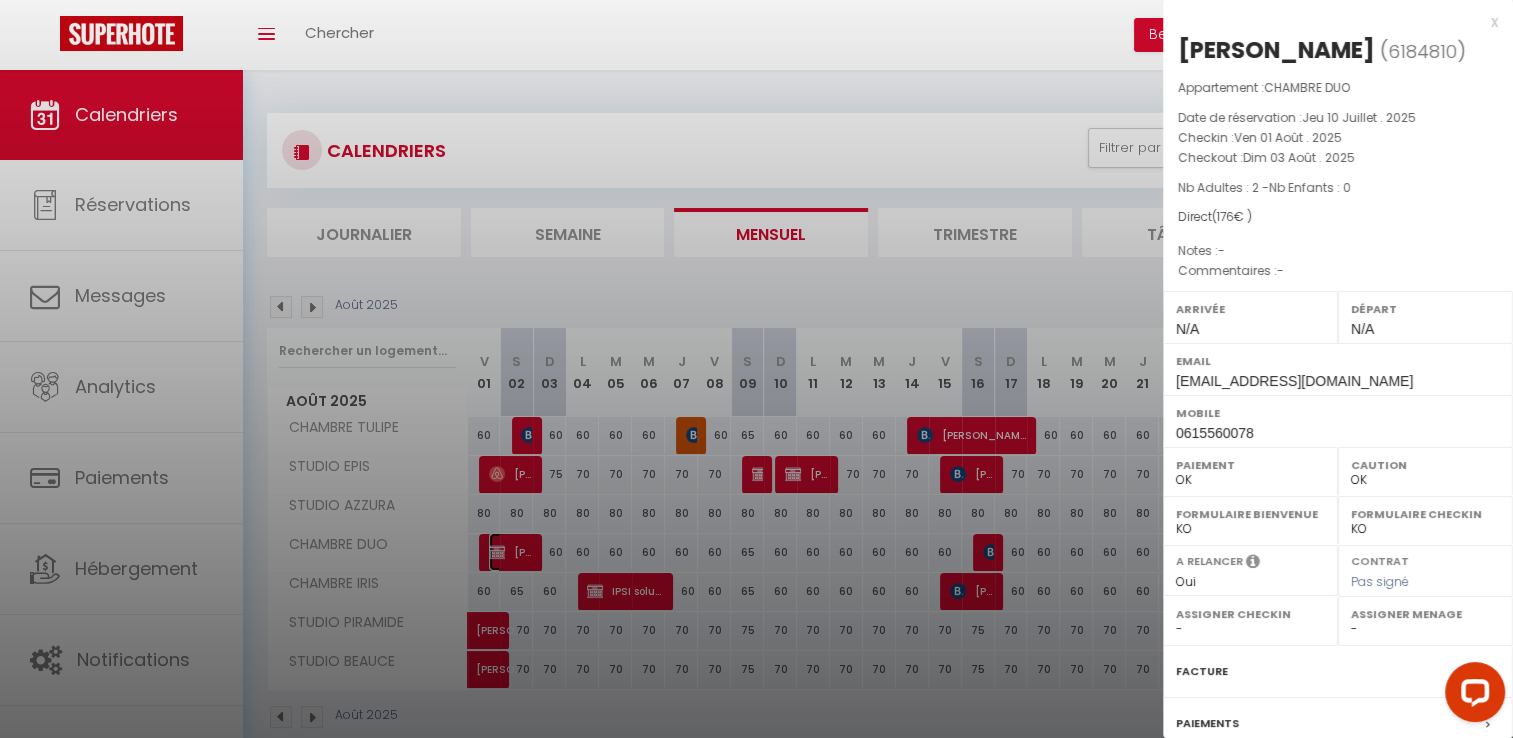 scroll, scrollTop: 190, scrollLeft: 0, axis: vertical 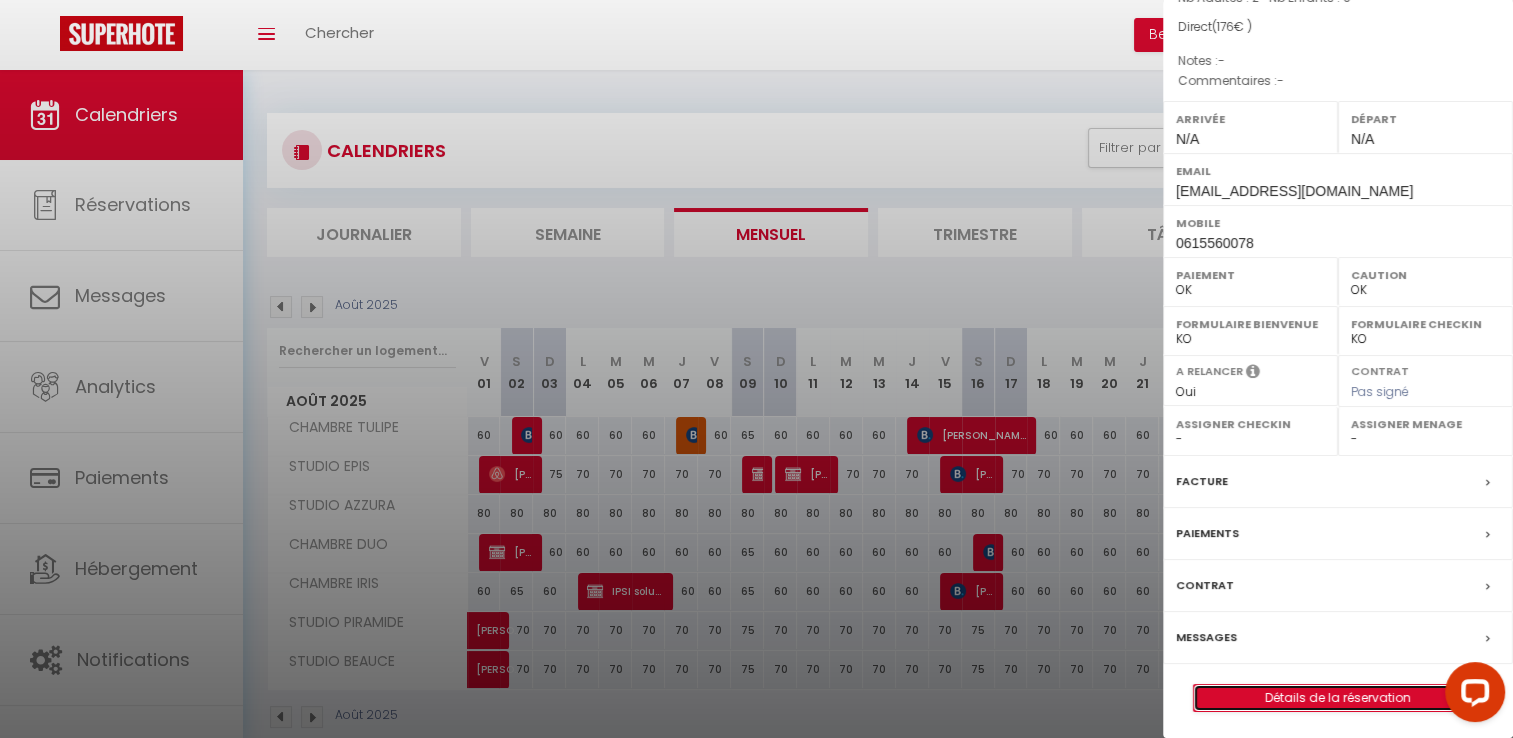 click on "Détails de la réservation" at bounding box center (1338, 698) 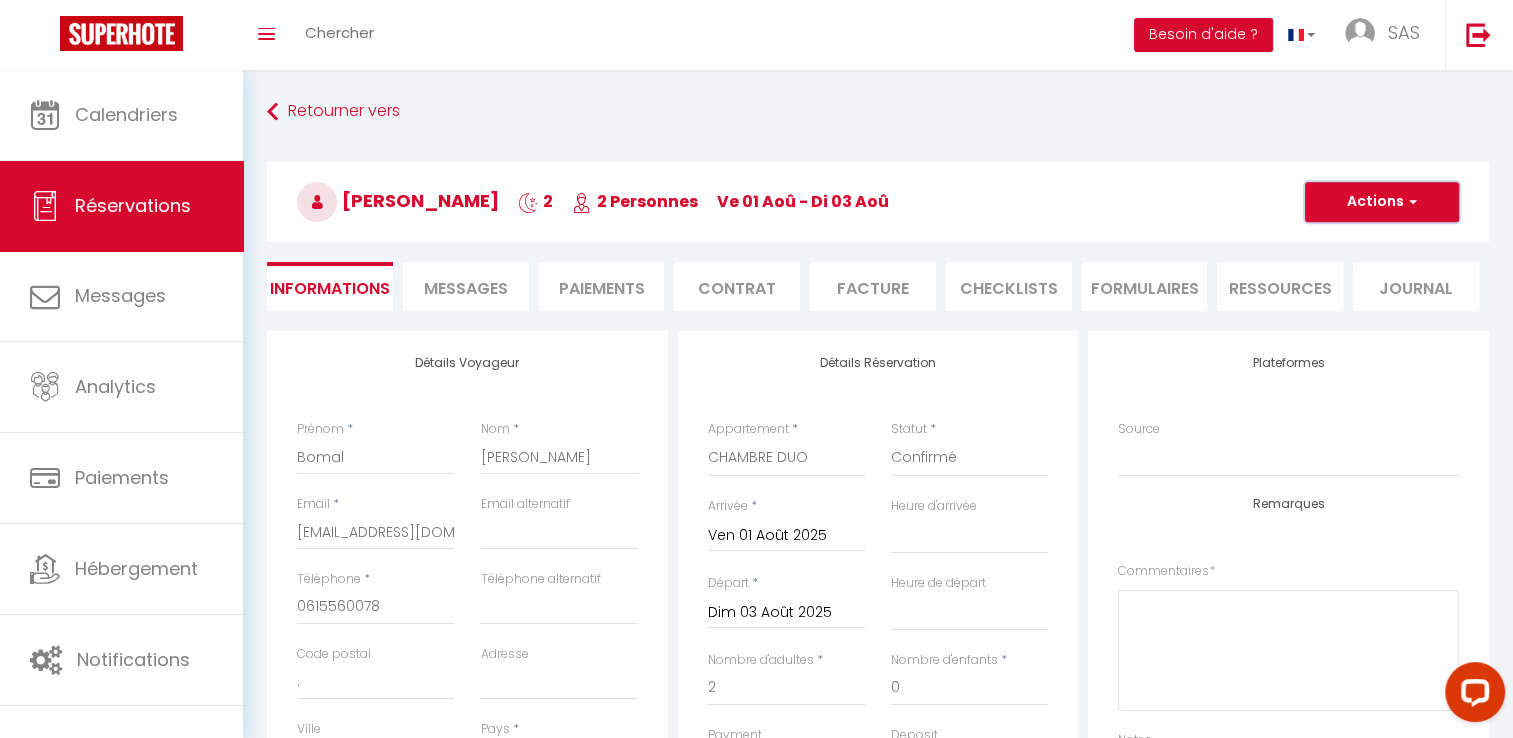click at bounding box center [1410, 202] 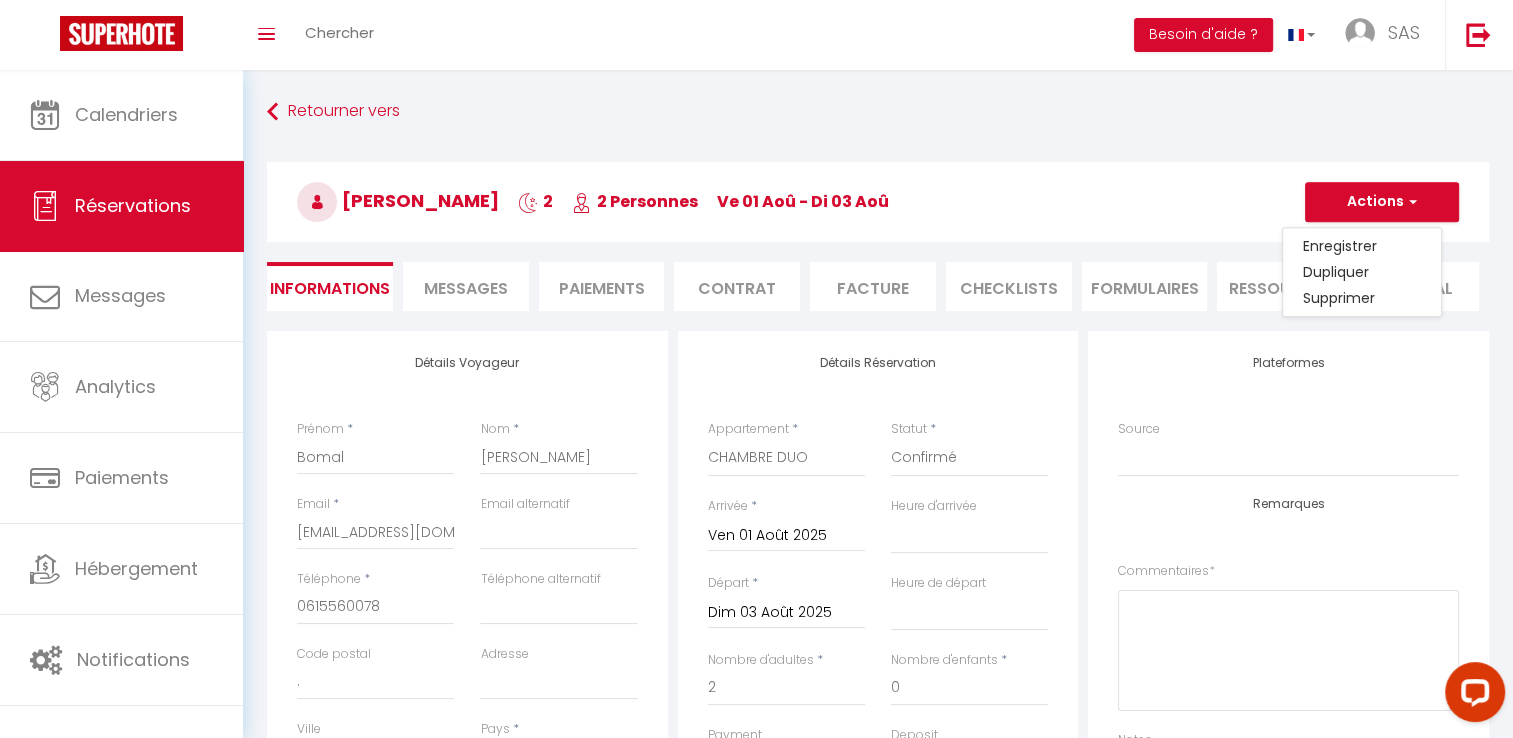 click on "Facture" at bounding box center (873, 286) 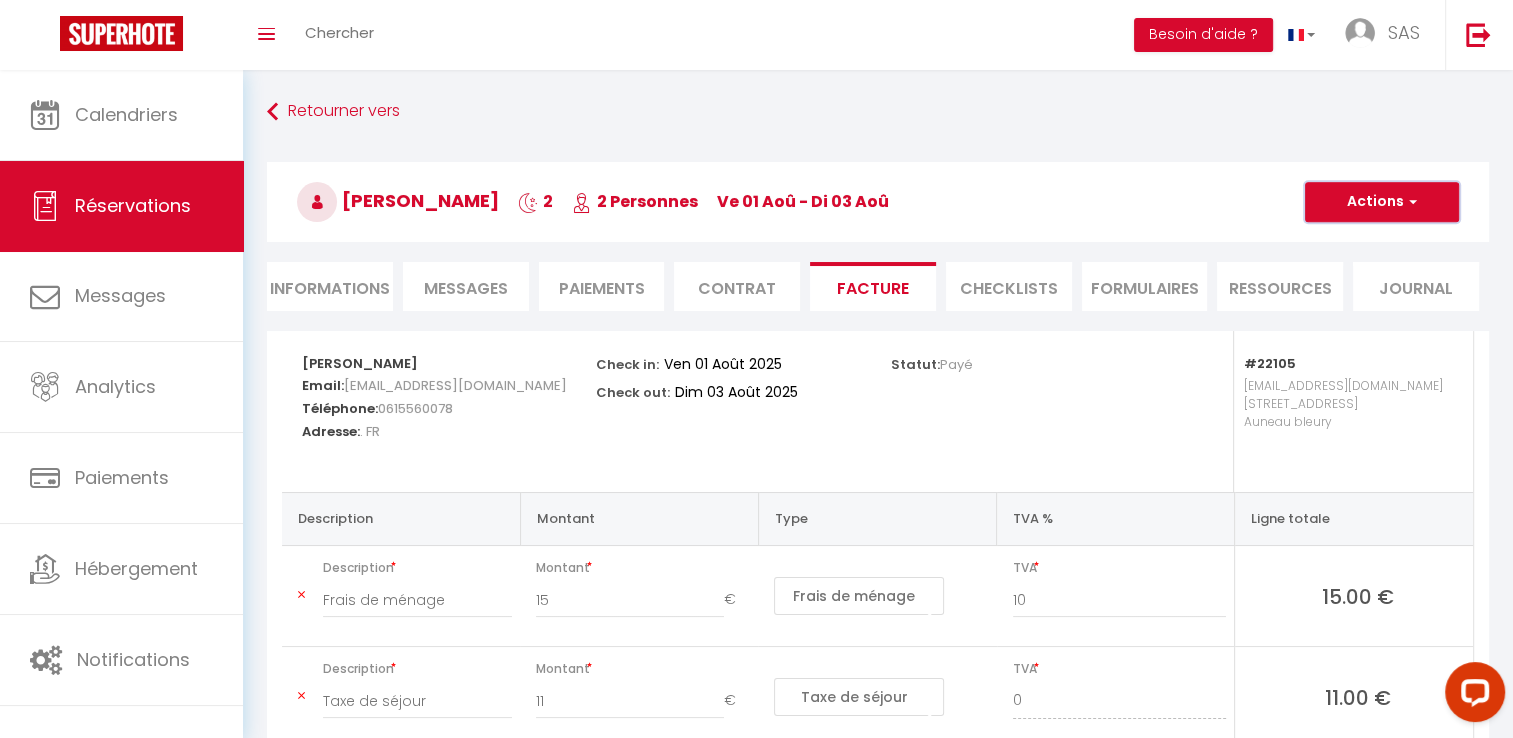 click on "Actions" at bounding box center (1382, 202) 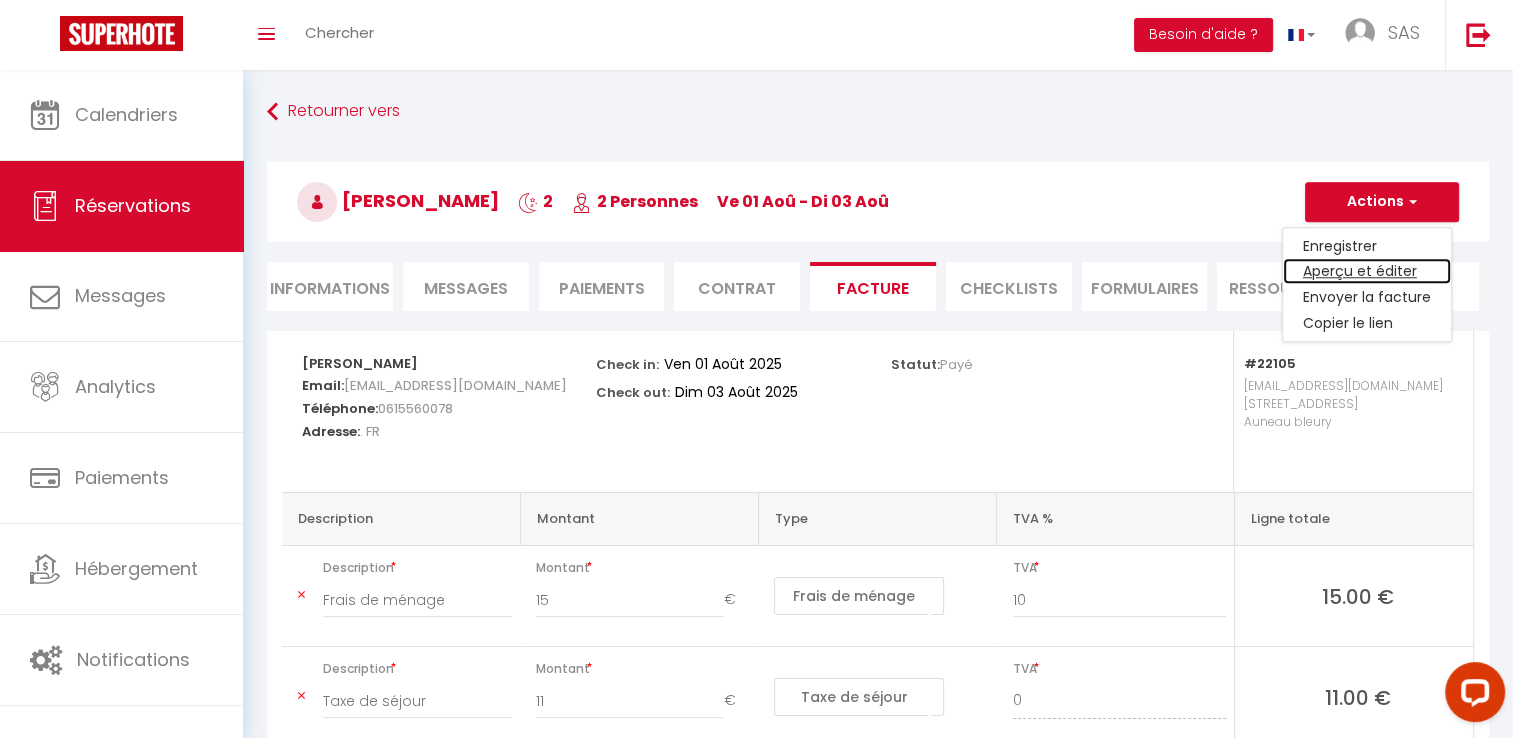 click on "Aperçu et éditer" at bounding box center (1367, 272) 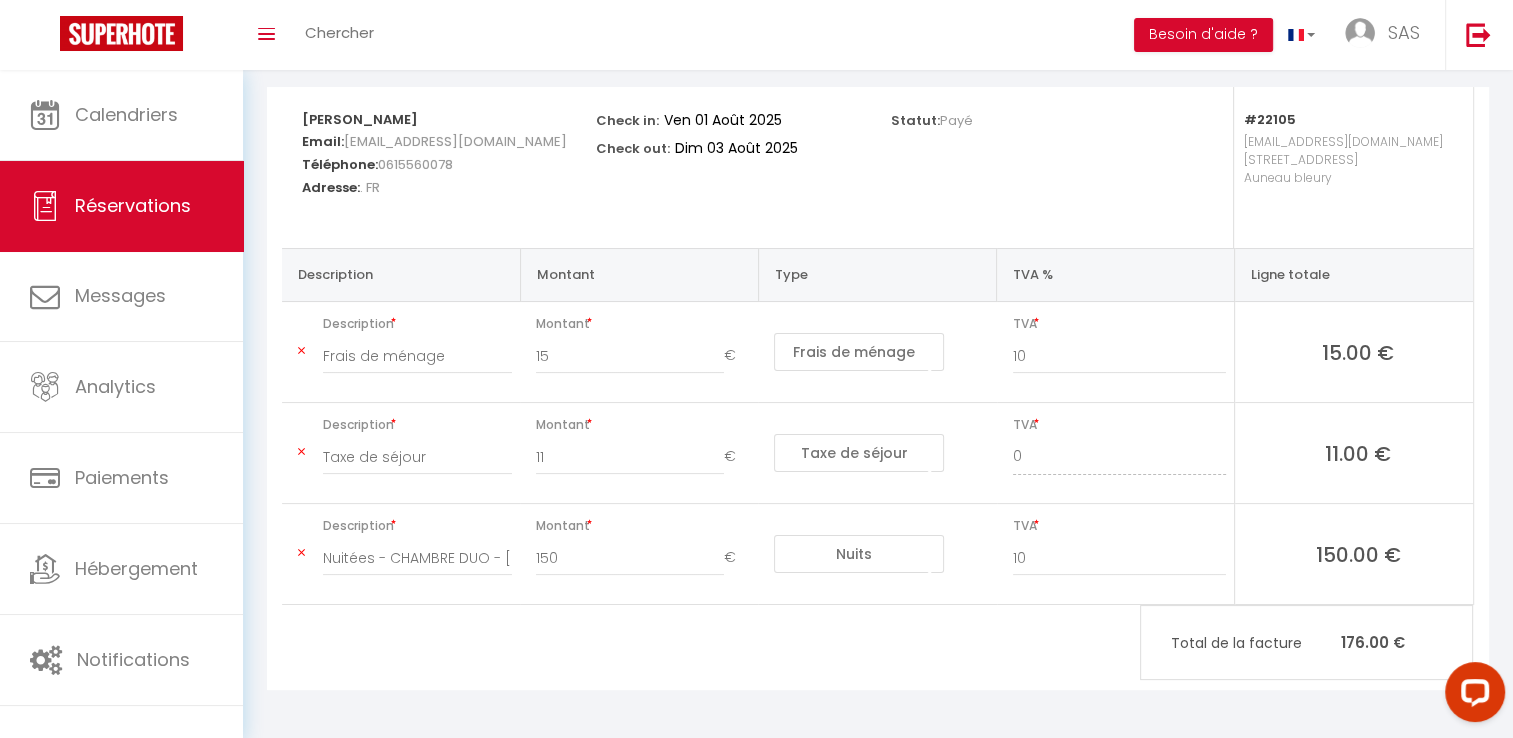 scroll, scrollTop: 0, scrollLeft: 0, axis: both 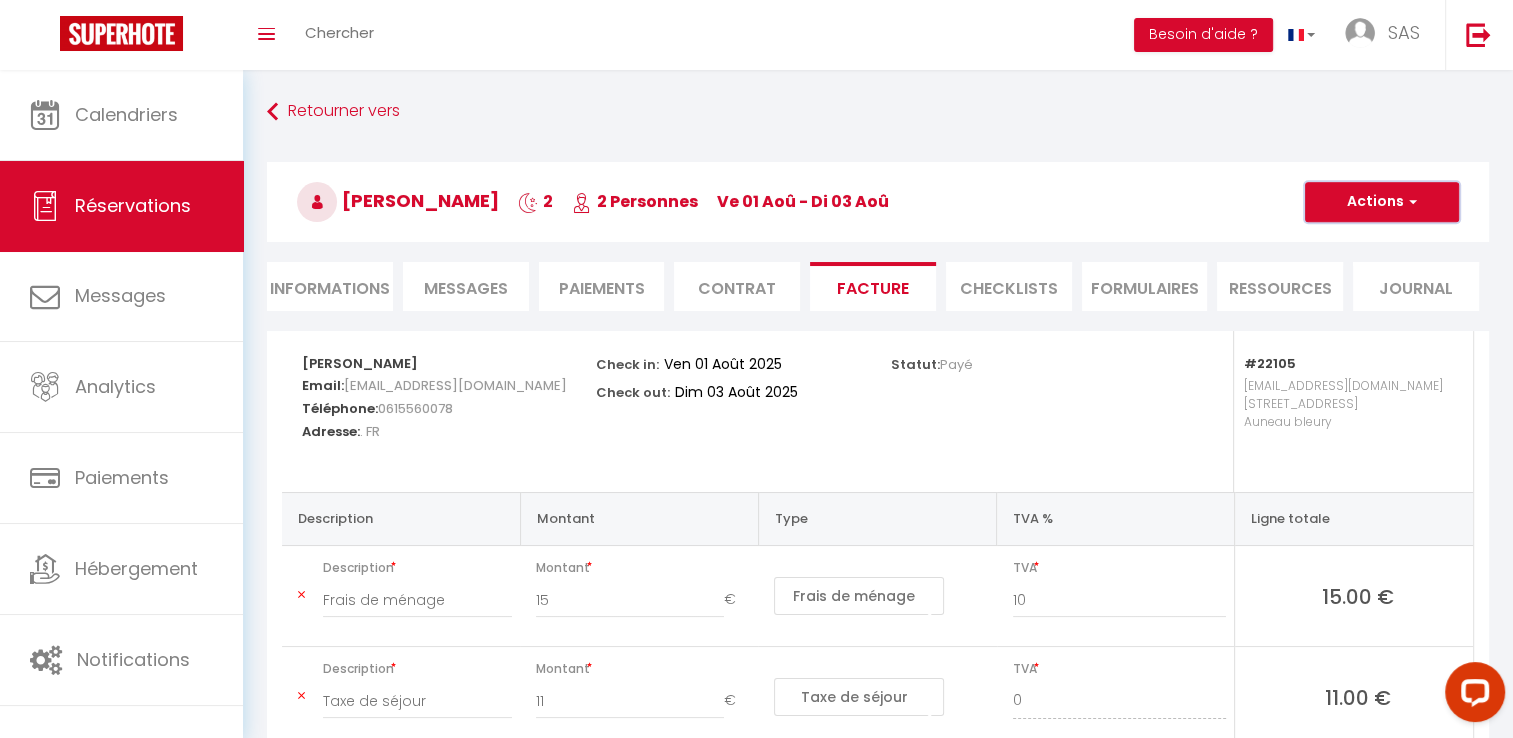 click on "Actions" at bounding box center (1382, 202) 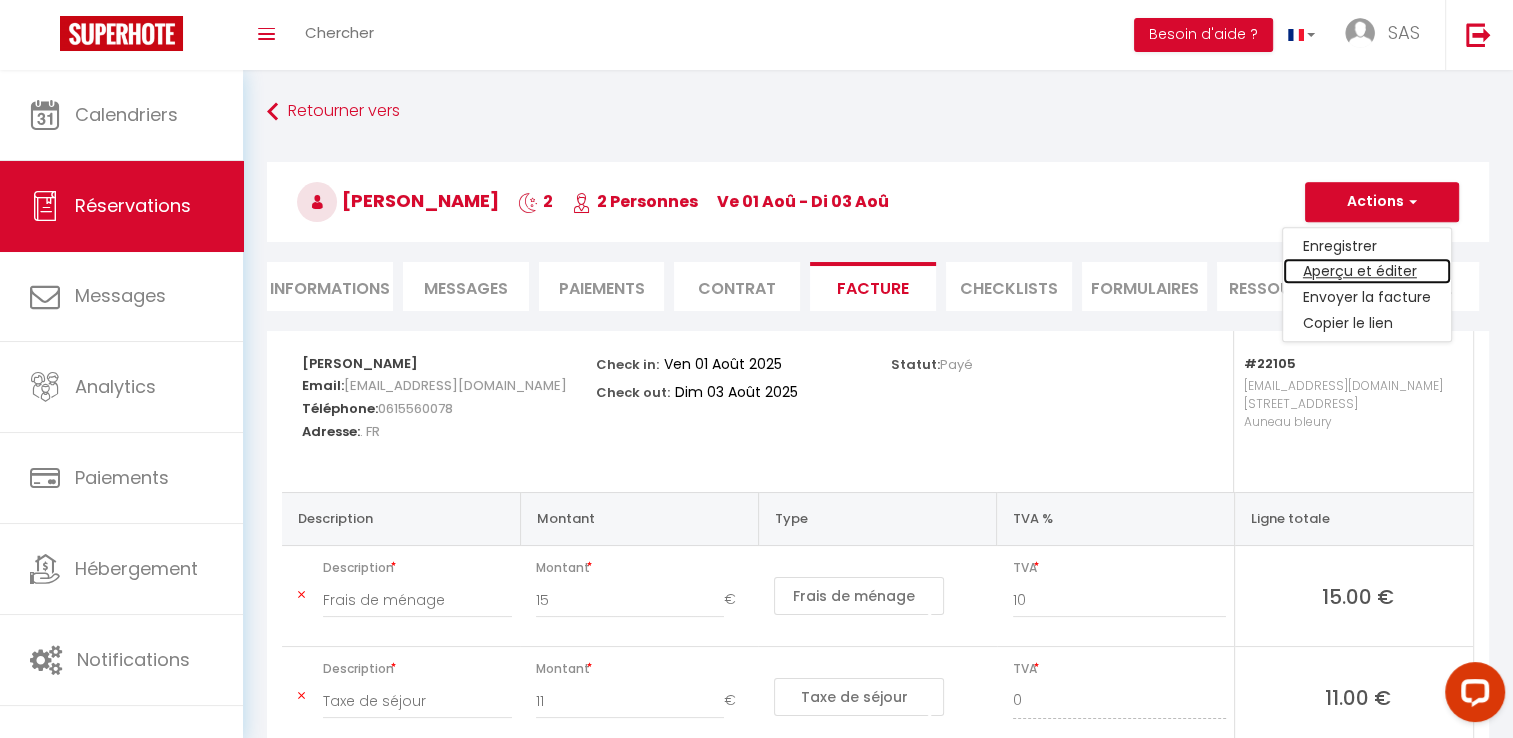 click on "Aperçu et éditer" at bounding box center [1367, 272] 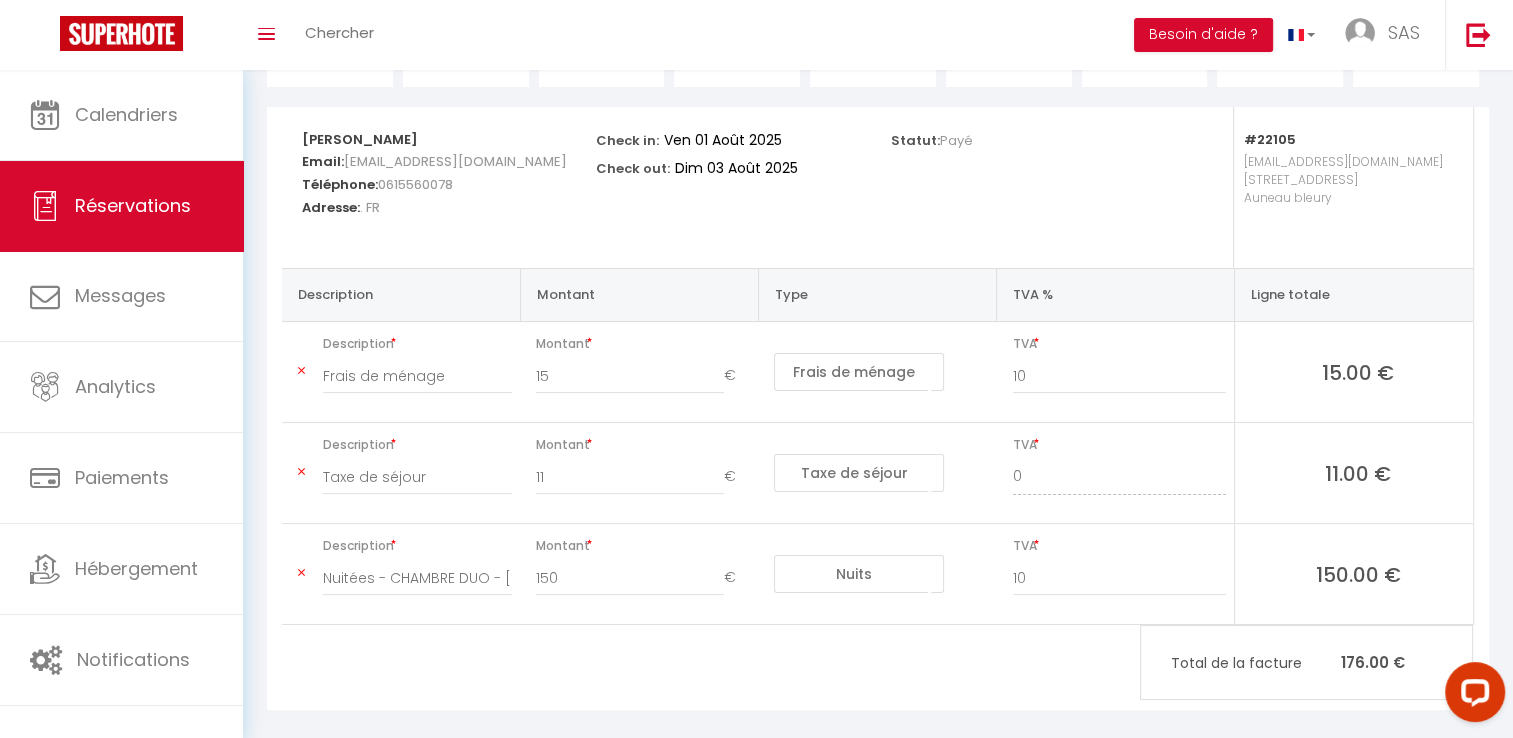 scroll, scrollTop: 244, scrollLeft: 0, axis: vertical 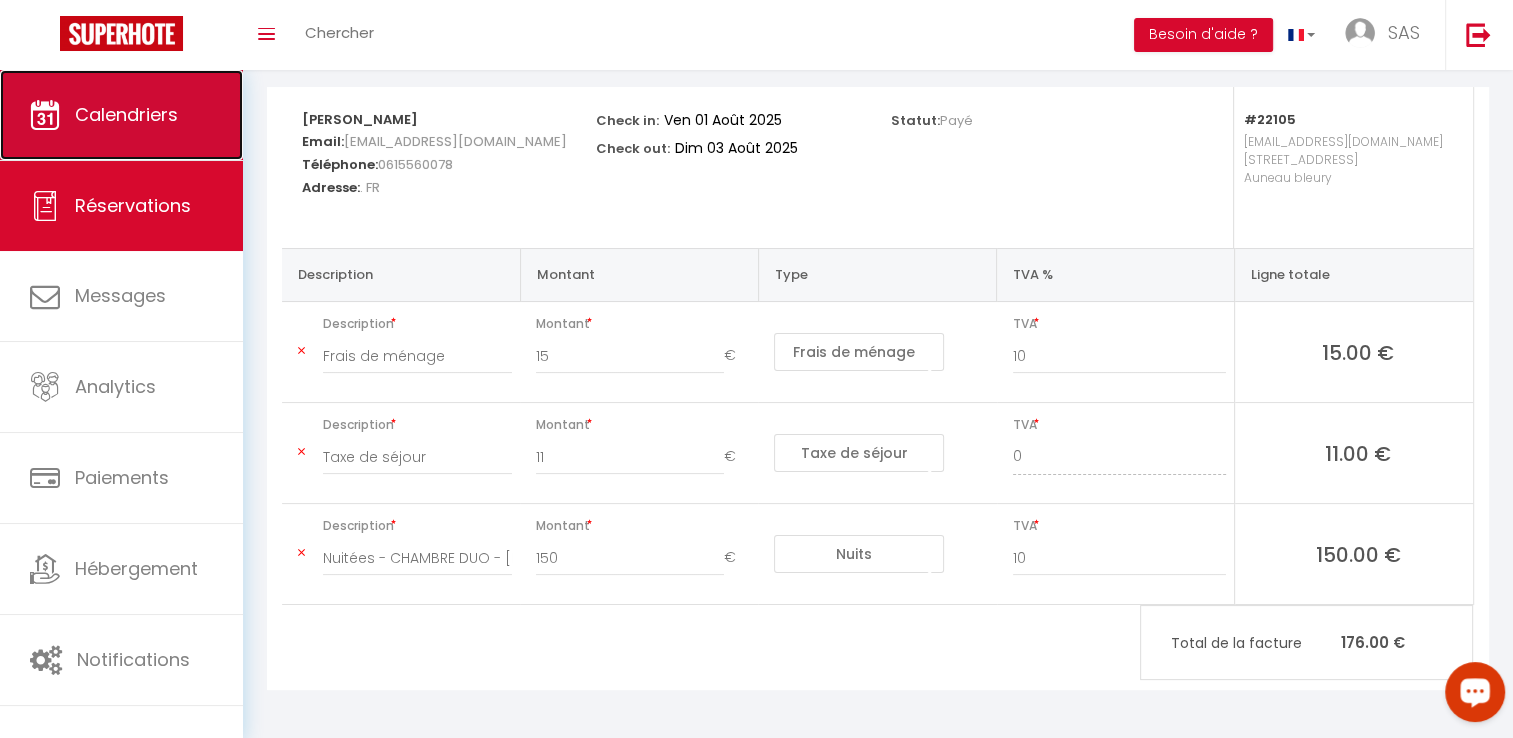 click on "Calendriers" at bounding box center (126, 114) 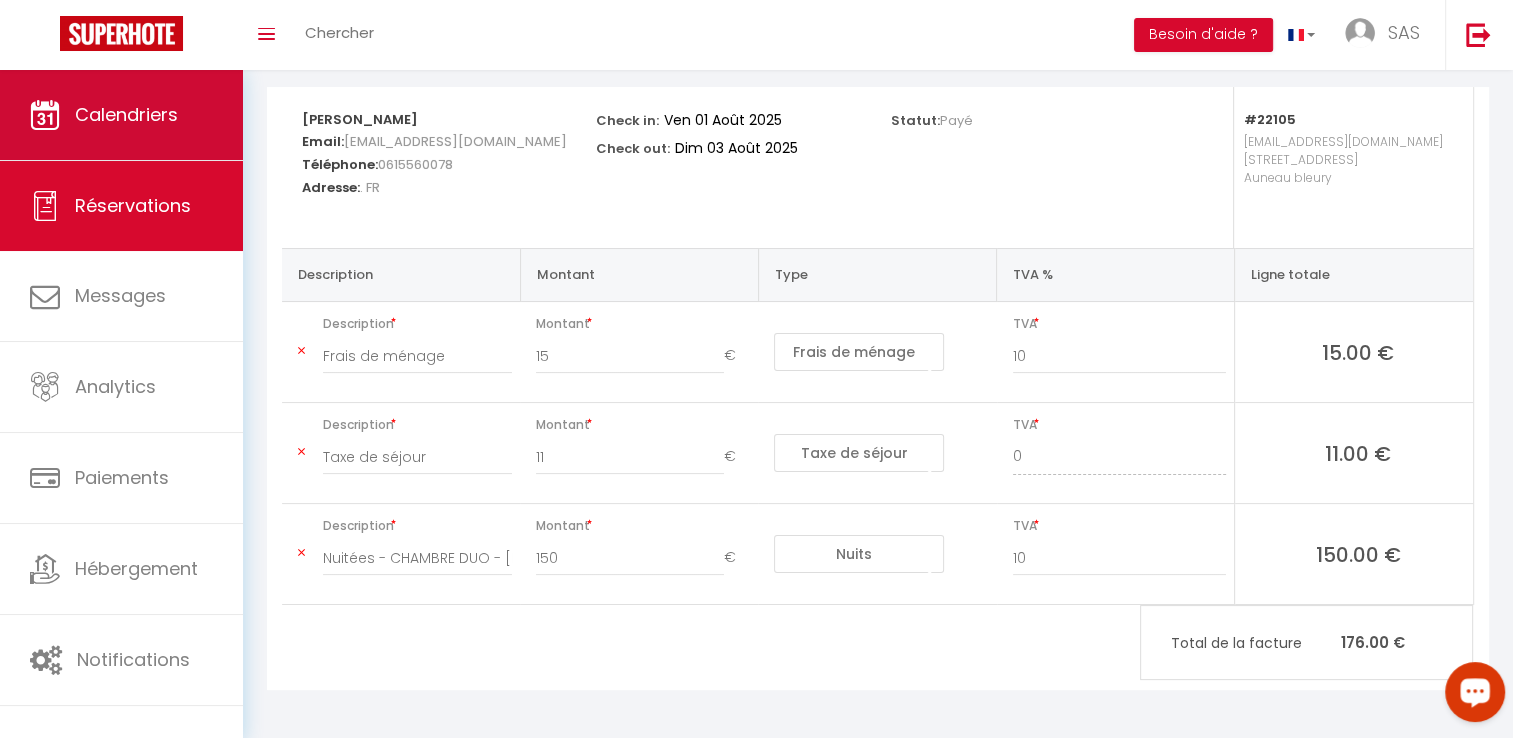 scroll, scrollTop: 0, scrollLeft: 0, axis: both 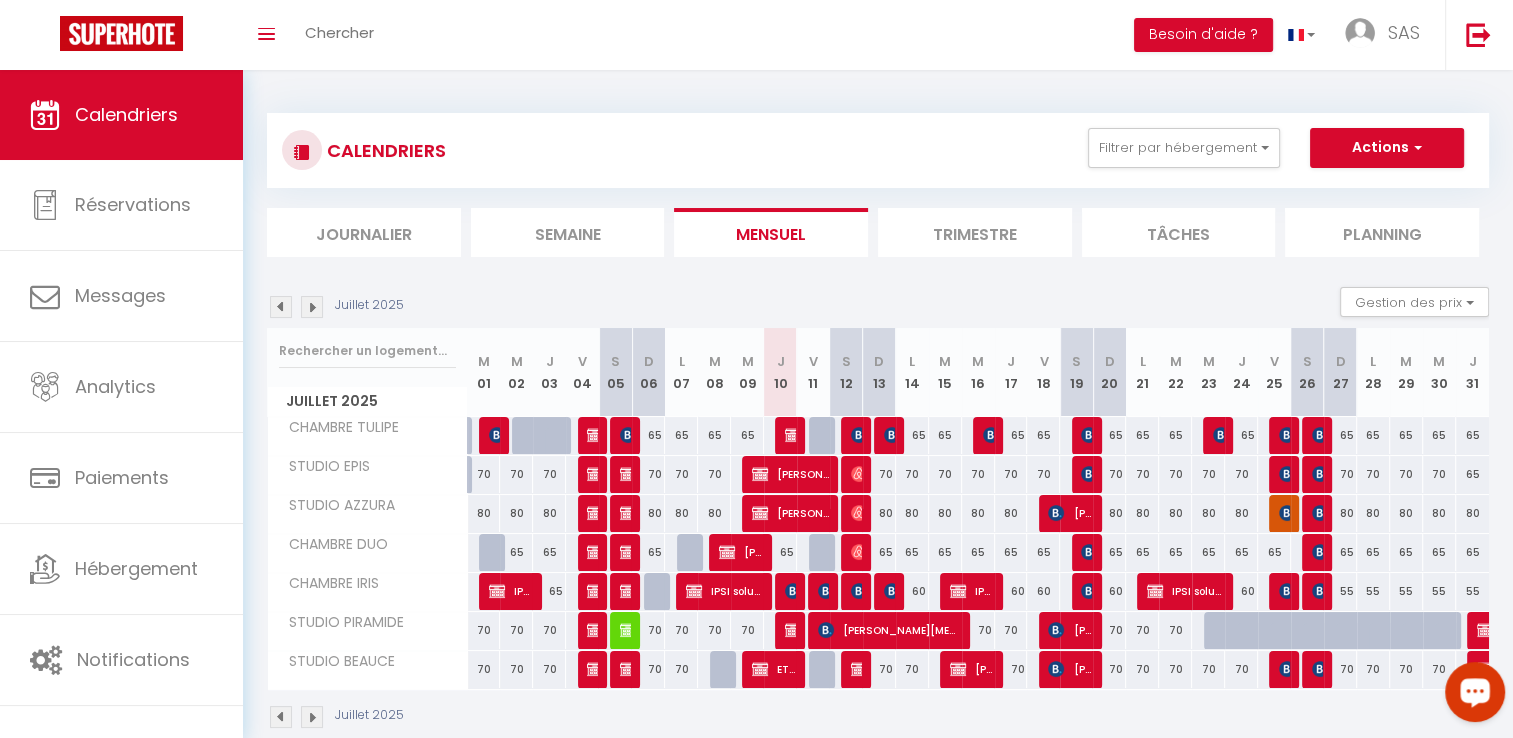click at bounding box center (312, 307) 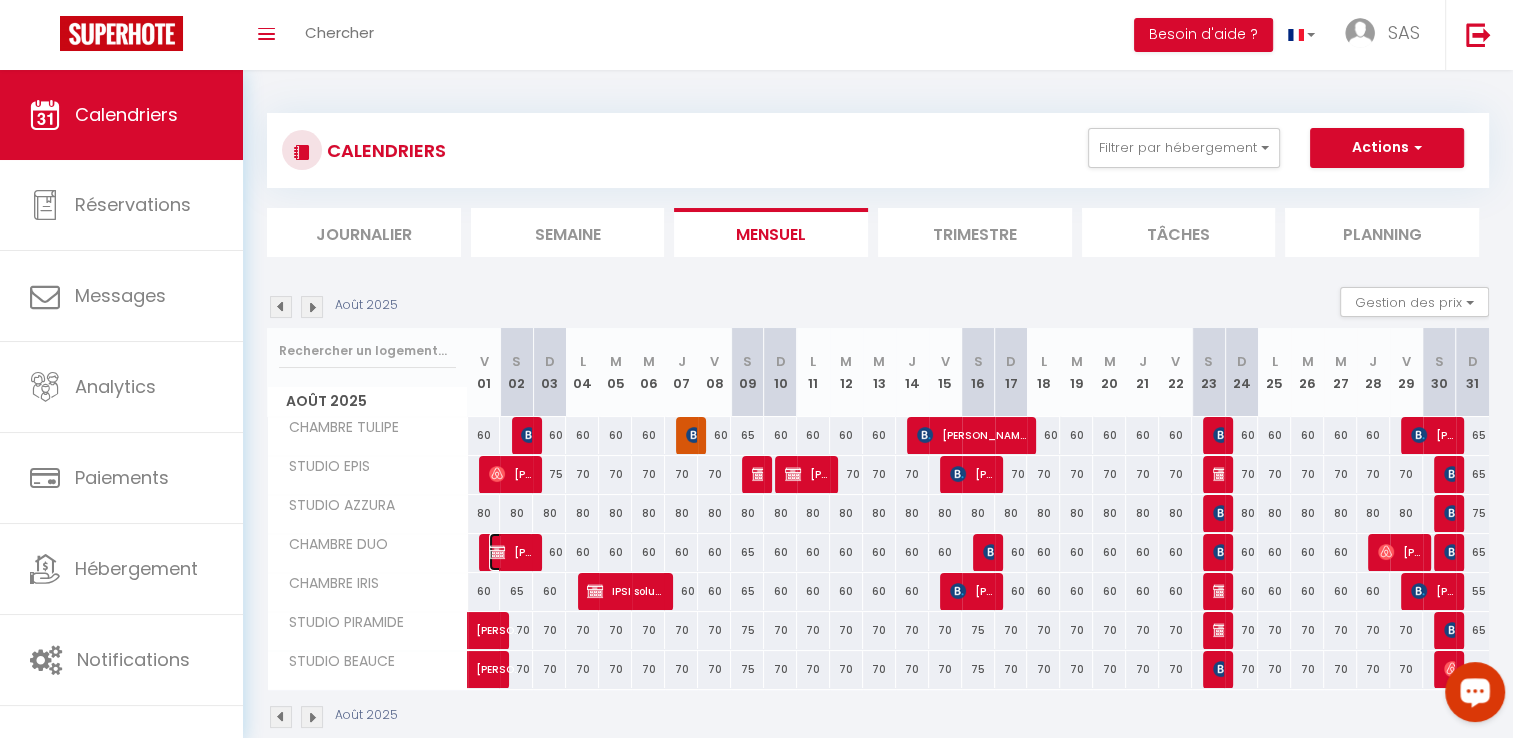 click on "Bomal Martine" at bounding box center [511, 552] 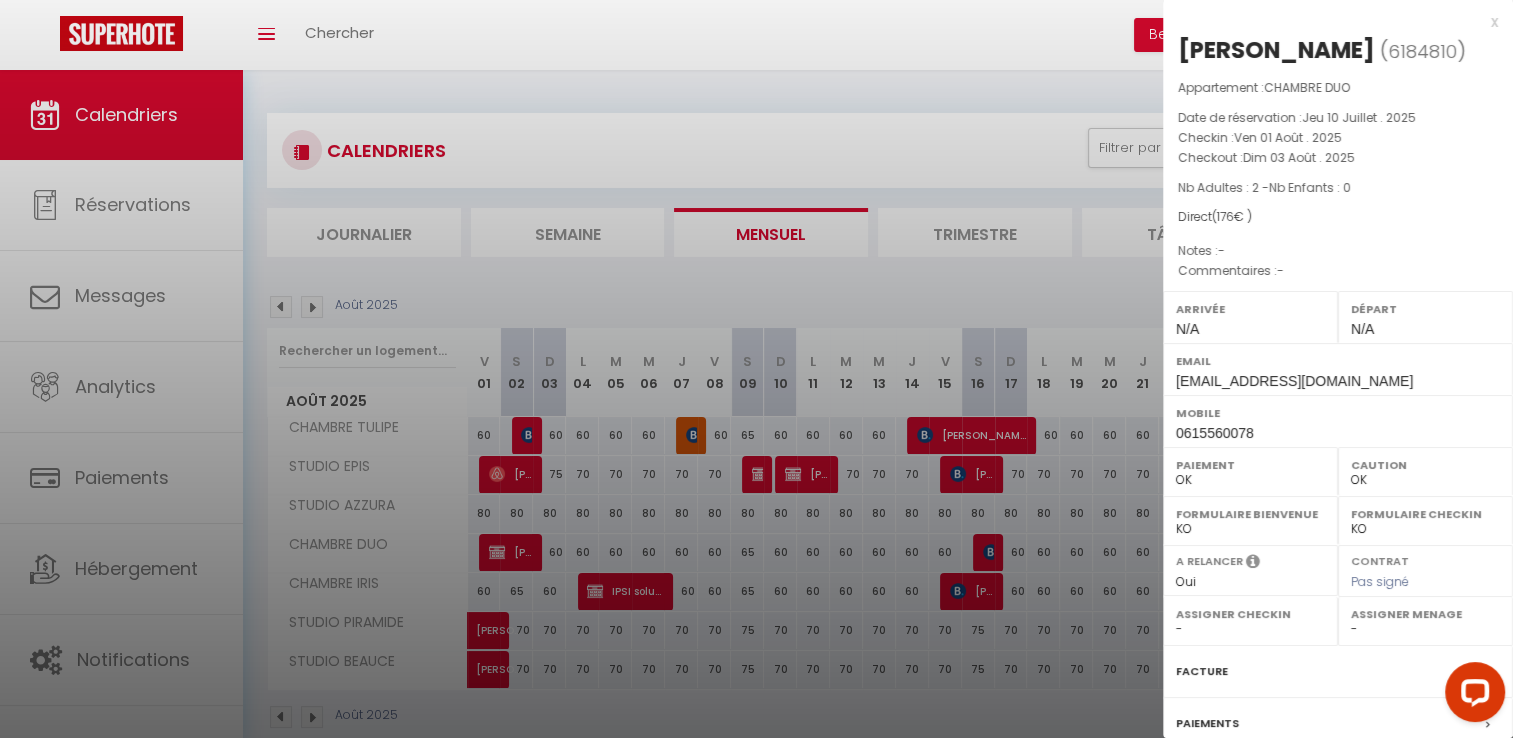 click at bounding box center (1471, 696) 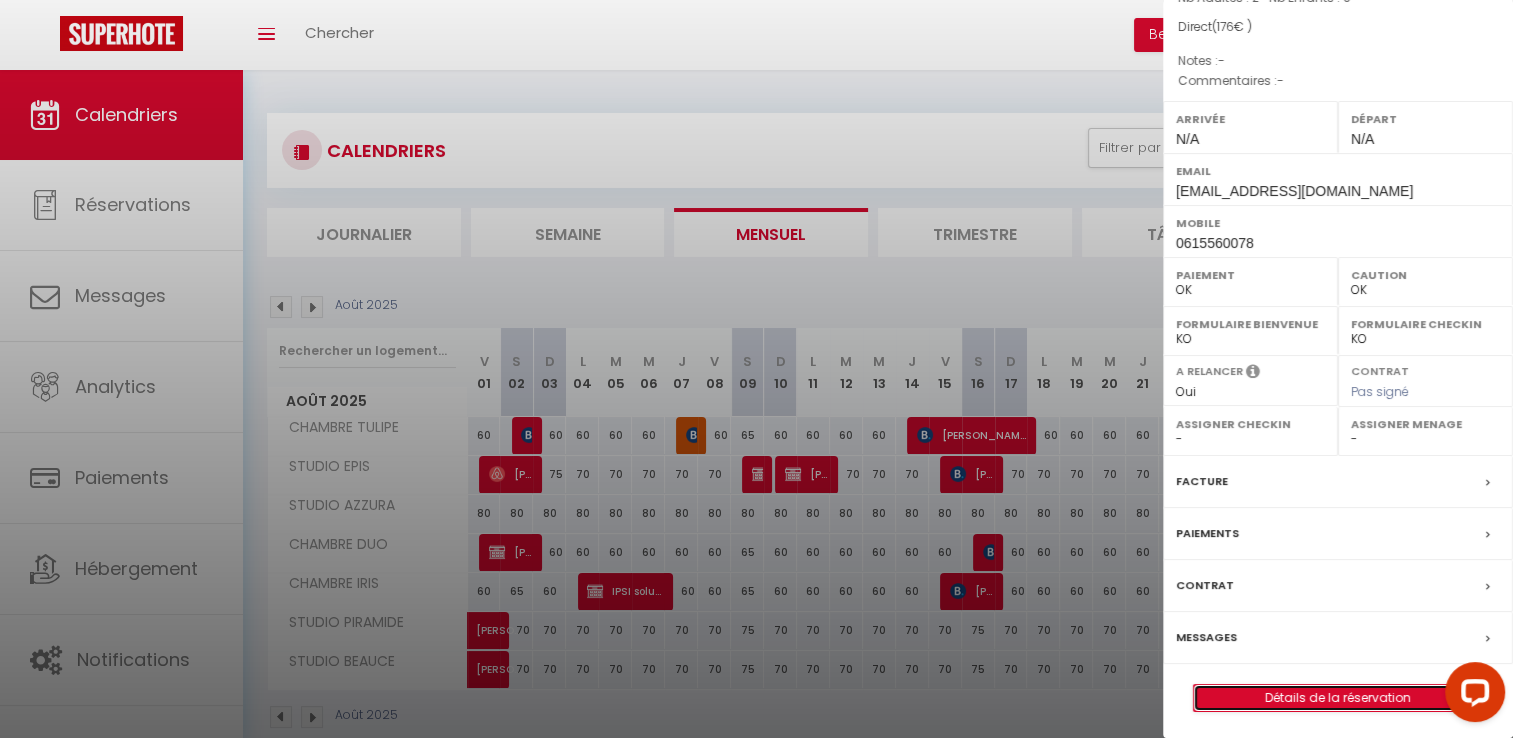 click on "Détails de la réservation" at bounding box center [1338, 698] 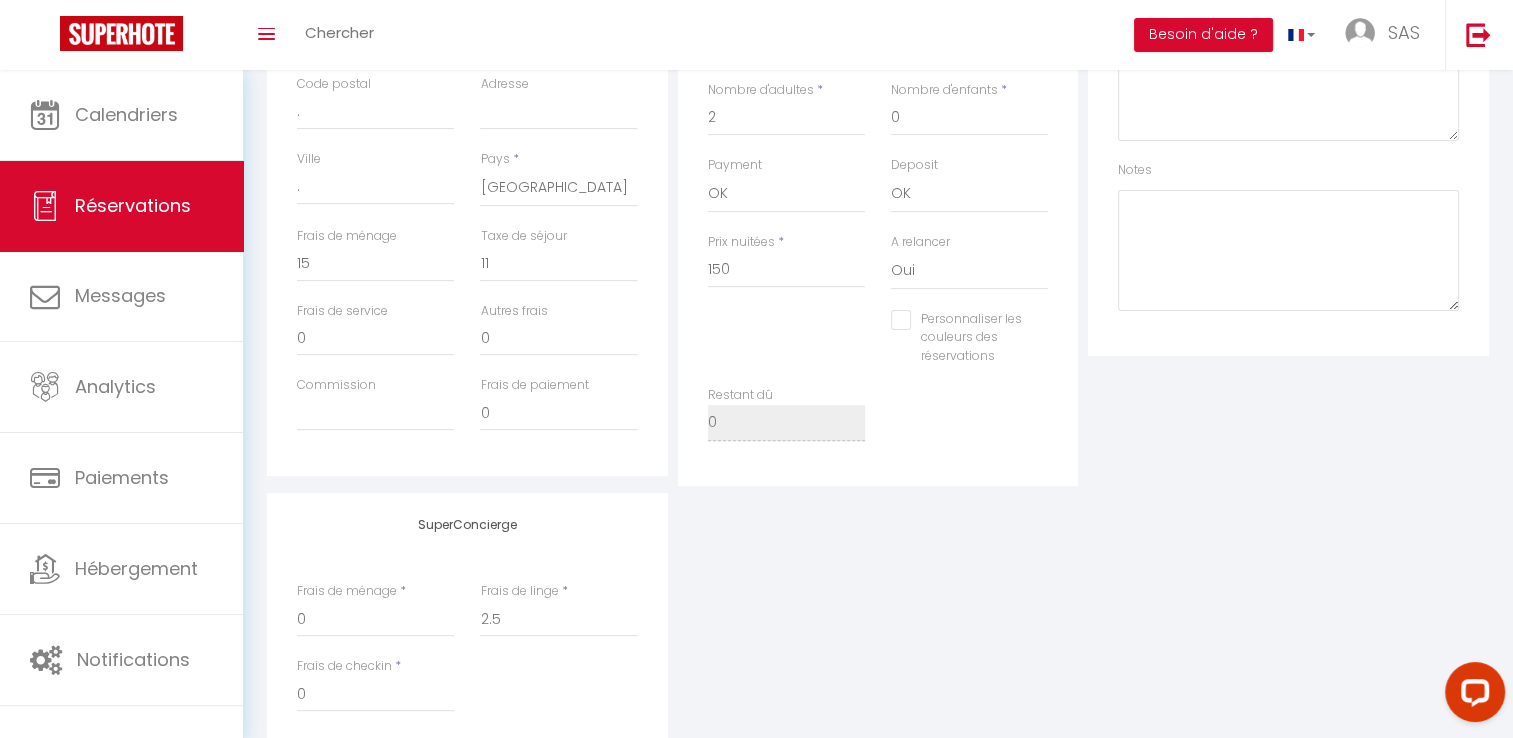 scroll, scrollTop: 568, scrollLeft: 0, axis: vertical 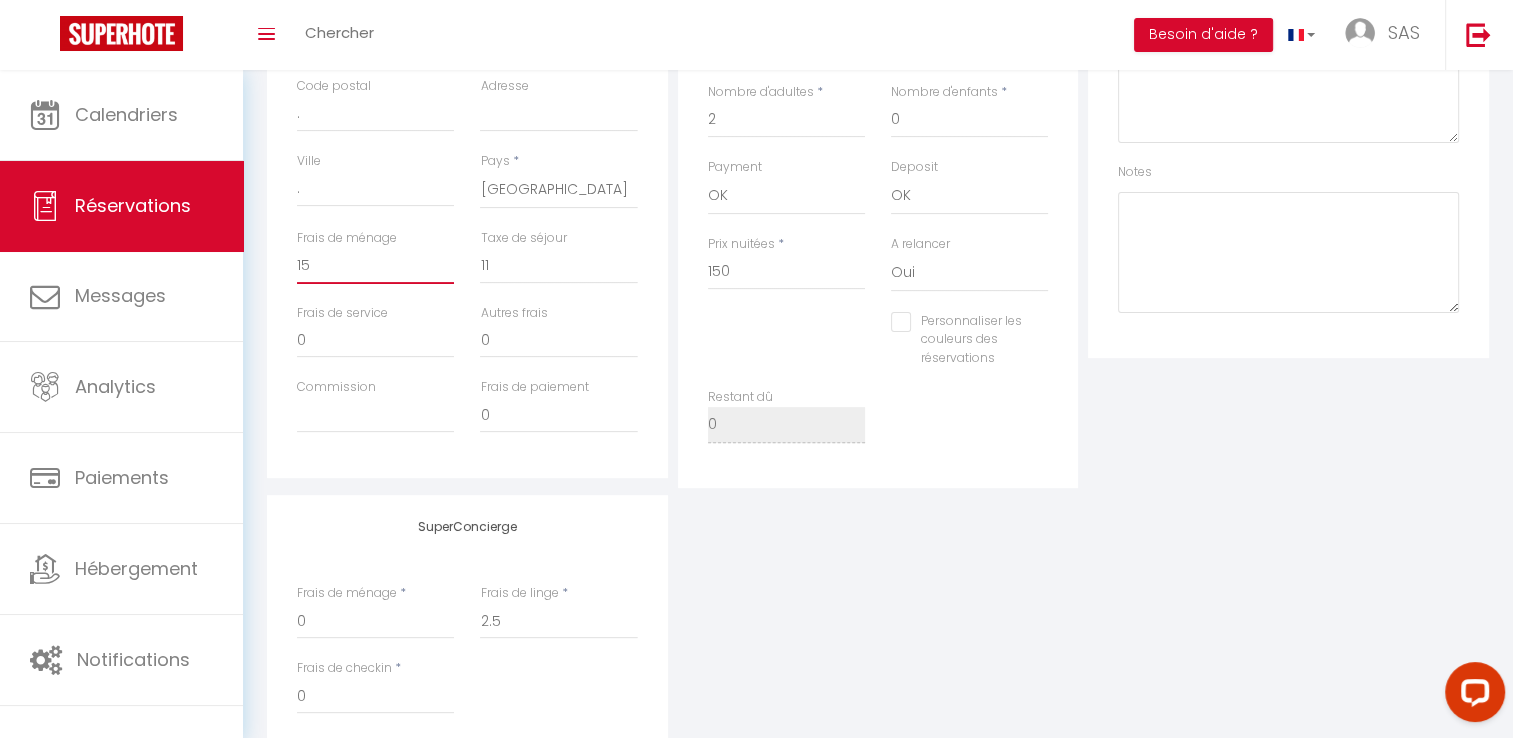 click on "15" at bounding box center [375, 266] 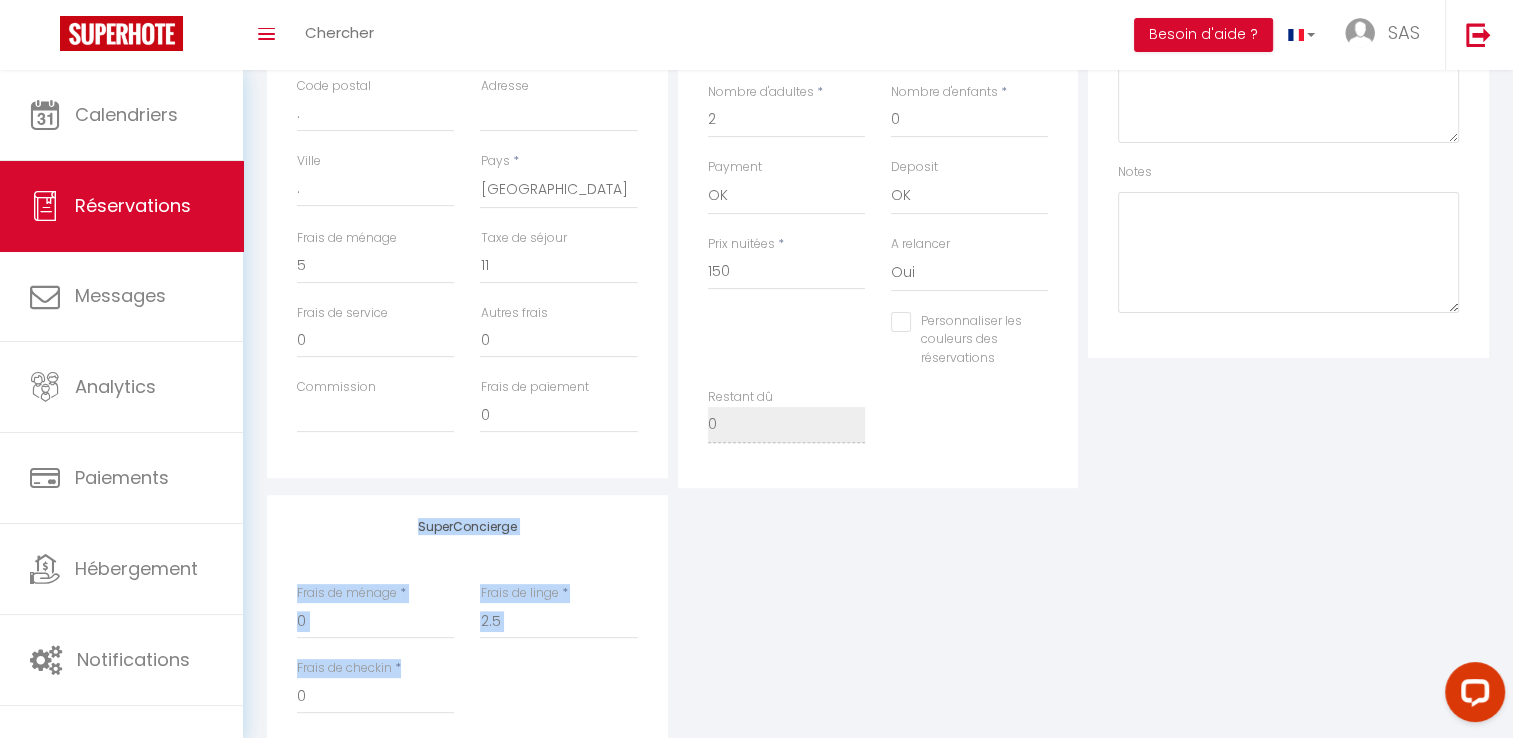 drag, startPoint x: 1475, startPoint y: 411, endPoint x: 1527, endPoint y: 677, distance: 271.03506 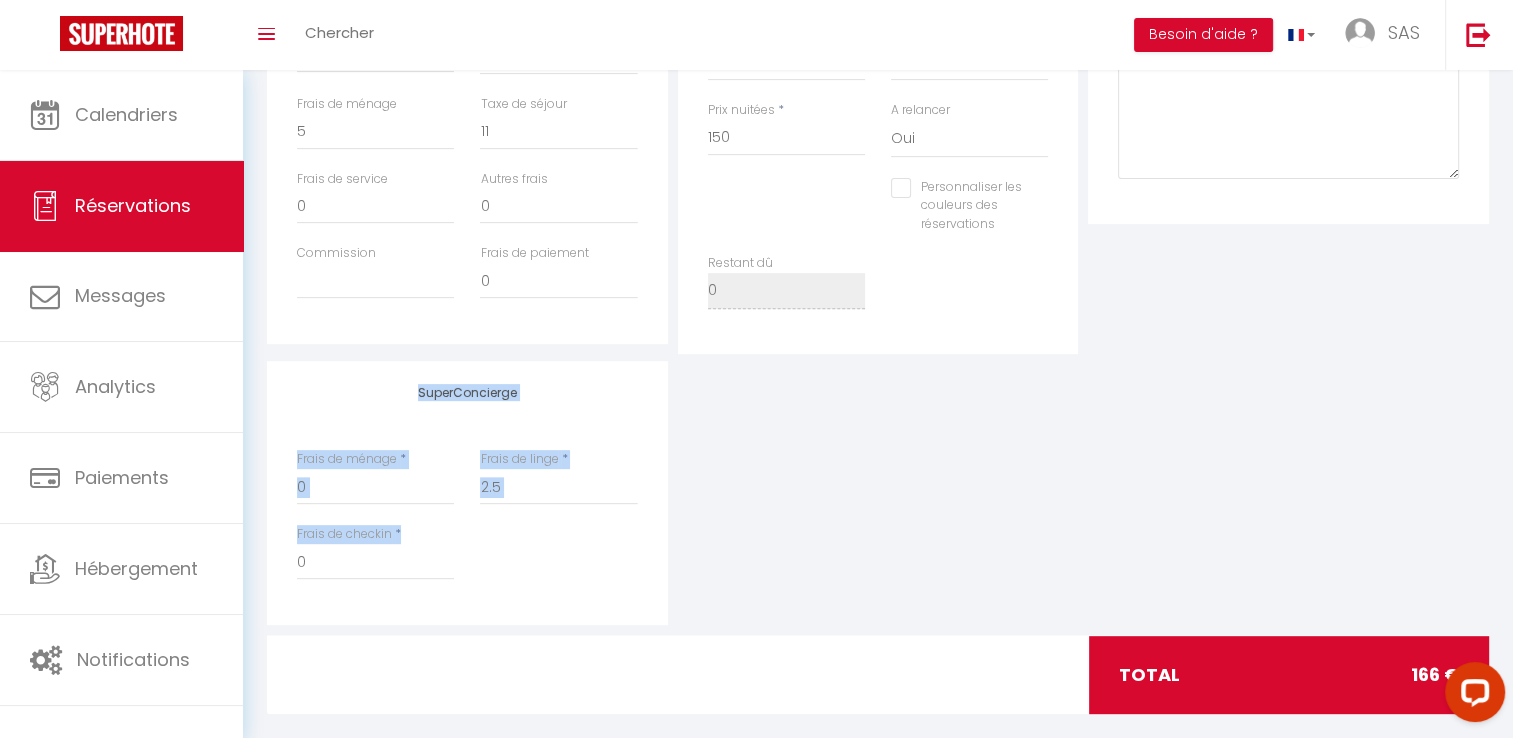 scroll, scrollTop: 728, scrollLeft: 0, axis: vertical 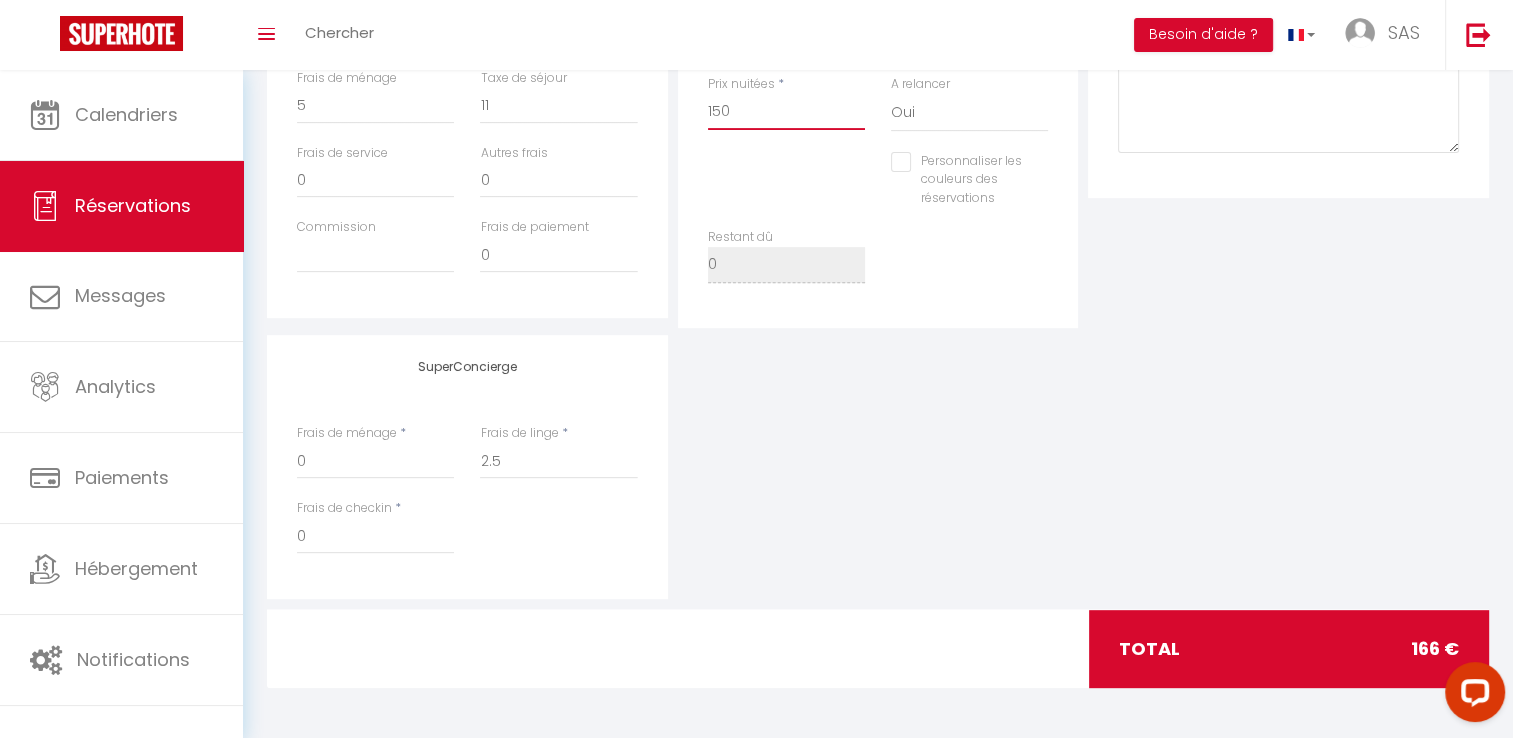 click on "150" at bounding box center [786, 112] 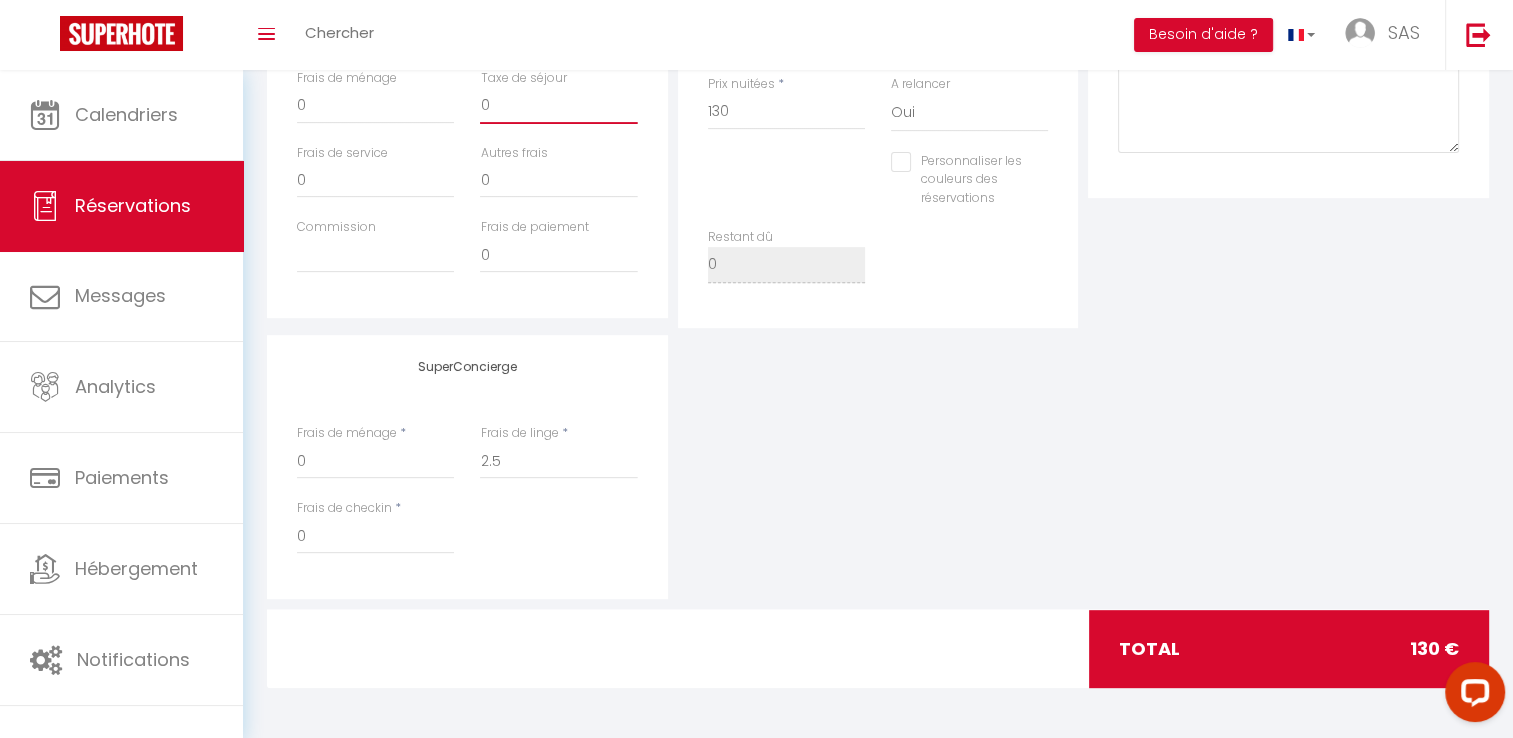 click on "0" at bounding box center (558, 106) 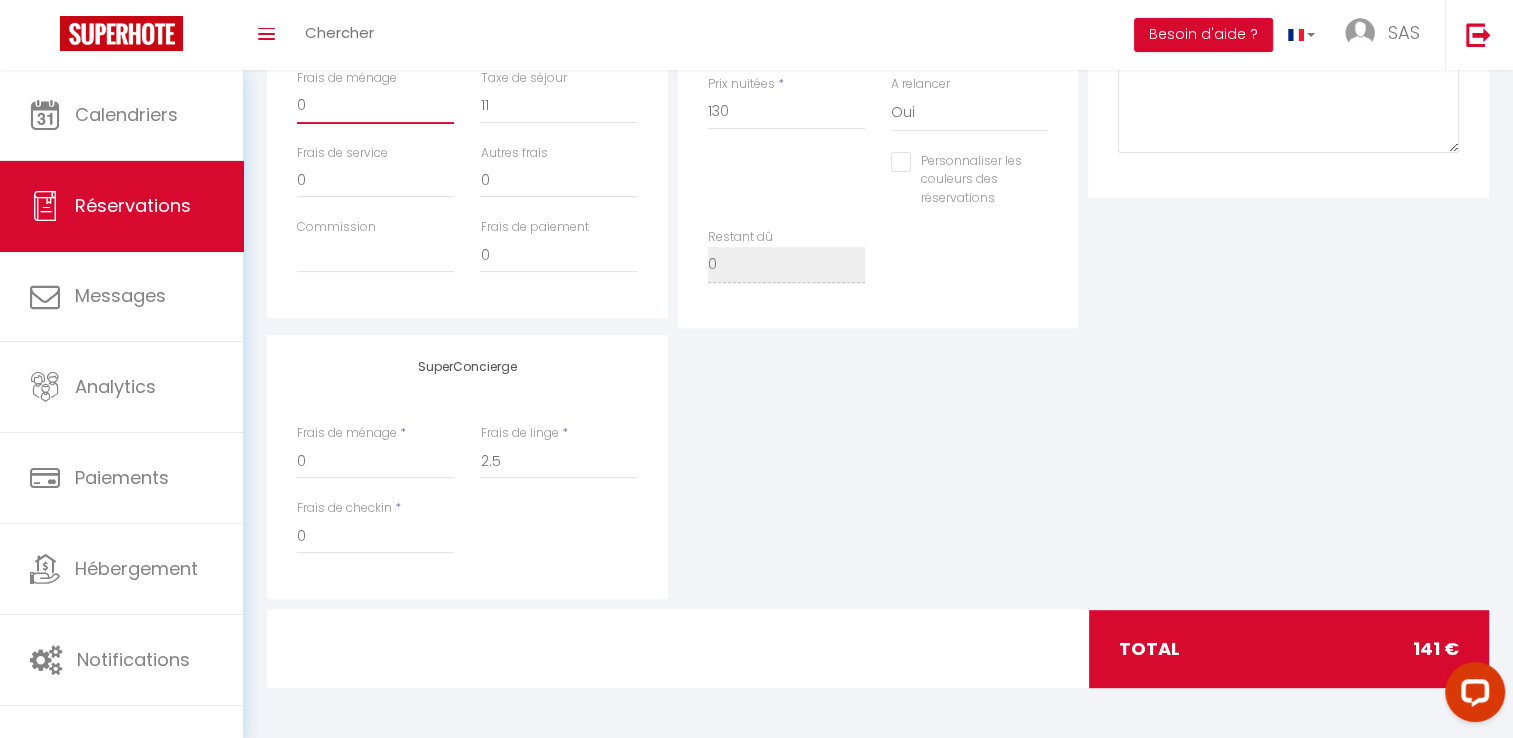 click on "0" at bounding box center [375, 106] 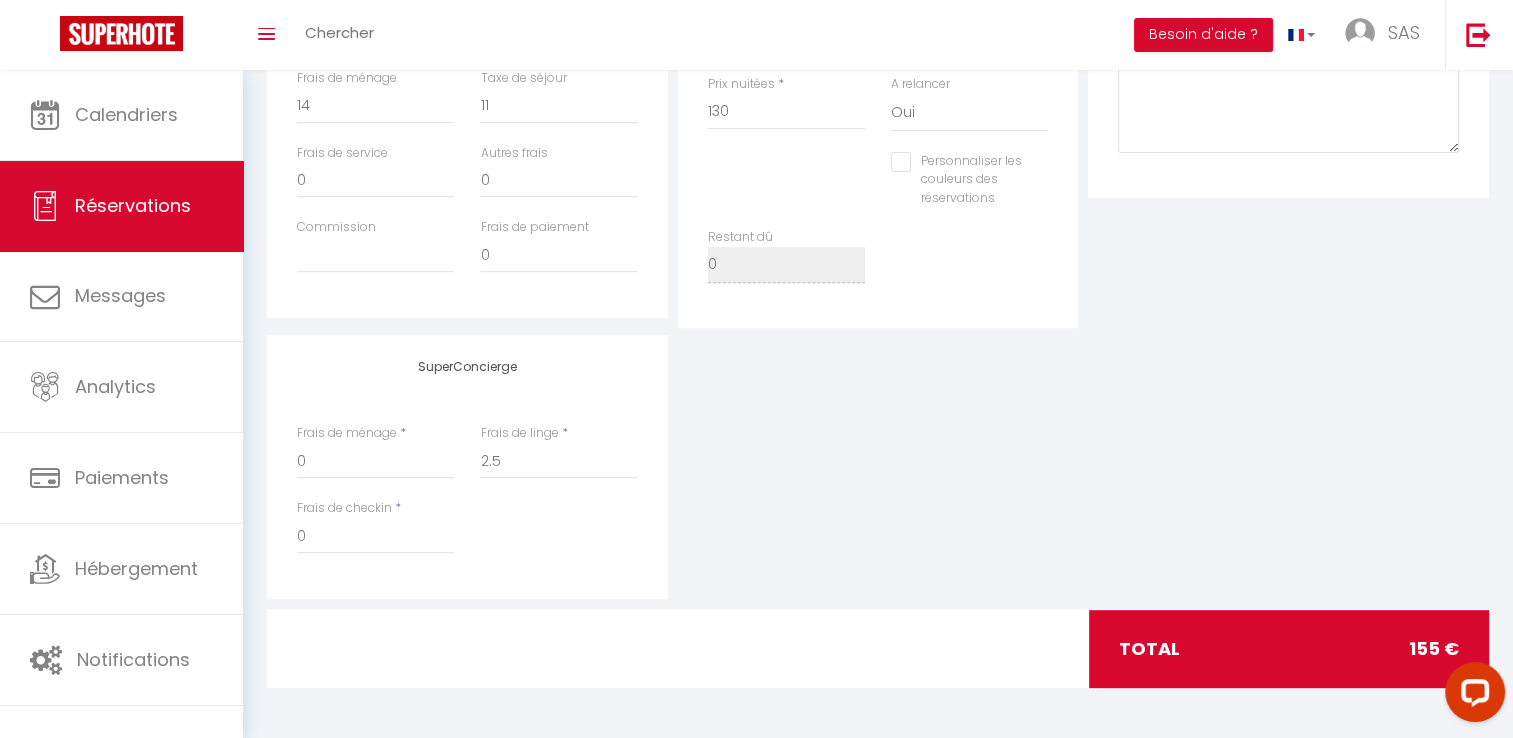 click on "SuperConcierge   Frais de ménage   *   0   Frais de linge   *   2.5   Frais de checkin   *   0" at bounding box center [878, 467] 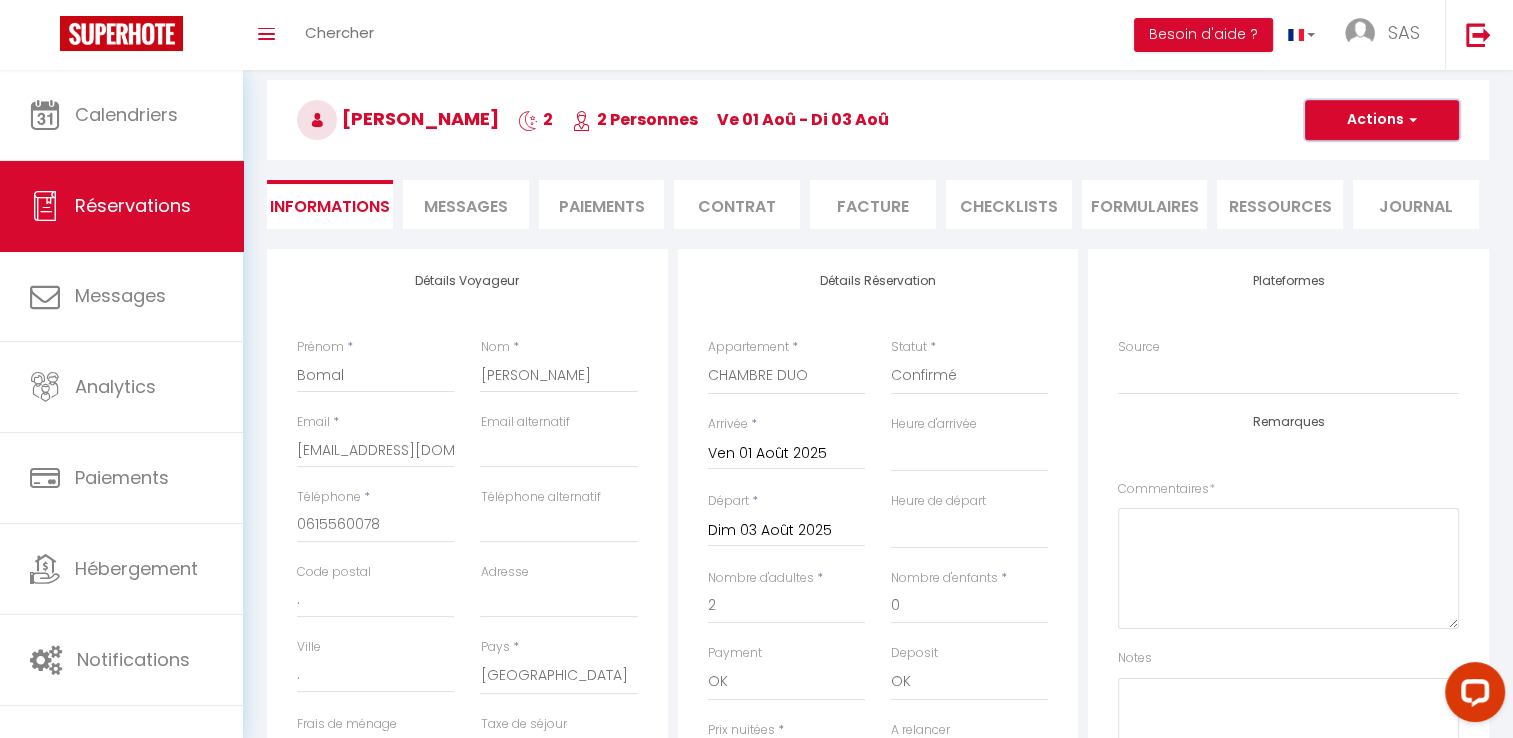 click on "Actions" at bounding box center [1382, 120] 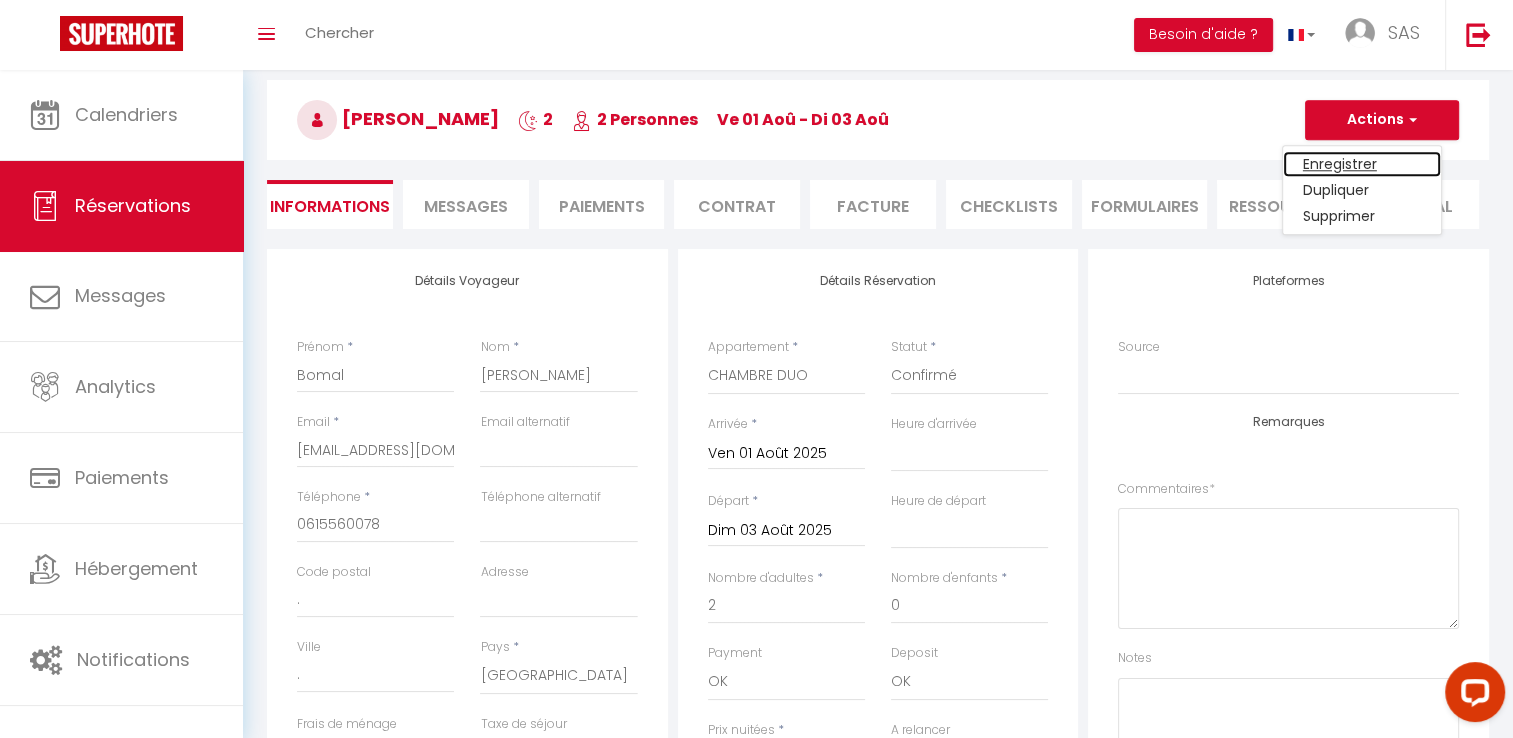 click on "Enregistrer" at bounding box center (1362, 164) 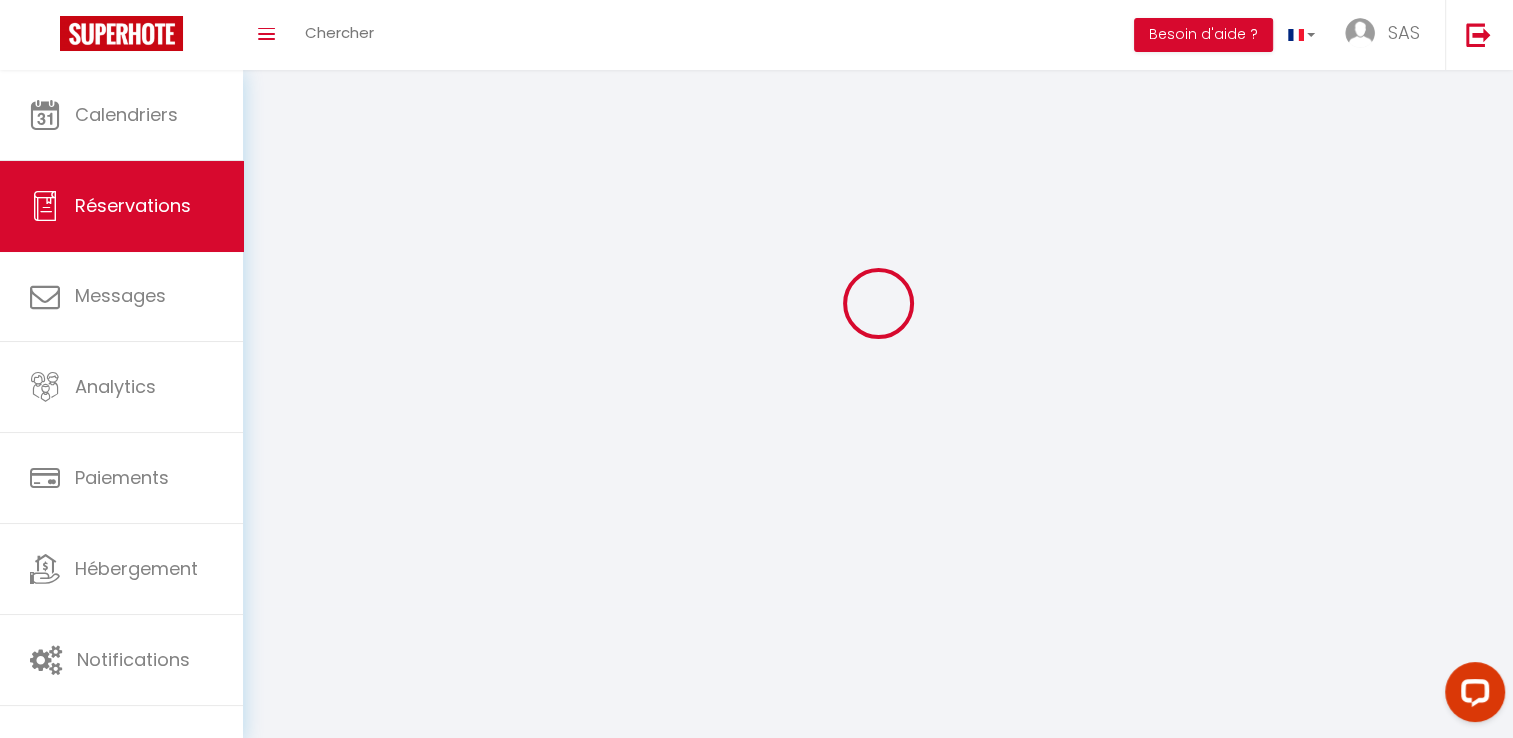 scroll, scrollTop: 70, scrollLeft: 0, axis: vertical 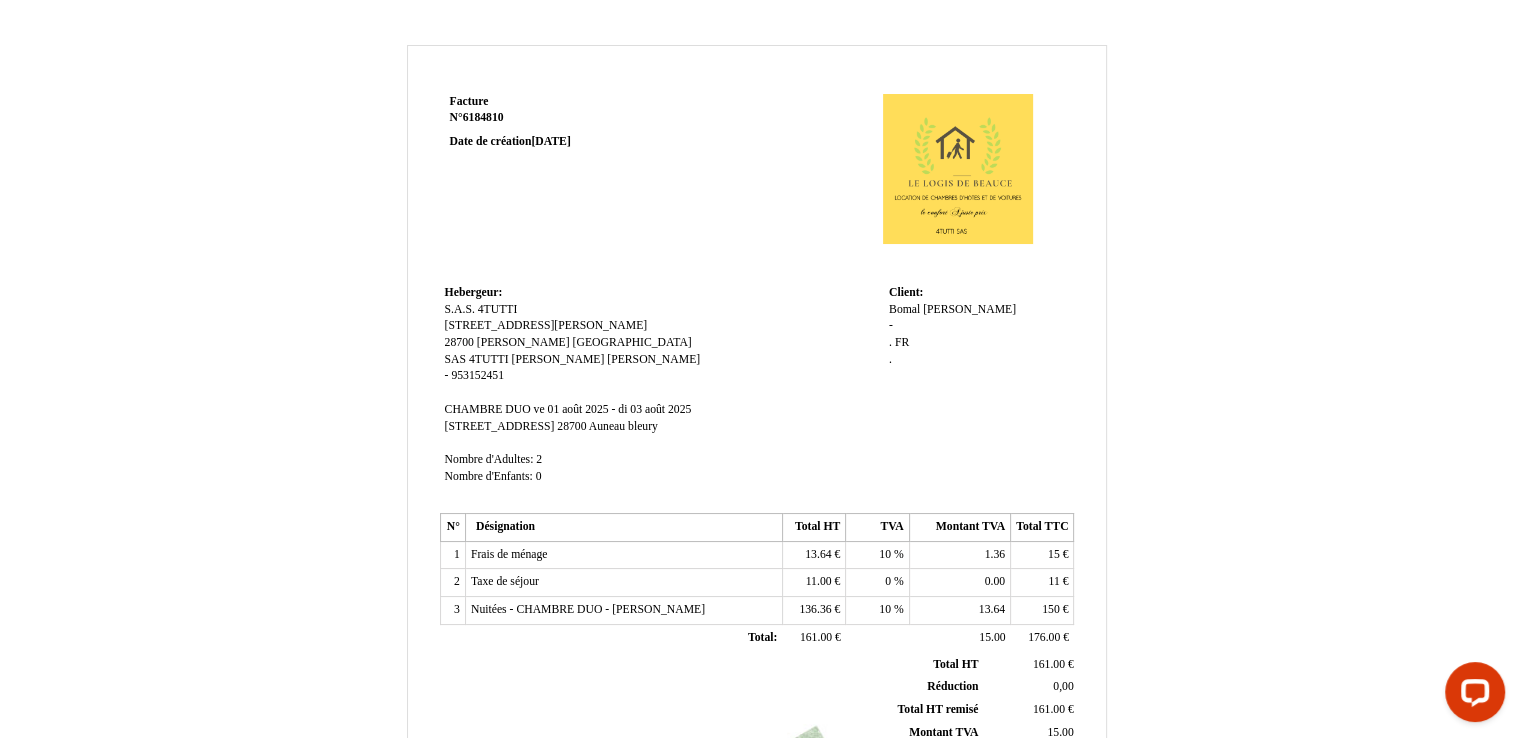 click on "Facture    Facture
N°
6184810    6184810
Date de création
10 July 2025           Hebergeur:    Hebergeur:       S.A.S. 4TUTTI    S.A.S. 4TUTTI       49 RUE  D ALIGRE    49 RUE  D ALIGRE       28700    28700     BEVILLE LECOMTE    BEVILLE LECOMTE     France    France       SAS 4TUTTI    SAS 4TUTTI     Mamadou Lamine DIOP    Mamadou Lamine DIOP
-
SIRET
953152451    953152451        CHAMBRE DUO    CHAMBRE DUO
ve 01 août 2025 - di 03 août 2025    ve 01 août 2025 - di 03 août 2025      4 rue helle nice    4 rue helle nice     28700     Auneau bleury             Nombre d'Adultes:         2    2" at bounding box center [756, 616] 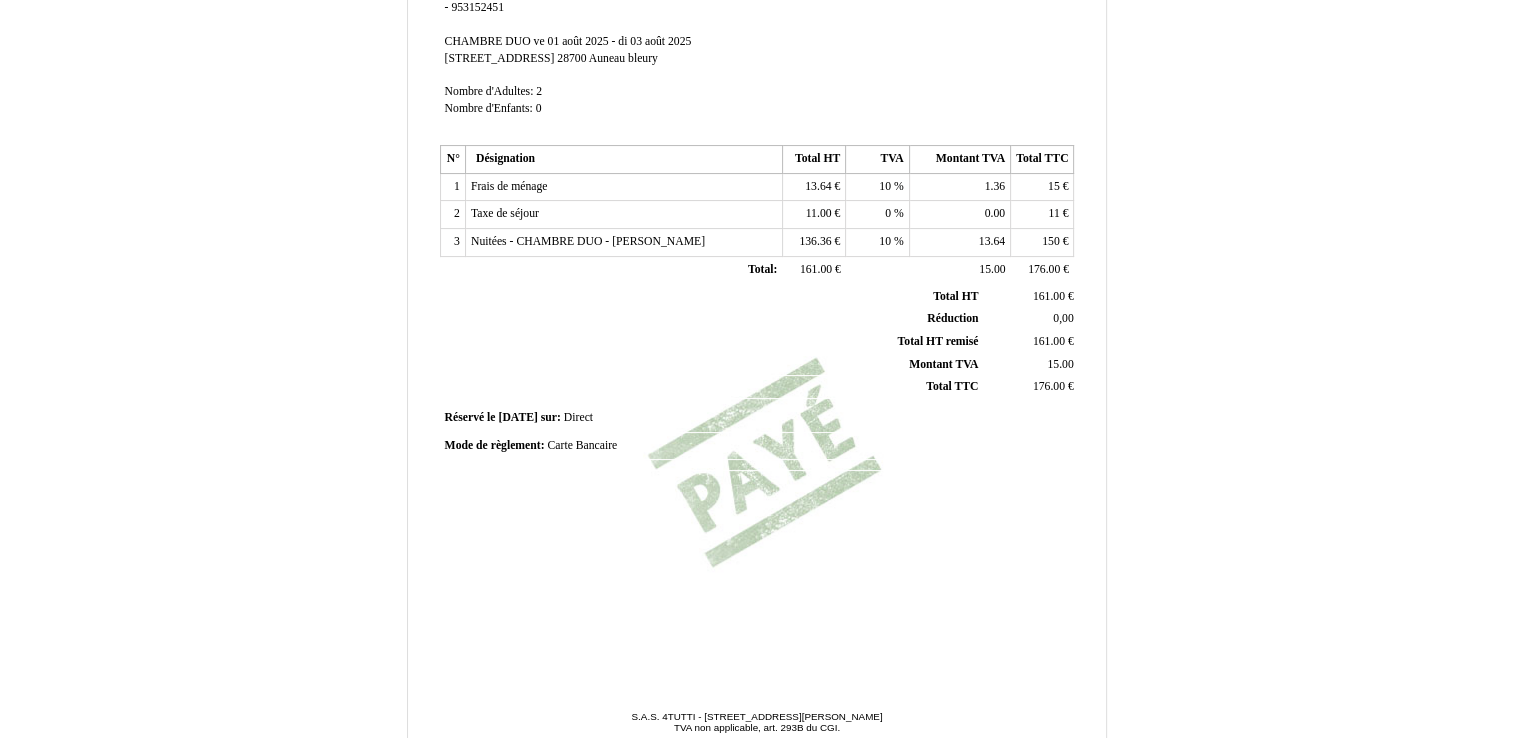 scroll, scrollTop: 468, scrollLeft: 0, axis: vertical 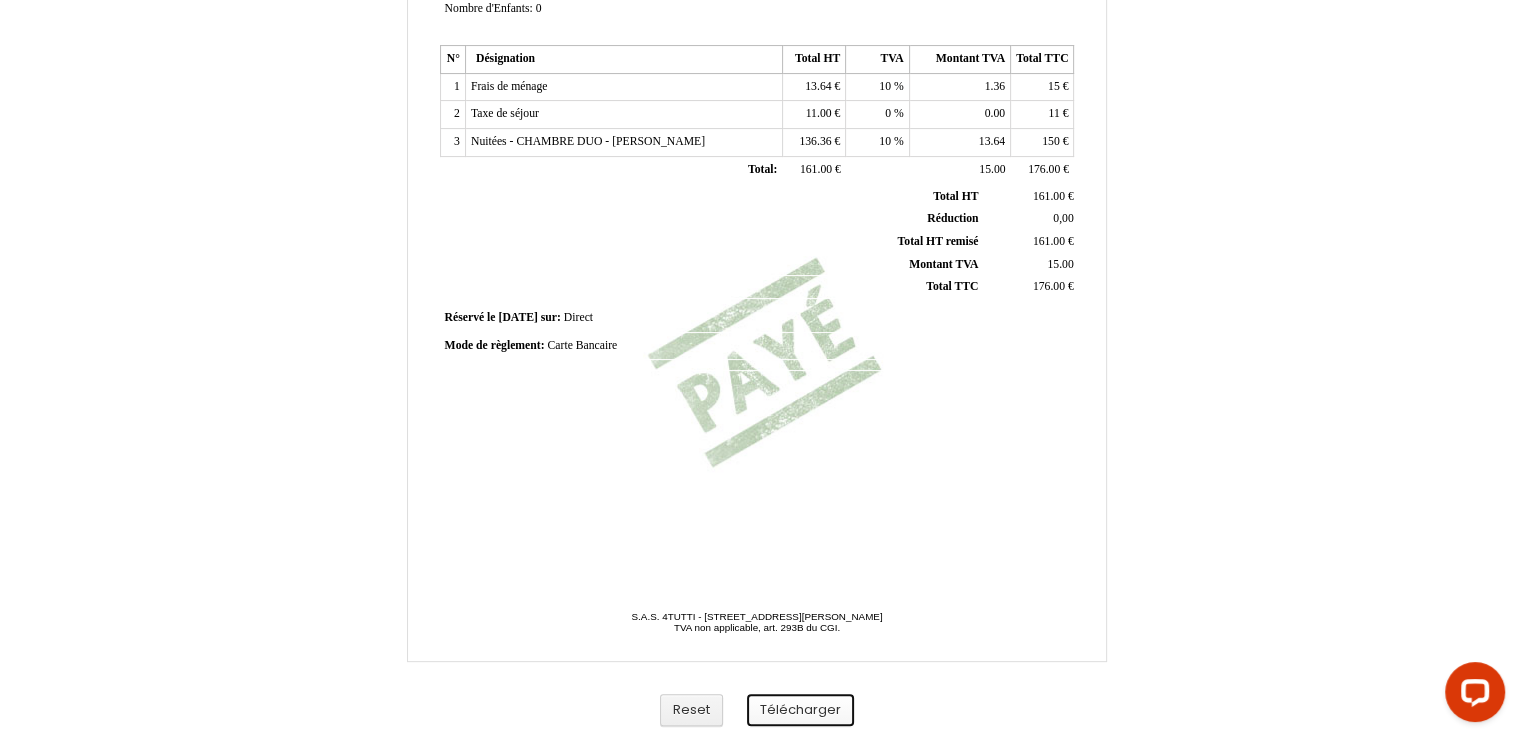 click on "Télécharger" at bounding box center (800, 710) 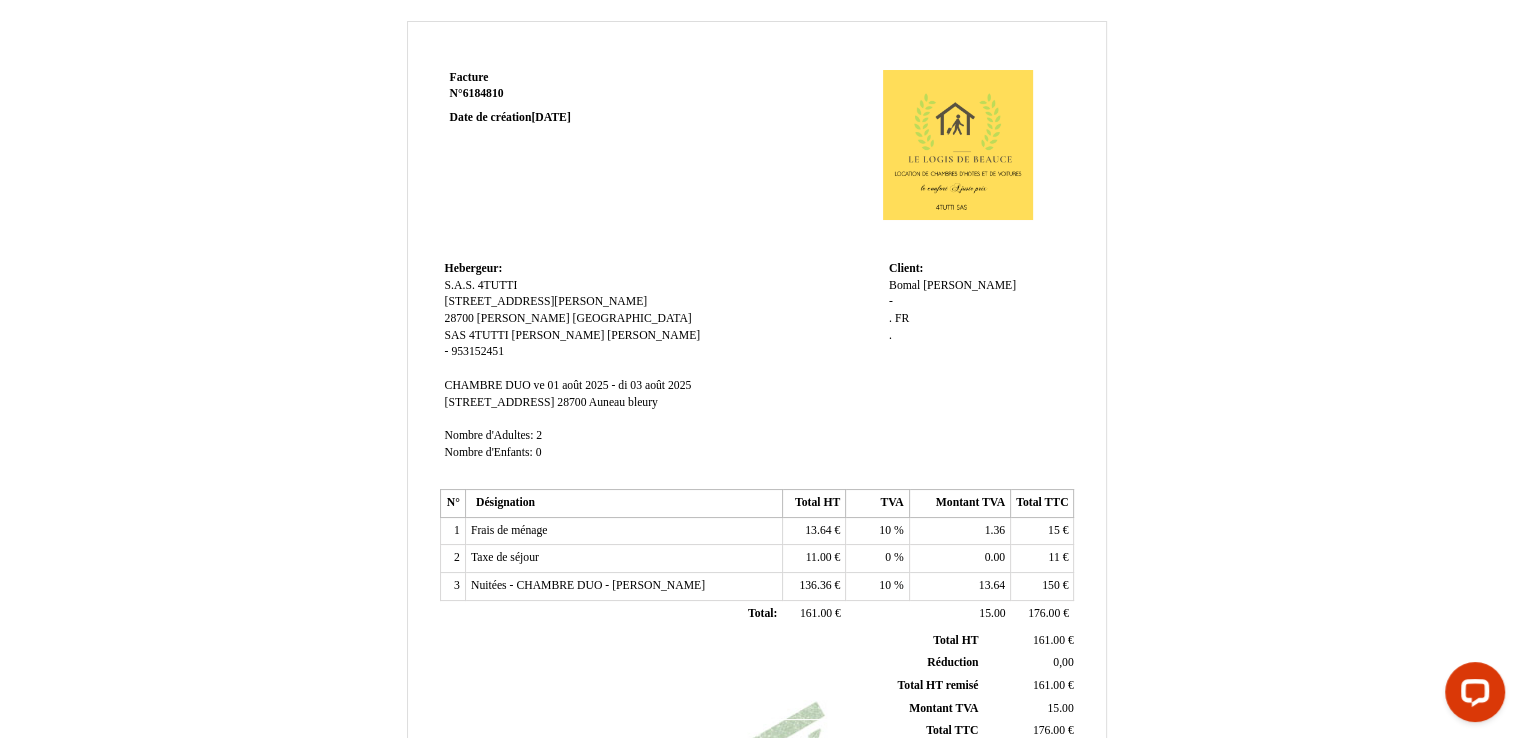 scroll, scrollTop: 0, scrollLeft: 0, axis: both 